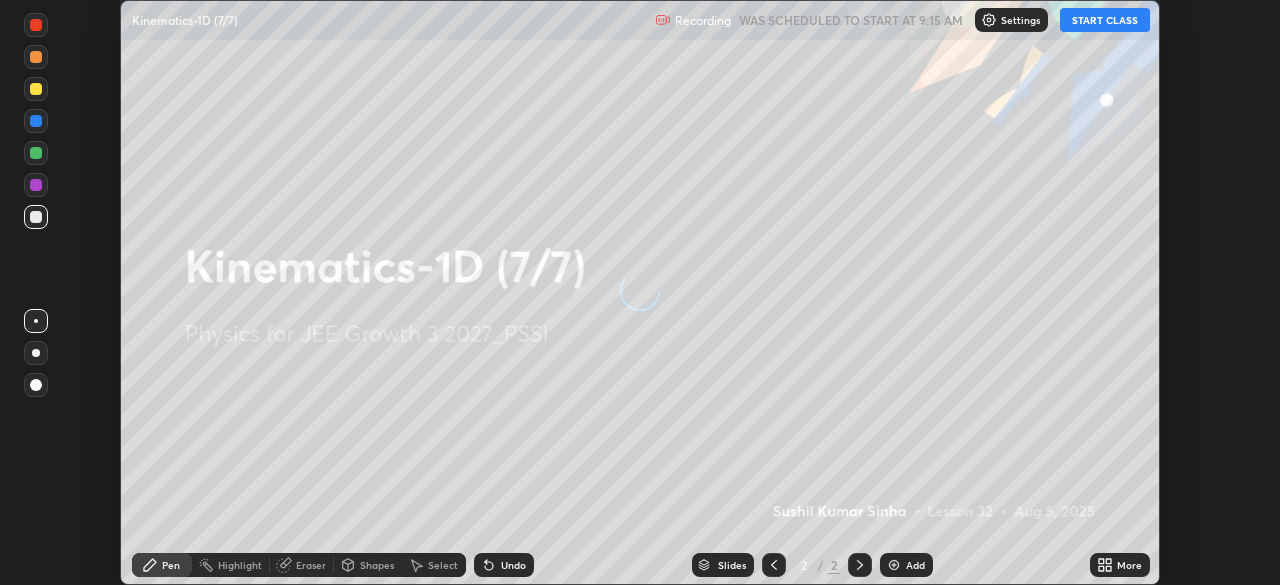 scroll, scrollTop: 0, scrollLeft: 0, axis: both 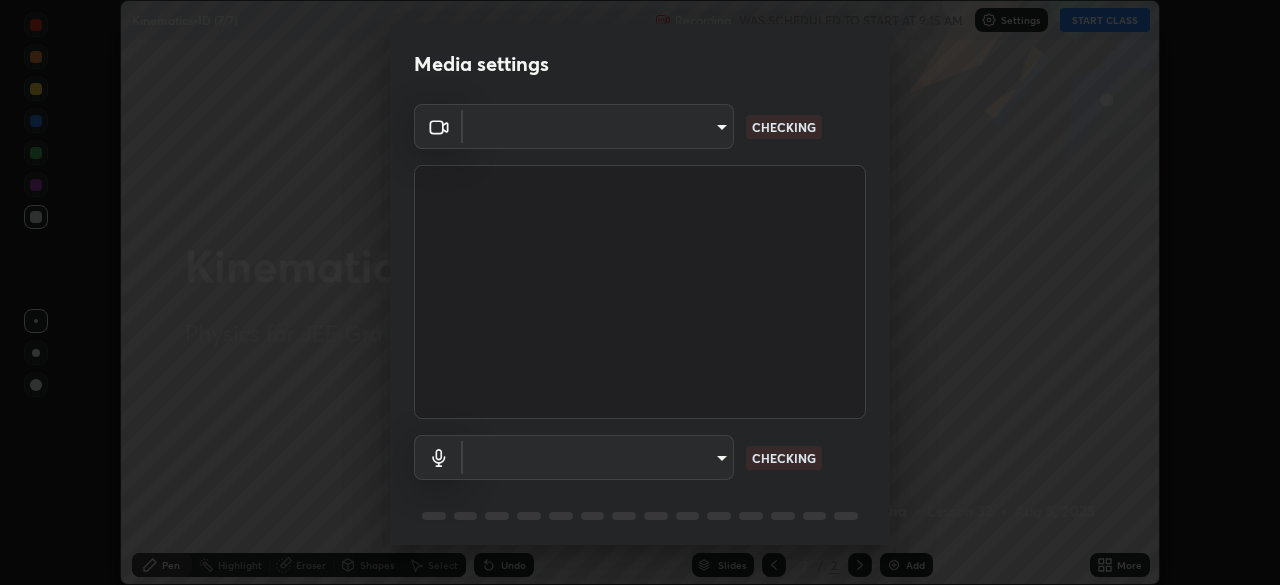type on "f7d245abf0684c24fcfca86869c925f05e5e90ab47e824b3f573f0e27bb25b40" 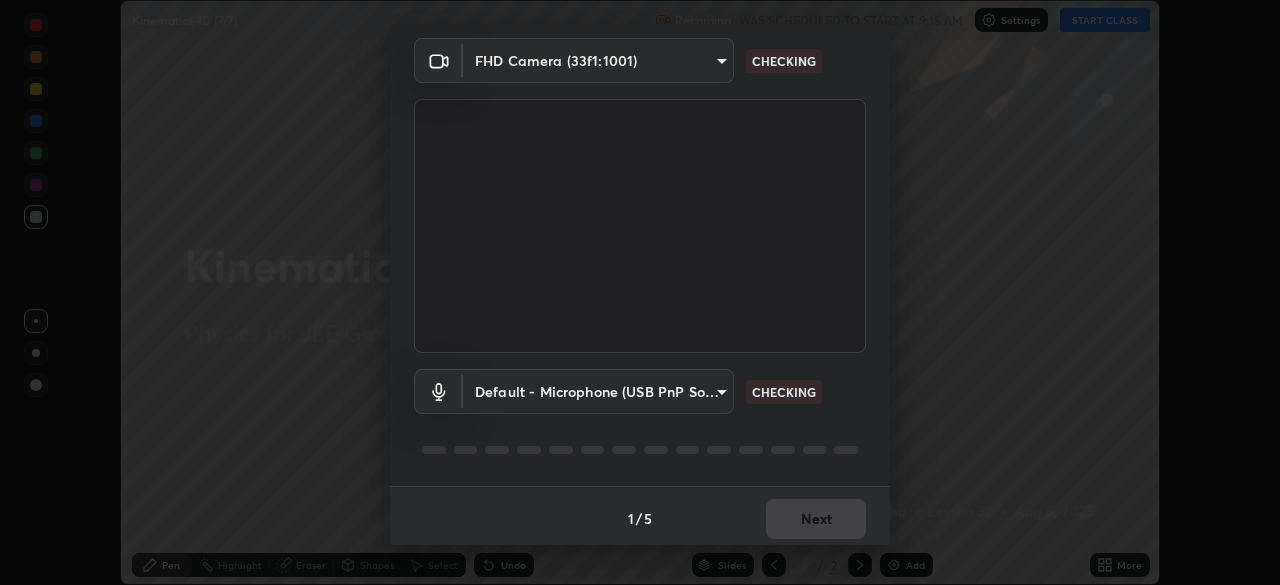 scroll, scrollTop: 71, scrollLeft: 0, axis: vertical 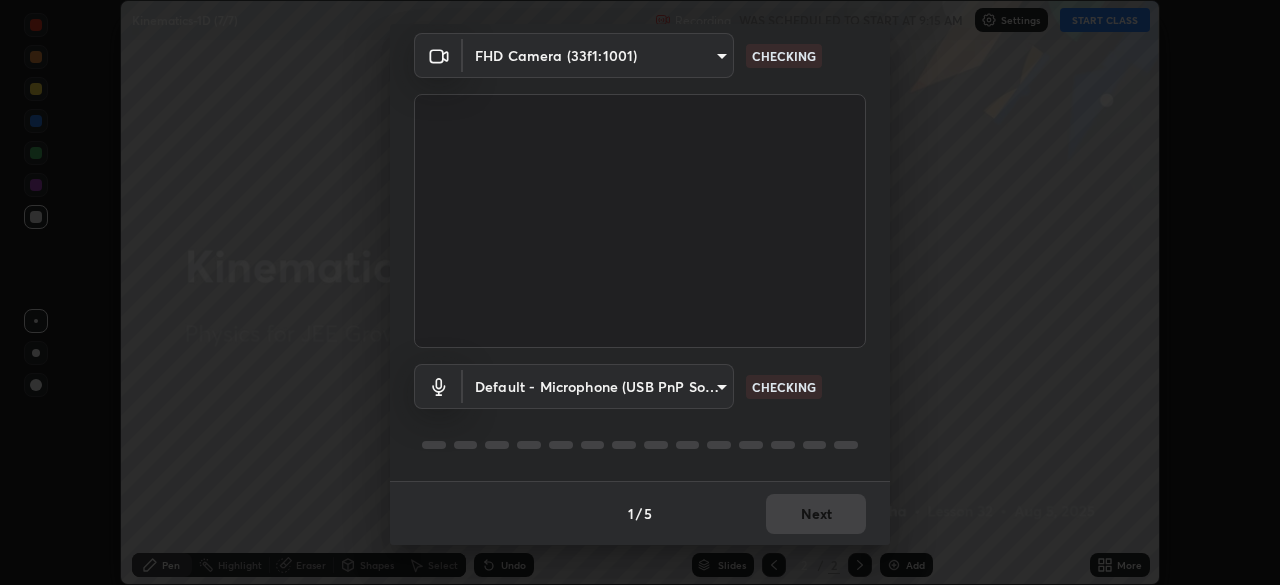 click on "Erase all Kinematics-1D (7/7) Recording WAS SCHEDULED TO START AT  9:15 AM Settings START CLASS Setting up your live class Kinematics-1D (7/7) • L32 of Physics for JEE Growth 3 2027_PSSI [FIRST] [LAST] Pen Highlight Eraser Shapes Select Undo Slides 2 / 2 Add More No doubts shared Encourage your learners to ask a doubt for better clarity Report an issue Reason for reporting Buffering Chat not working Audio - Video sync issue Educator video quality low ​ Attach an image Report Media settings FHD Camera (33f1:1001) [HASH] CHECKING Default - Microphone (USB PnP Sound Device) default CHECKING 1 / 5 Next" at bounding box center (640, 292) 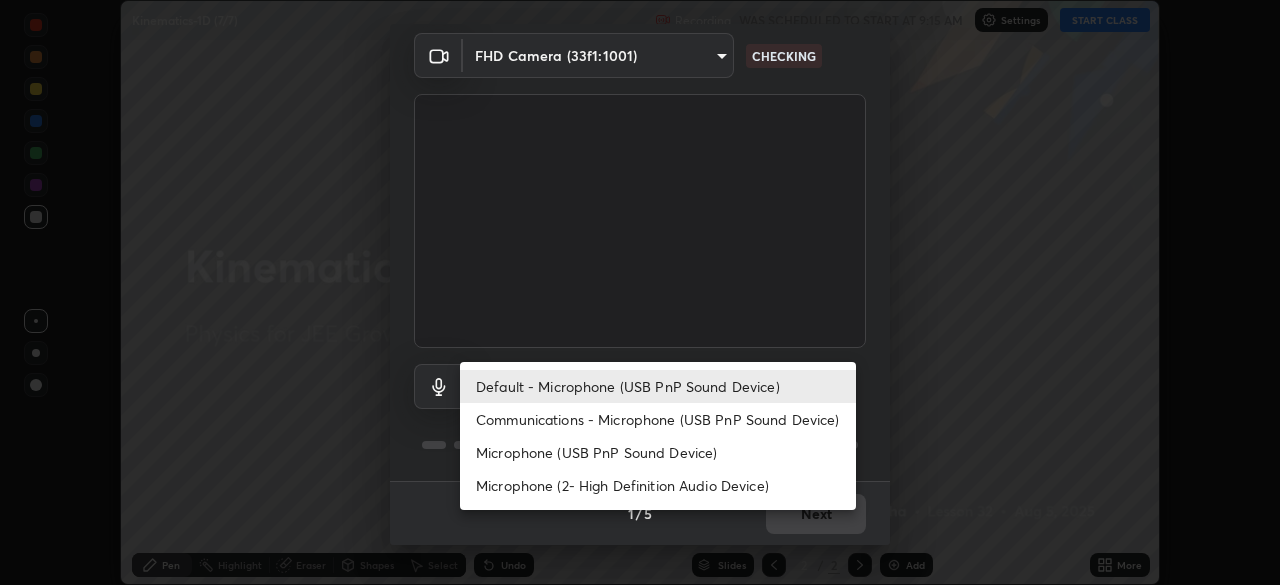 click on "Microphone (2- High Definition Audio Device)" at bounding box center (658, 485) 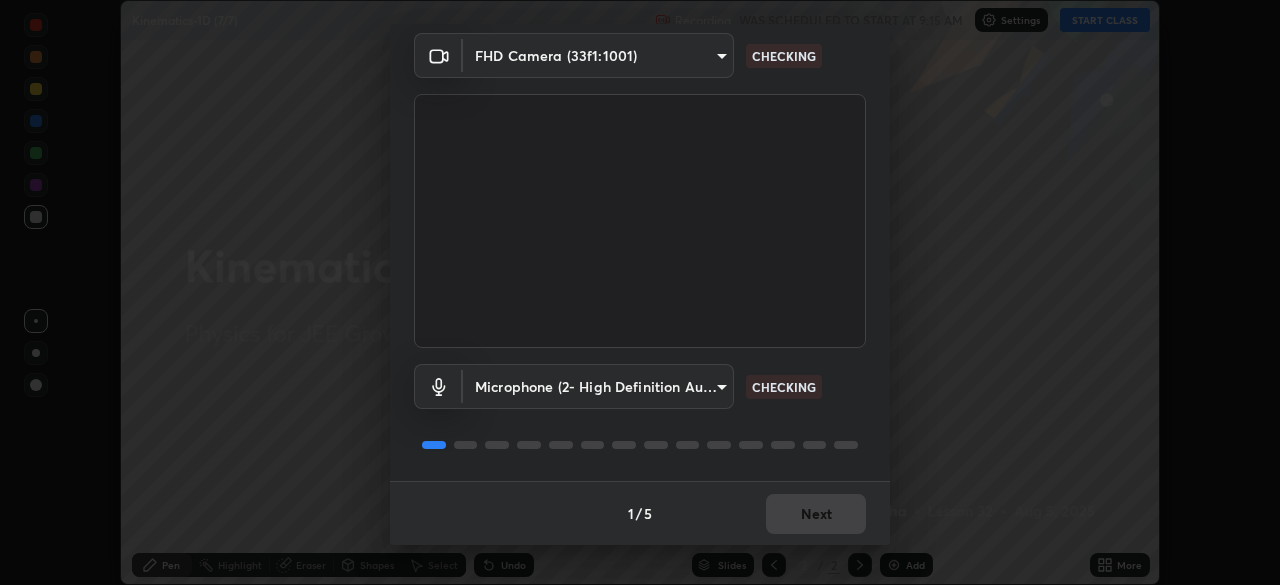 click on "Erase all Kinematics-1D (7/7) Recording WAS SCHEDULED TO START AT  9:15 AM Settings START CLASS Setting up your live class Kinematics-1D (7/7) • L32 of Physics for JEE Growth 3 2027_PSSI [FIRST] [LAST] Pen Highlight Eraser Shapes Select Undo Slides 2 / 2 Add More No doubts shared Encourage your learners to ask a doubt for better clarity Report an issue Reason for reporting Buffering Chat not working Audio - Video sync issue Educator video quality low ​ Attach an image Report Media settings FHD Camera (33f1:1001) [HASH] CHECKING Microphone (2- High Definition Audio Device) [HASH] CHECKING 1 / 5 Next" at bounding box center [640, 292] 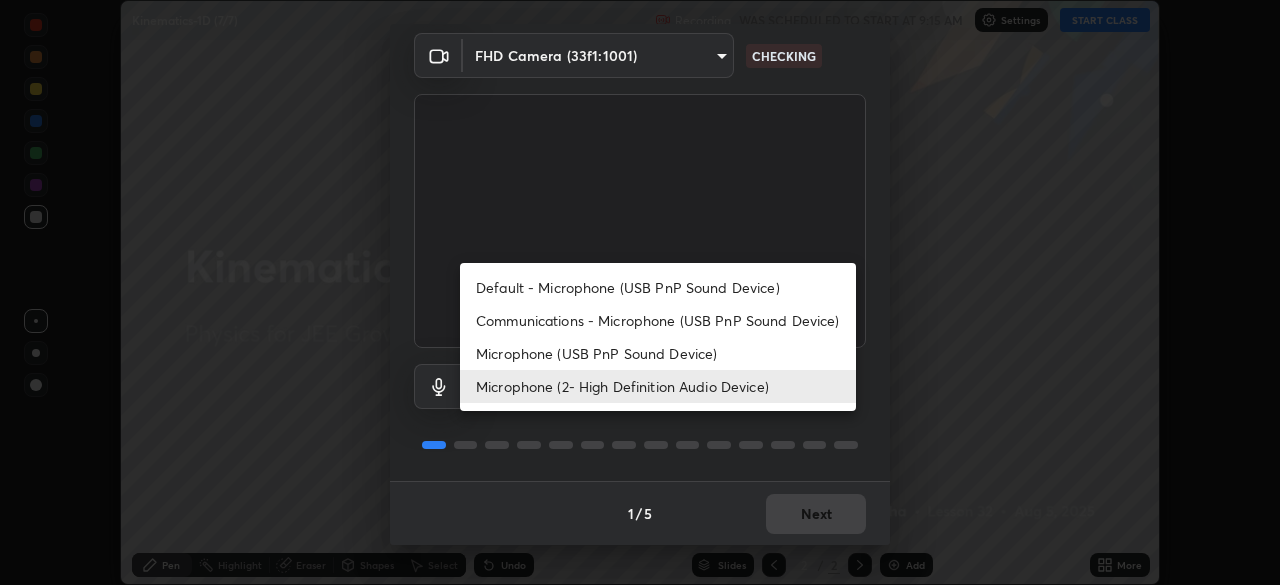 click on "Default - Microphone (USB PnP Sound Device)" at bounding box center [658, 287] 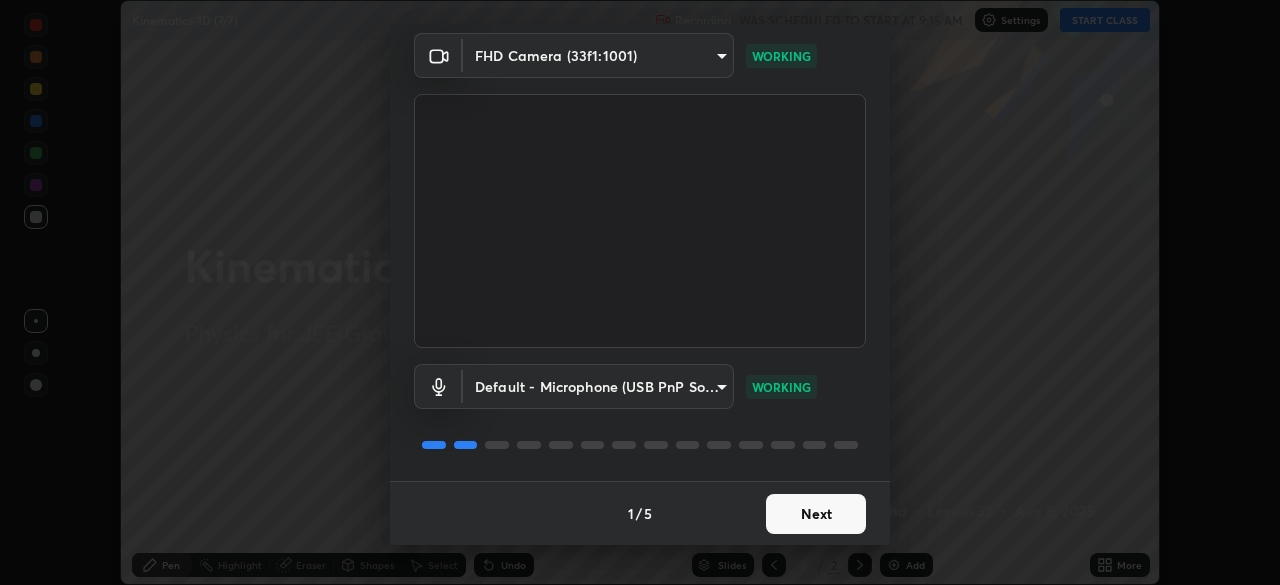 click on "Next" at bounding box center [816, 514] 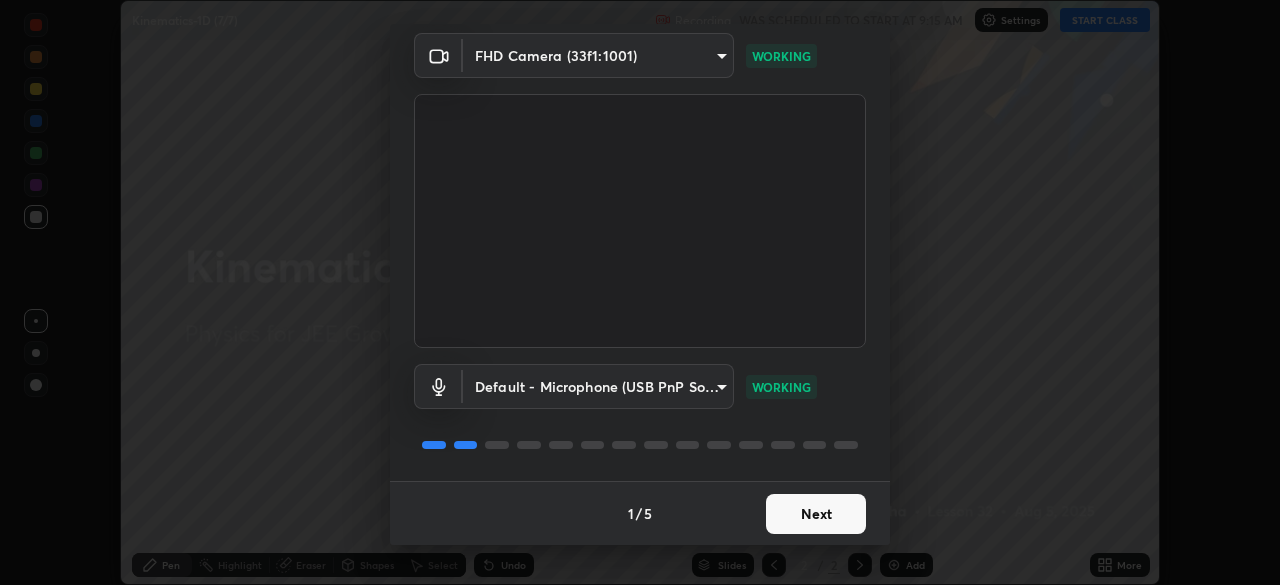 scroll, scrollTop: 0, scrollLeft: 0, axis: both 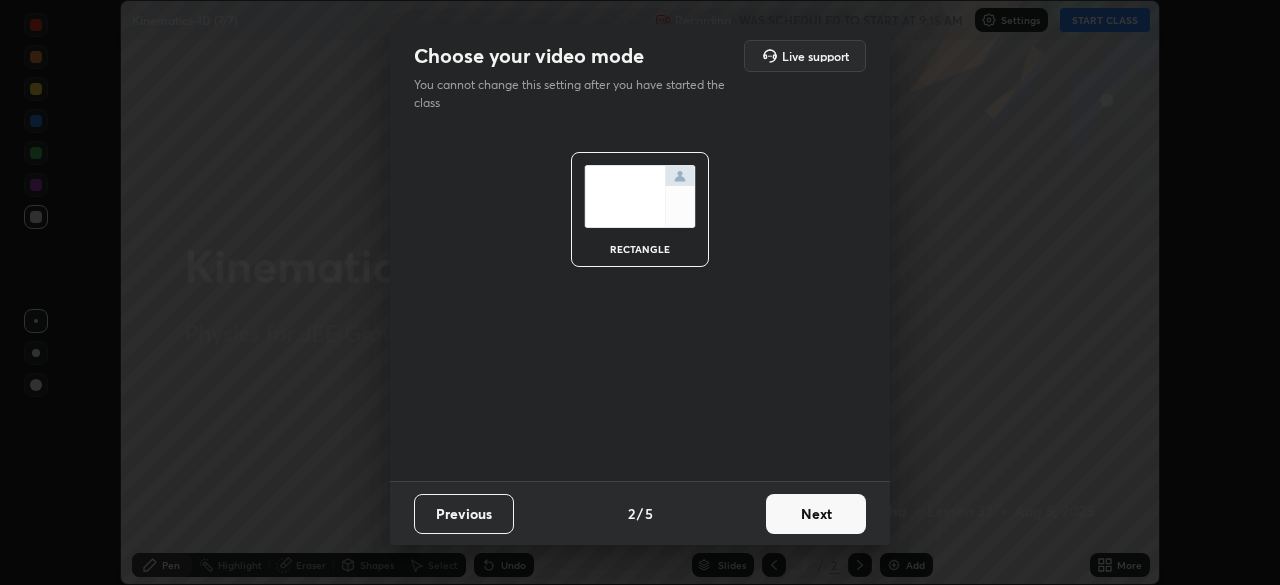 click on "Next" at bounding box center (816, 514) 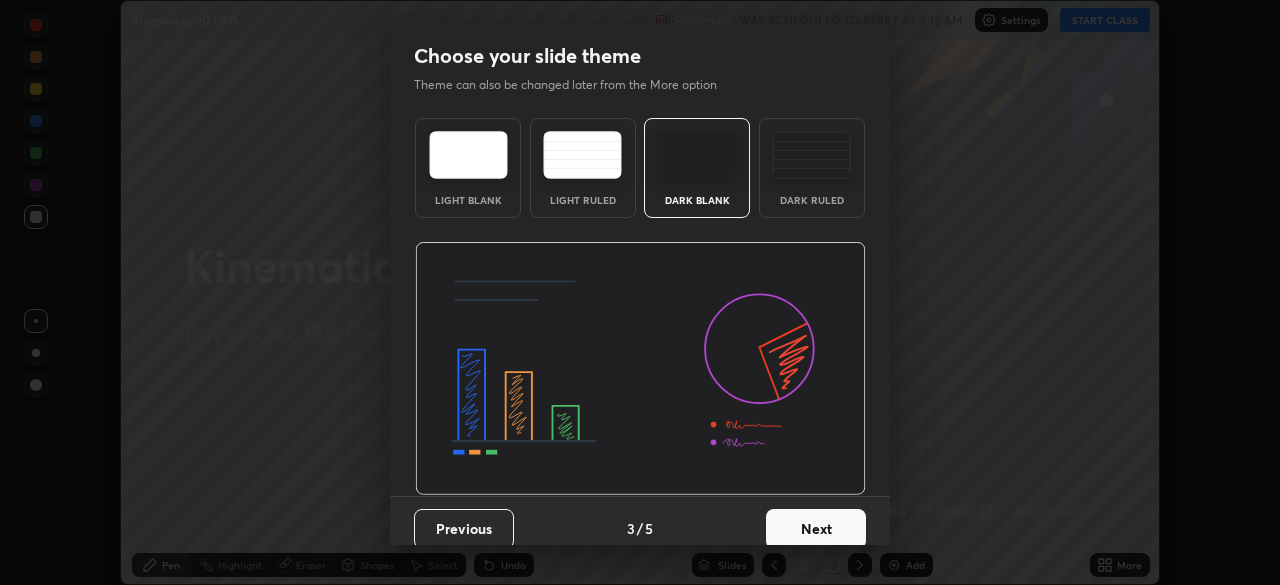 click on "Next" at bounding box center [816, 529] 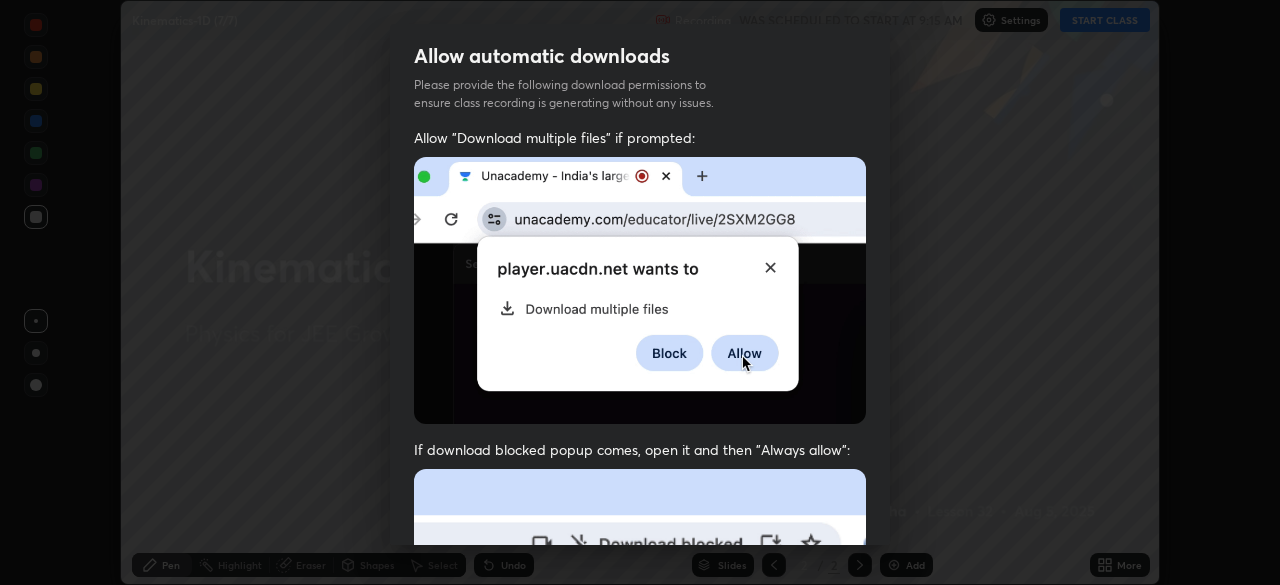 click at bounding box center (640, 687) 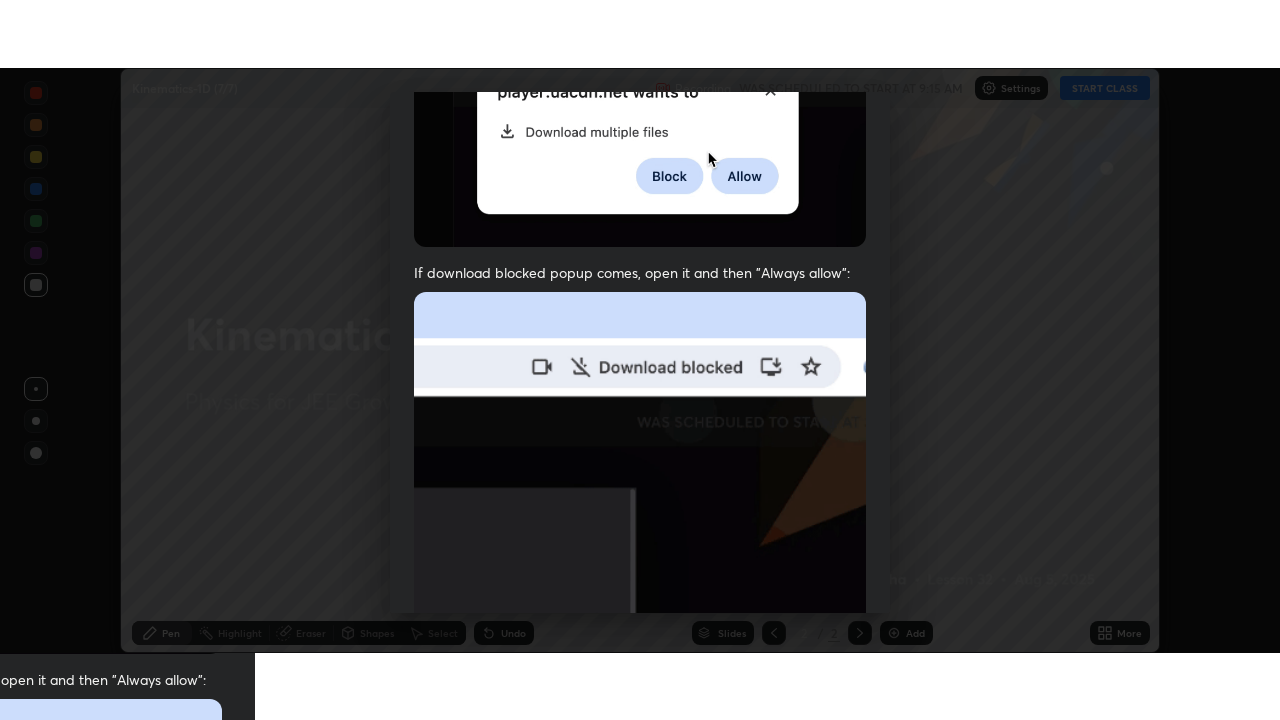 scroll, scrollTop: 479, scrollLeft: 0, axis: vertical 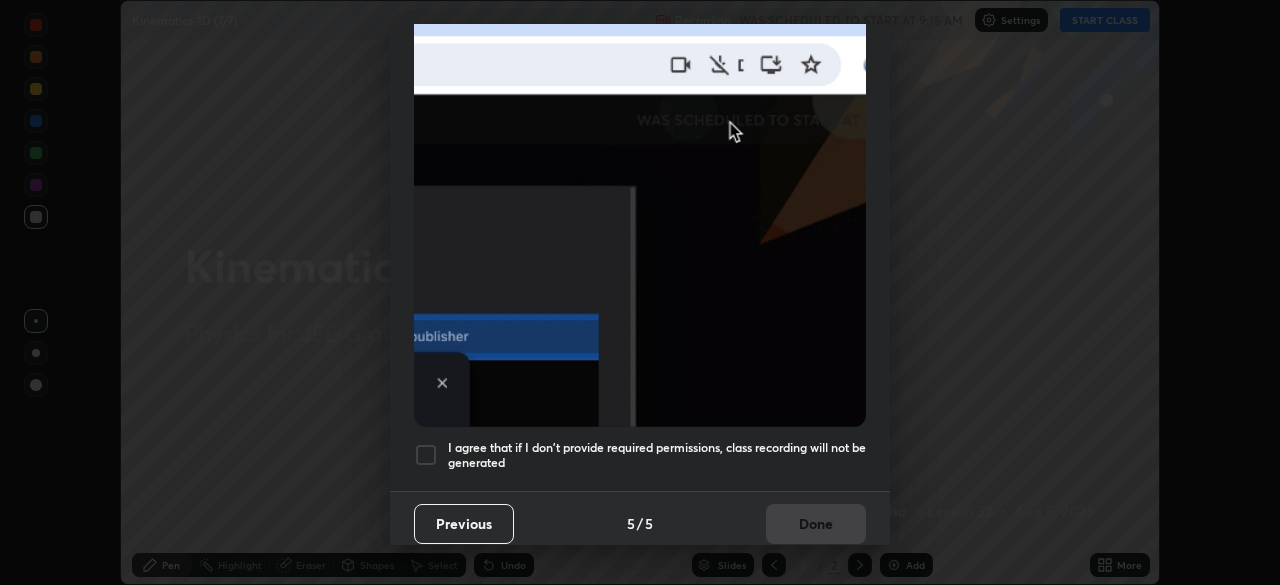 click at bounding box center (426, 455) 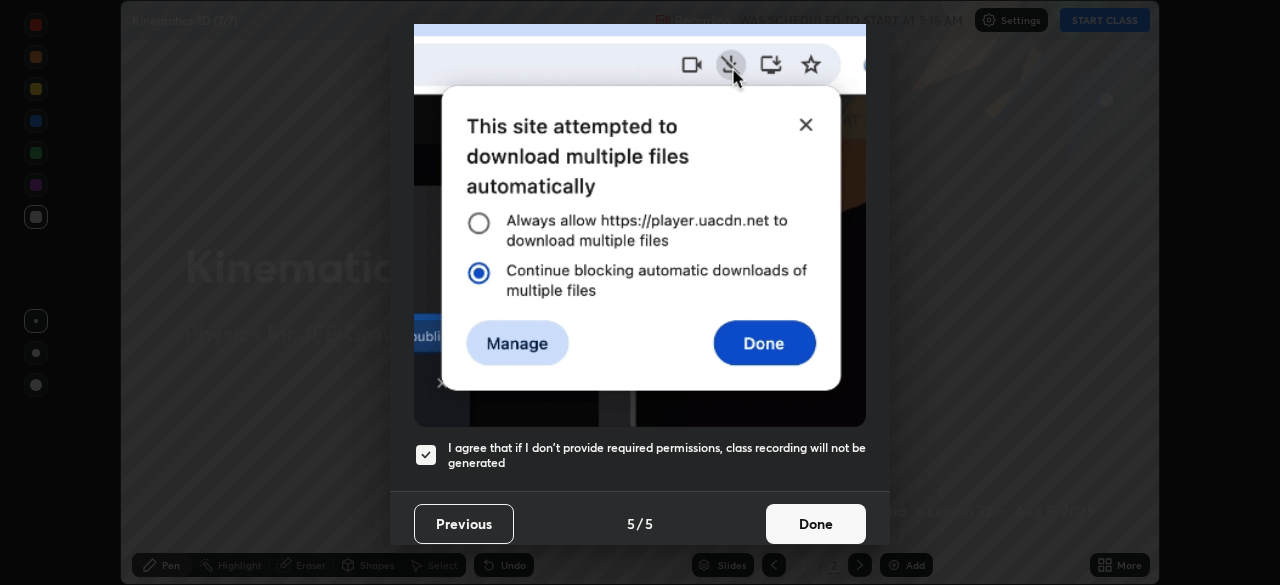 click on "Done" at bounding box center (816, 524) 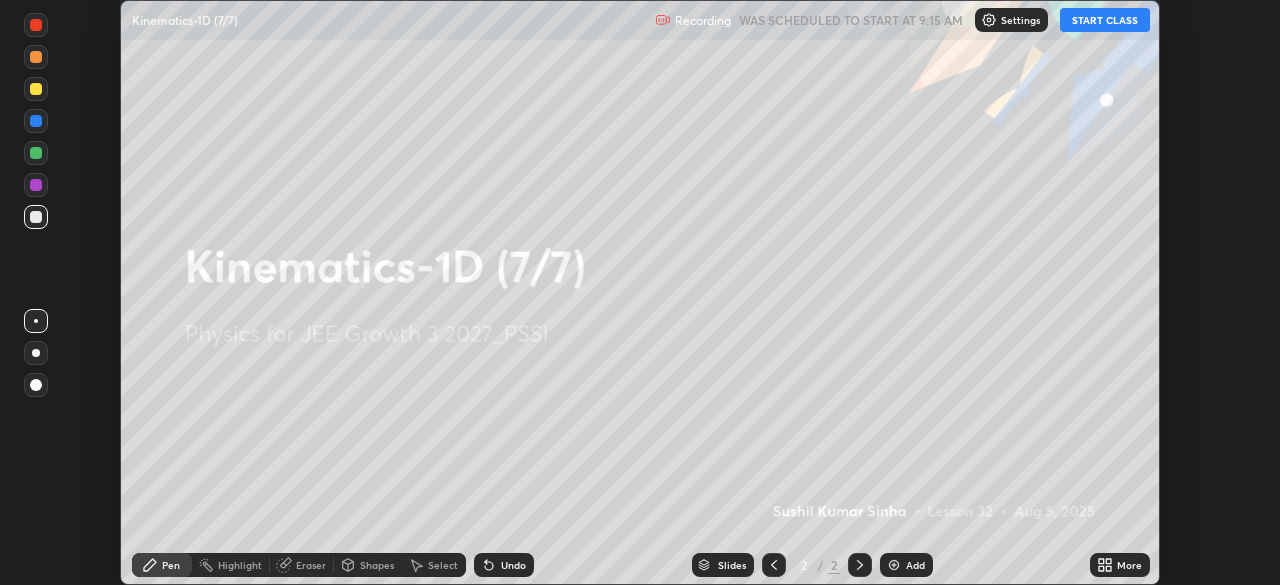 click on "START CLASS" at bounding box center (1105, 20) 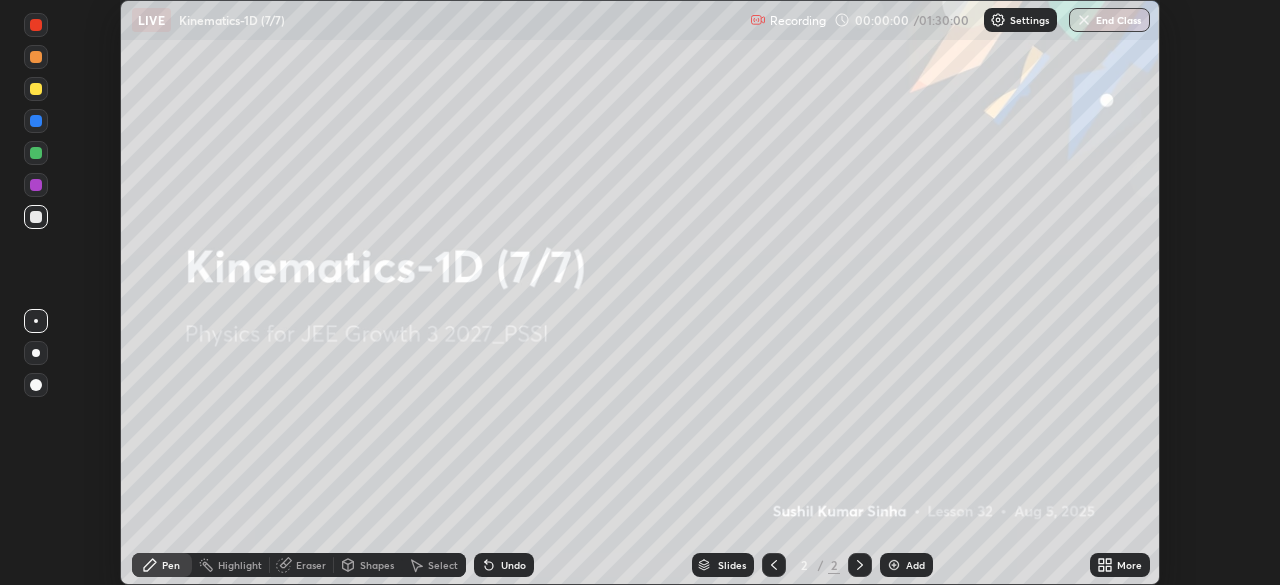 click on "More" at bounding box center [1120, 565] 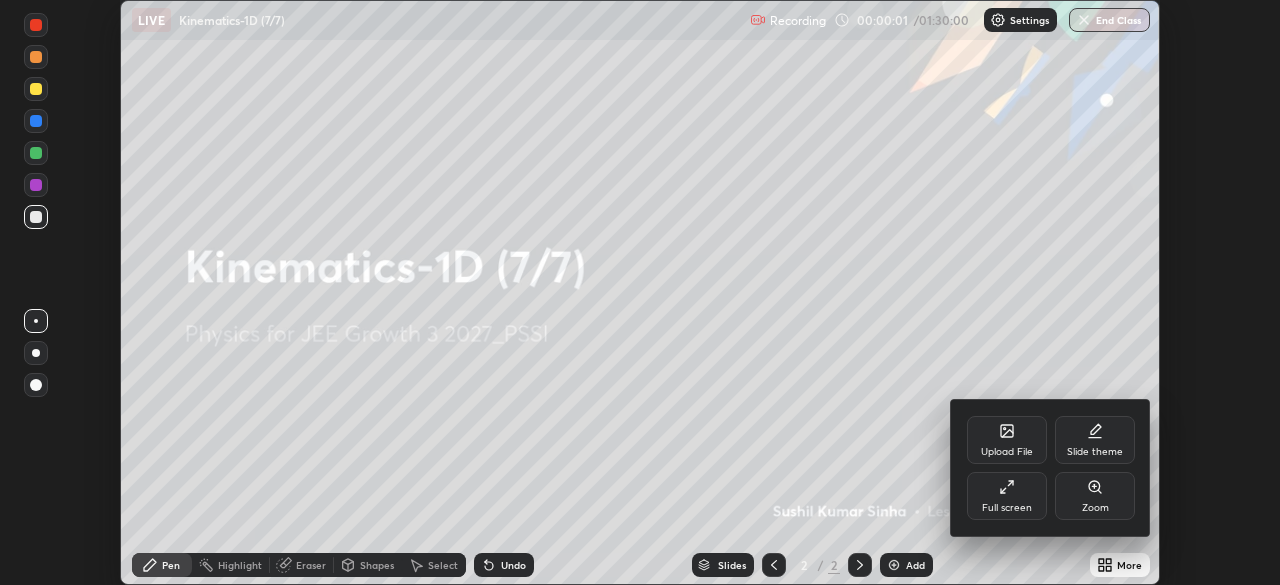 click on "Full screen" at bounding box center [1007, 496] 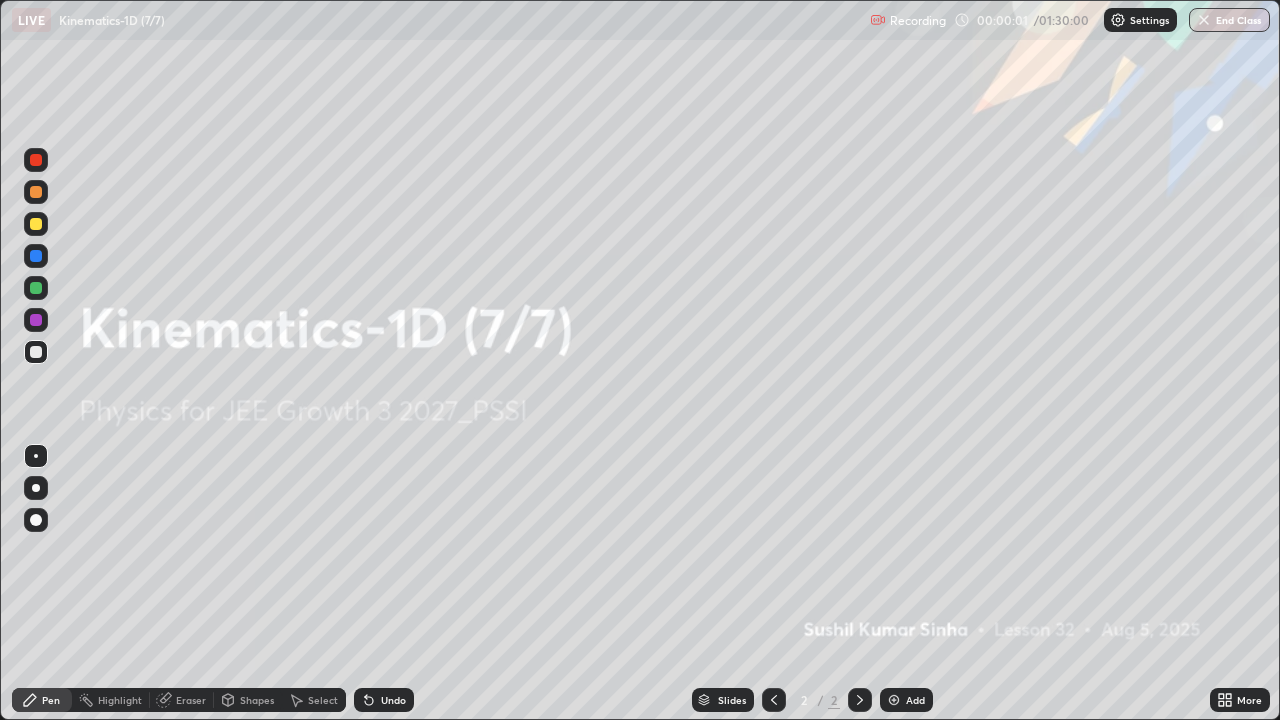 scroll, scrollTop: 99280, scrollLeft: 98720, axis: both 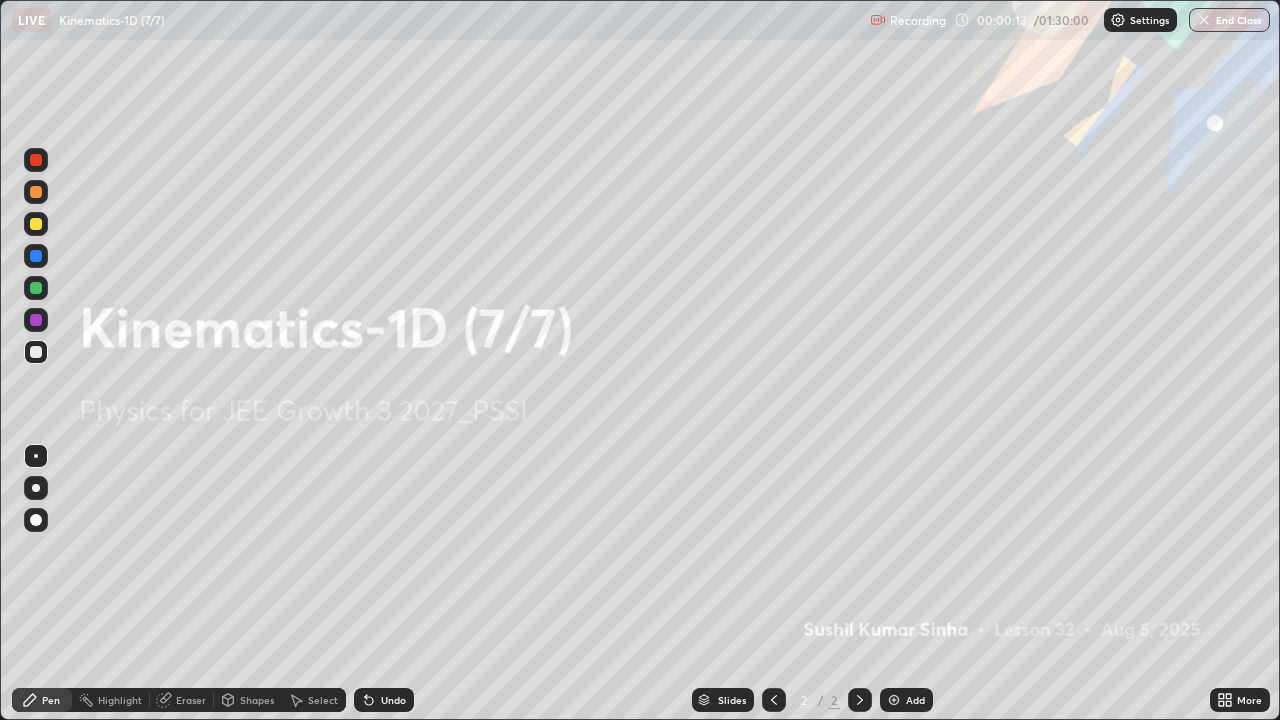 click at bounding box center (894, 700) 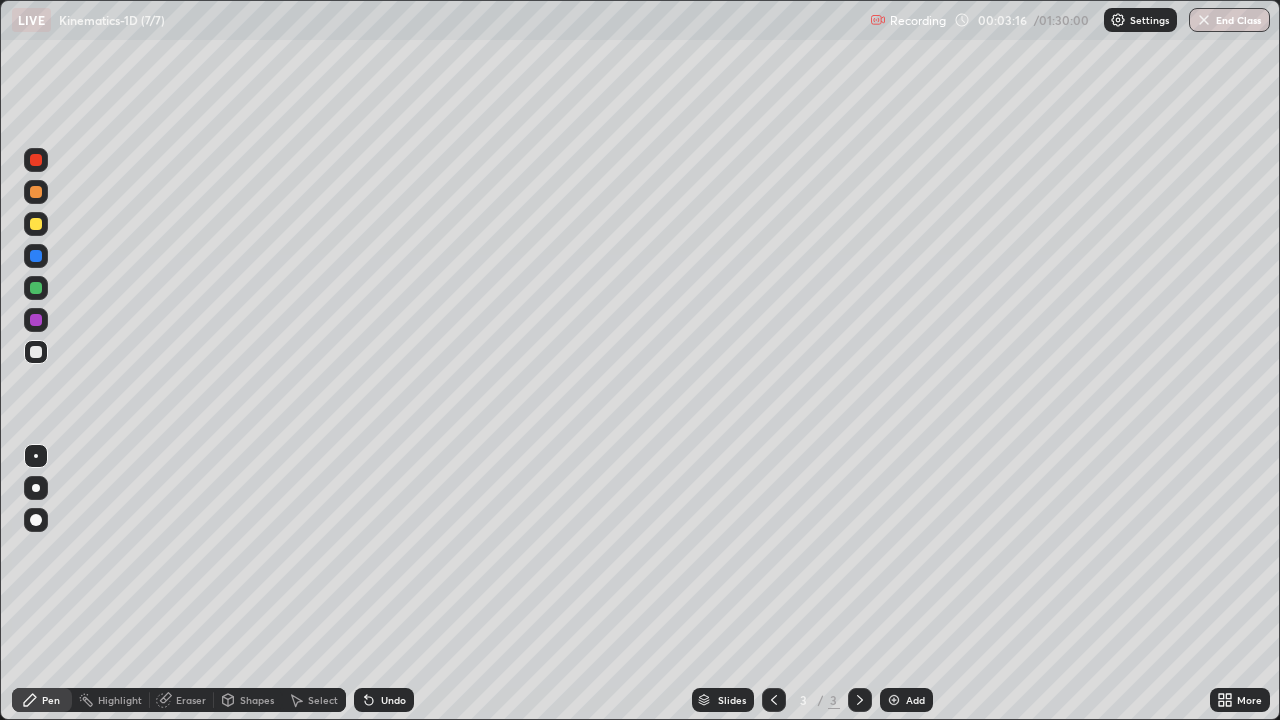 click on "Select" at bounding box center (323, 700) 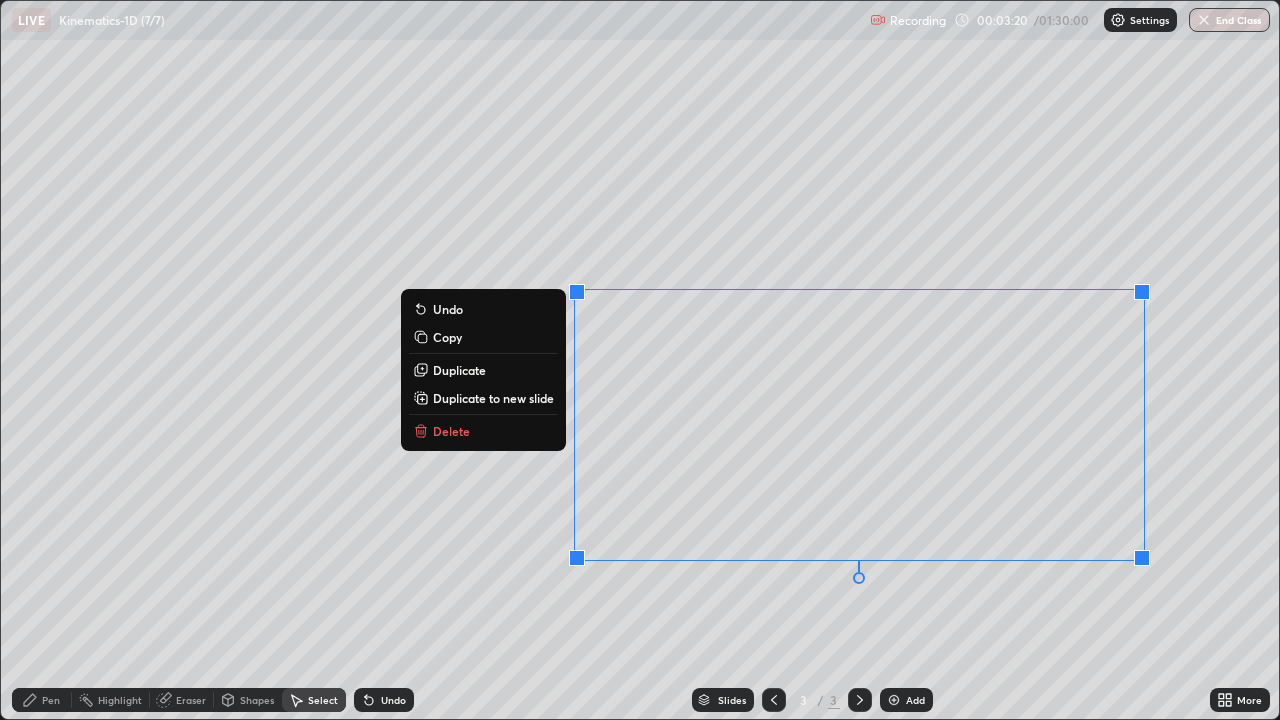 click on "Delete" at bounding box center [451, 431] 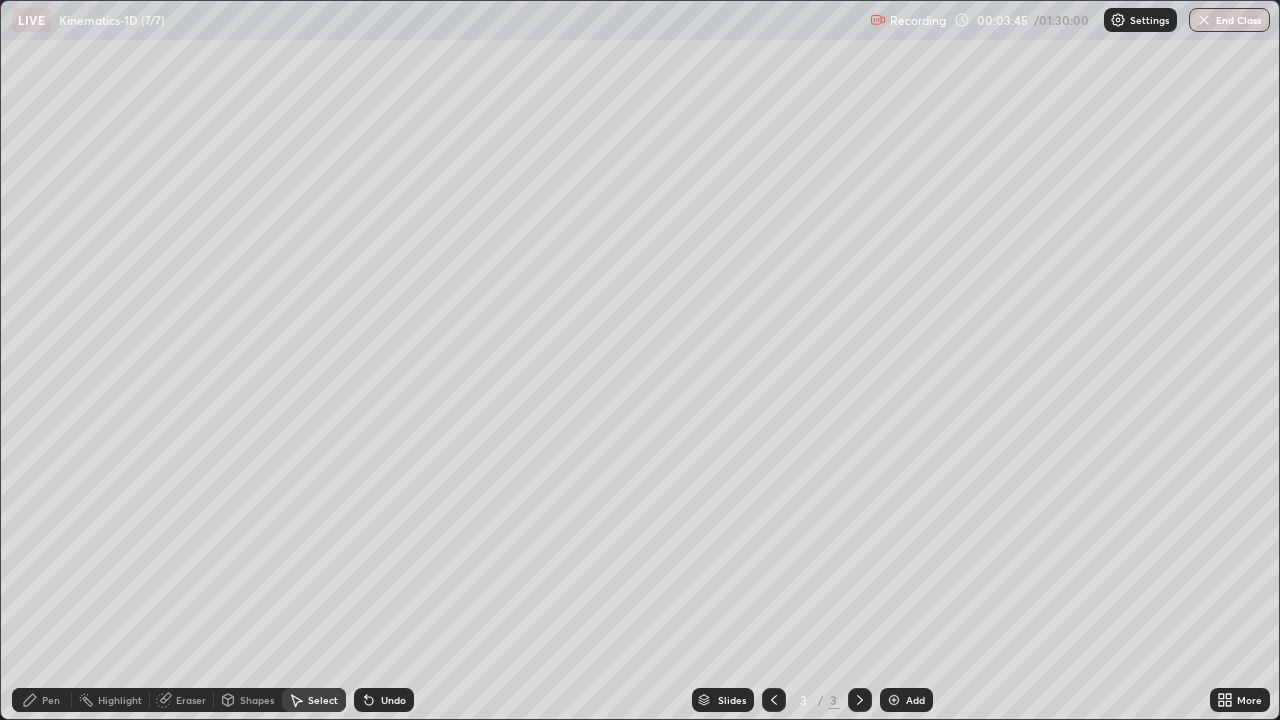 click on "Pen" at bounding box center [51, 700] 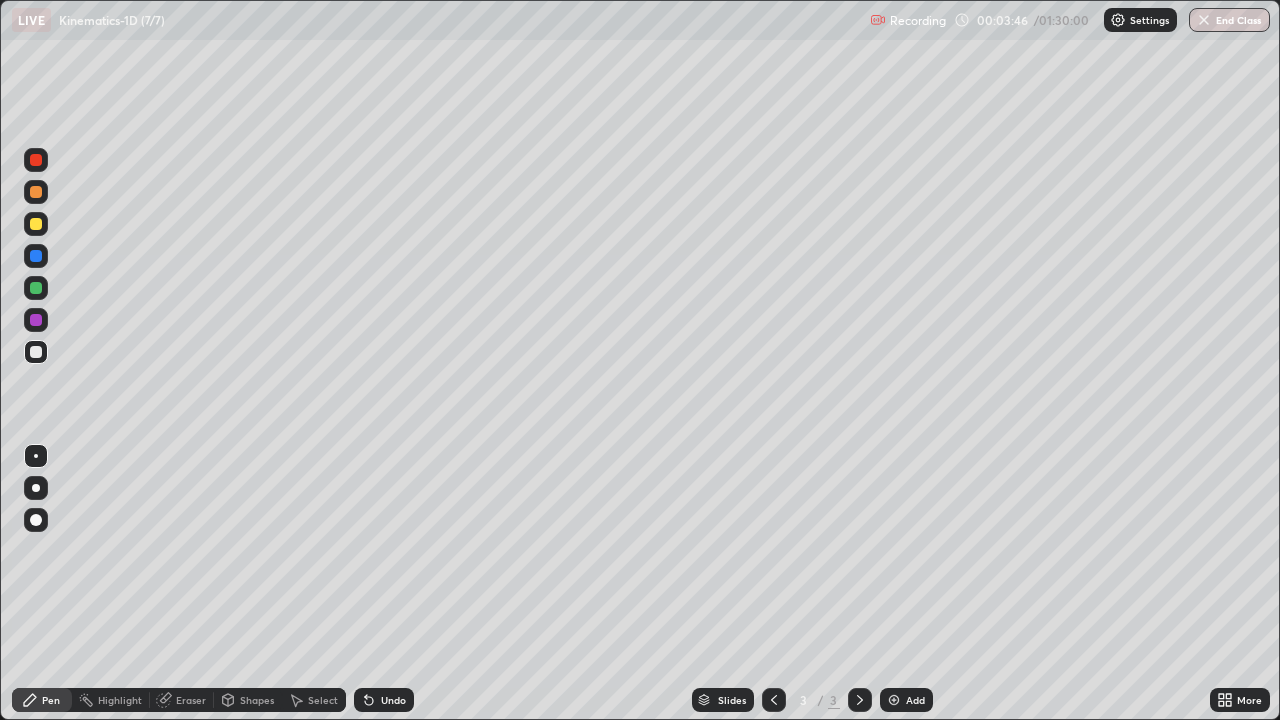 click at bounding box center [36, 288] 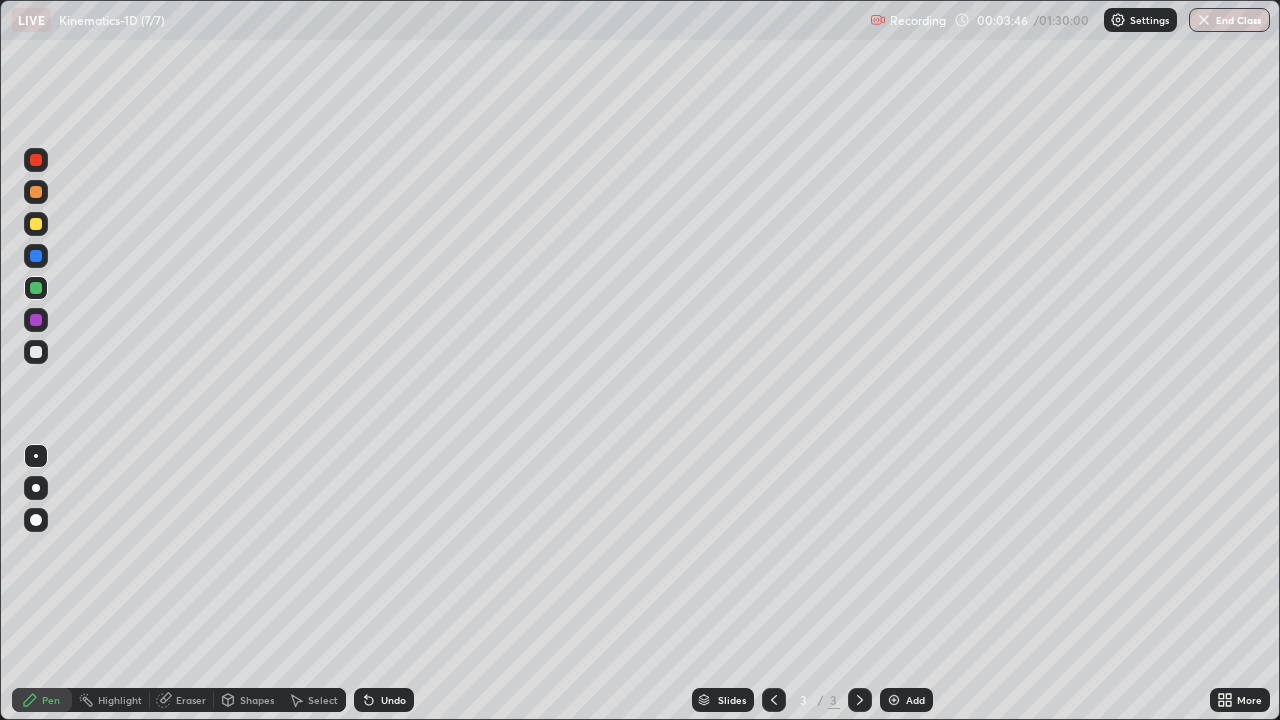 click at bounding box center [36, 352] 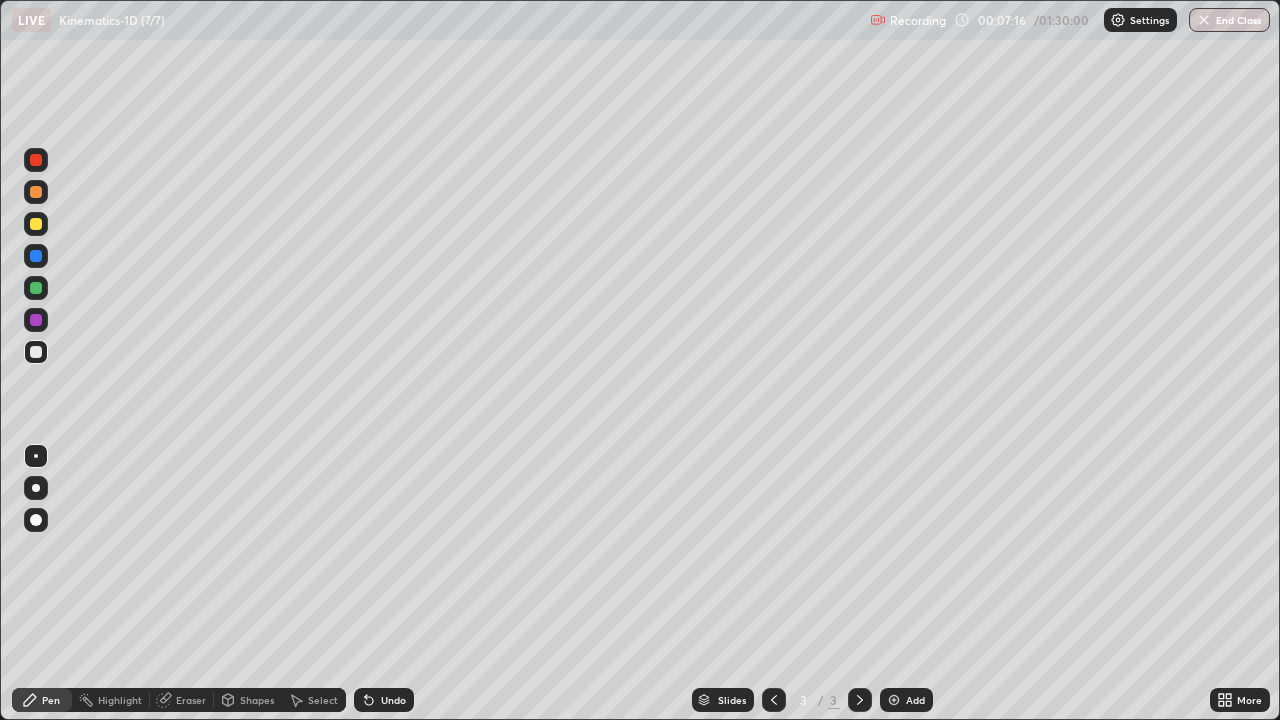 click on "Select" at bounding box center (323, 700) 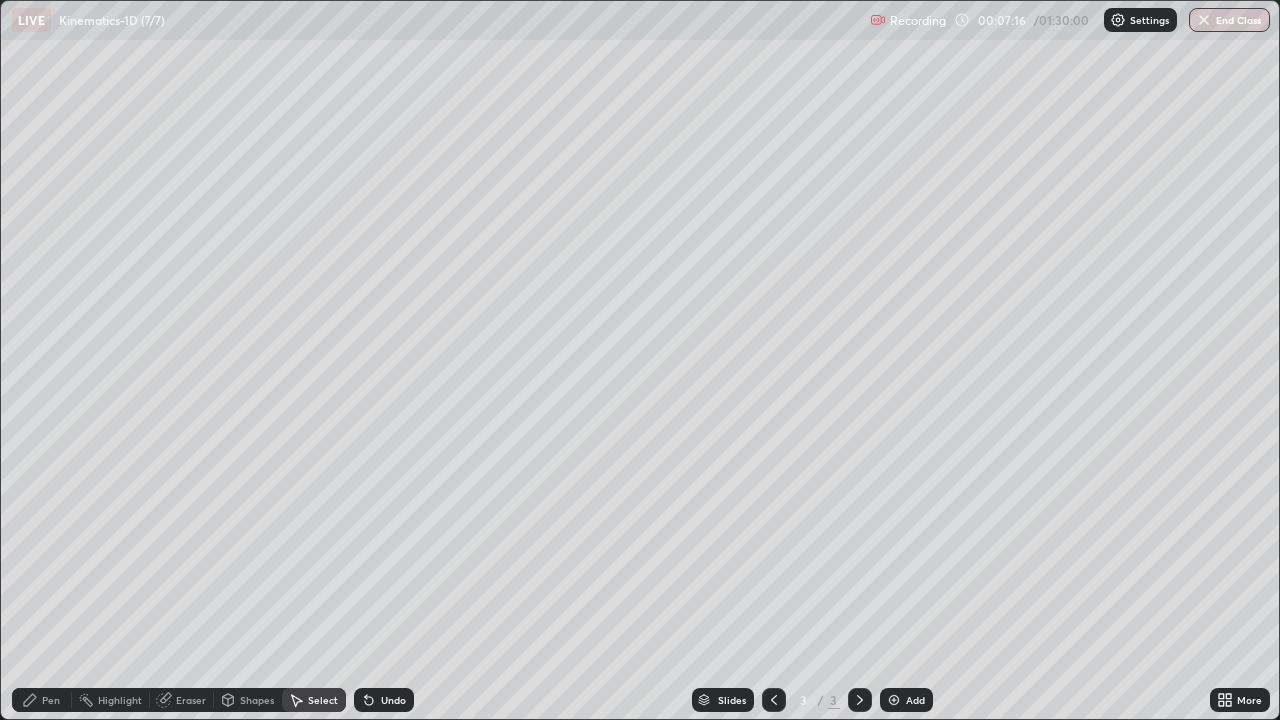 click on "Select" at bounding box center [314, 700] 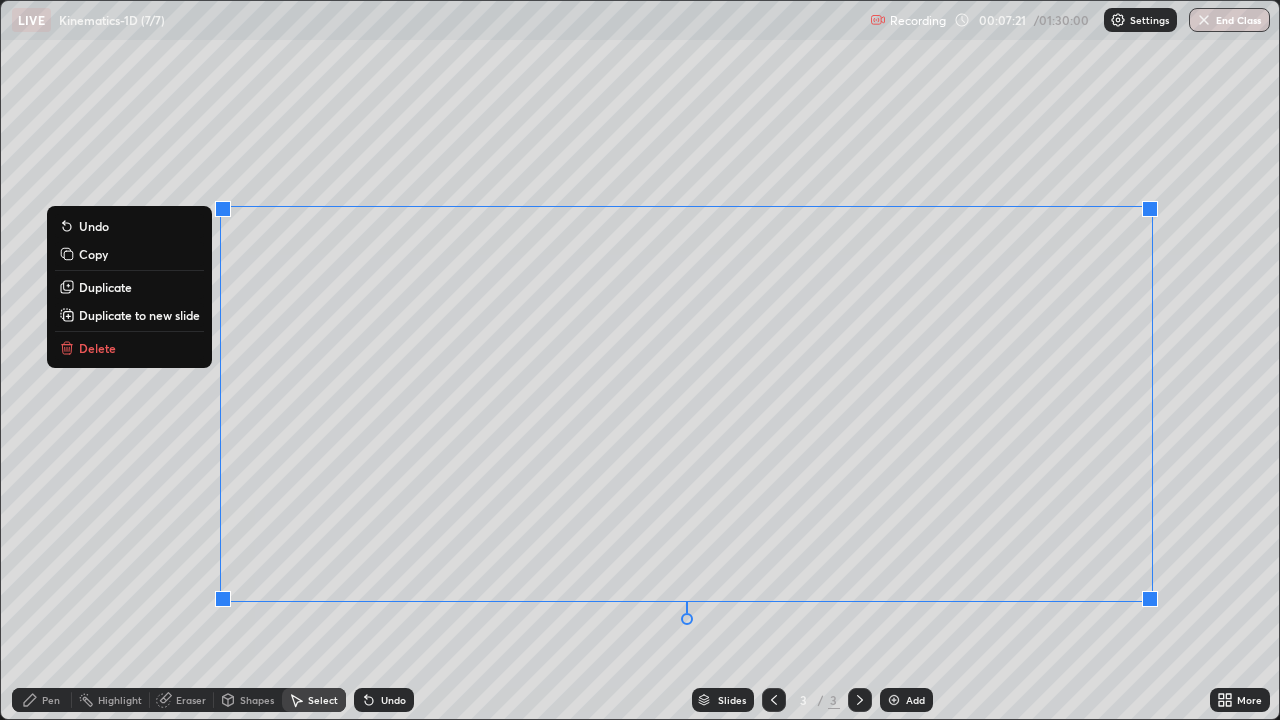 click on "Delete" at bounding box center (129, 348) 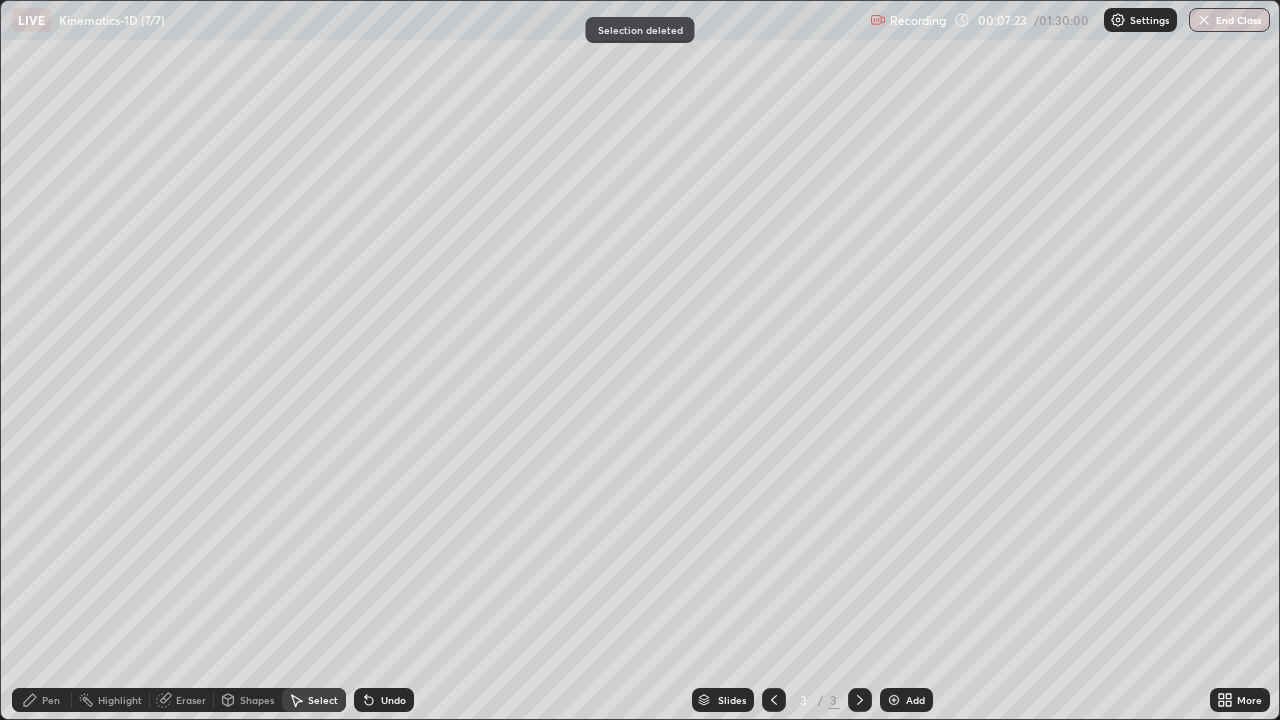 click on "Pen" at bounding box center [42, 700] 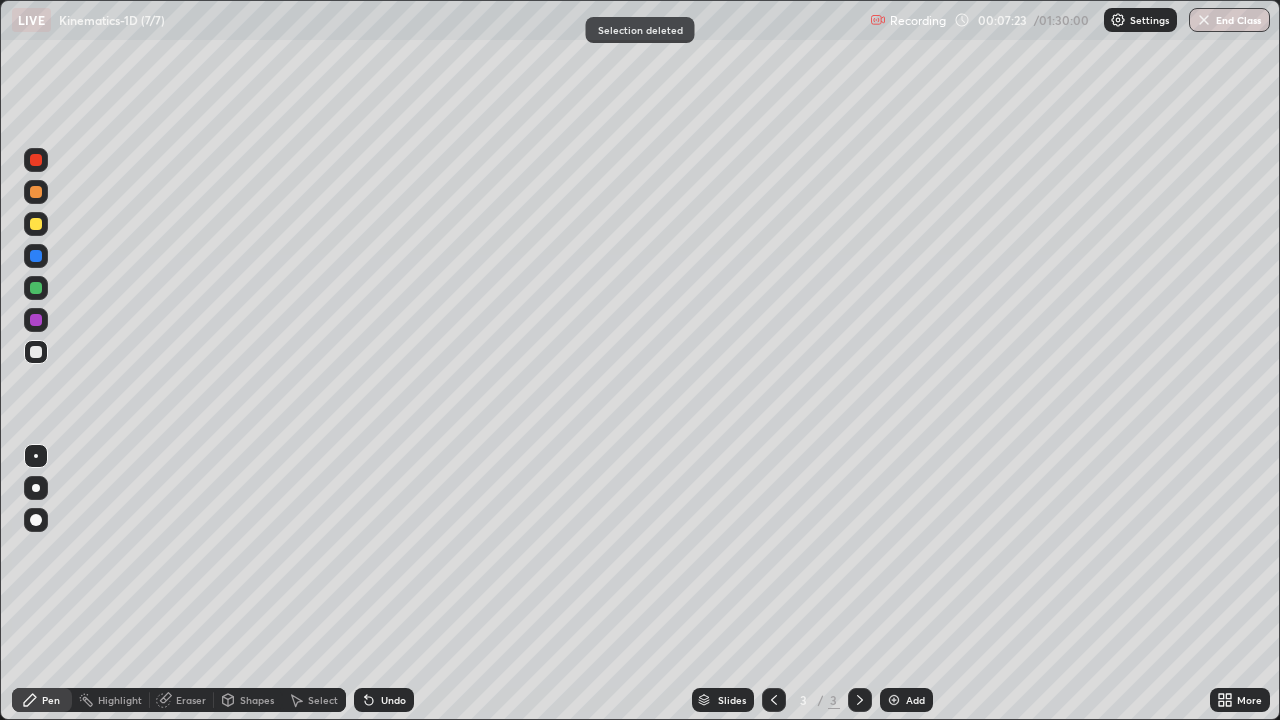 click at bounding box center (36, 352) 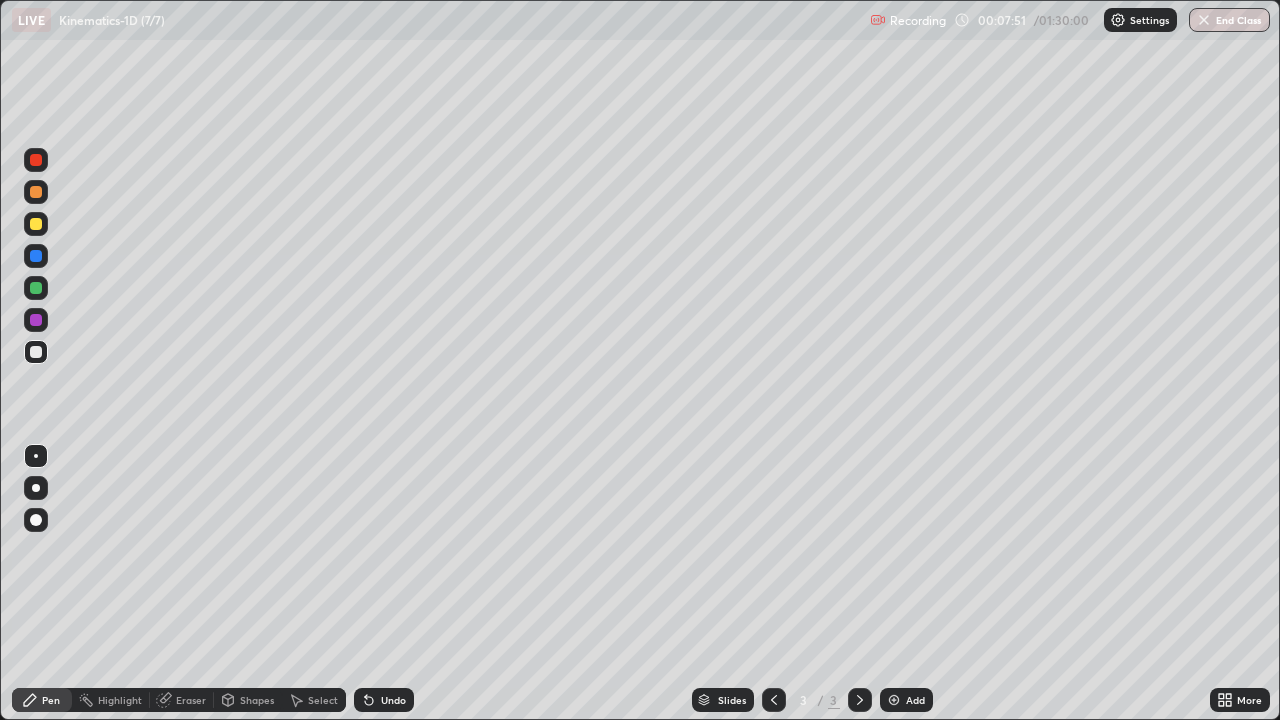 click on "Select" at bounding box center (323, 700) 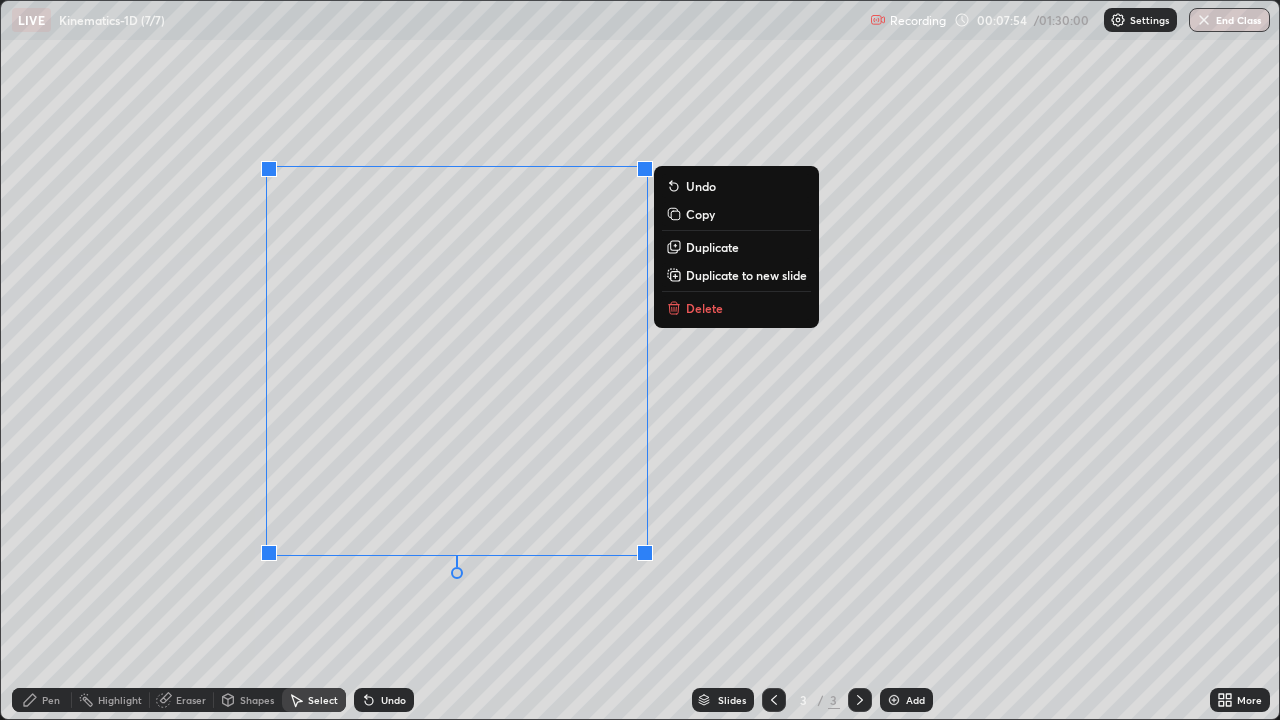 click on "Delete" at bounding box center [704, 308] 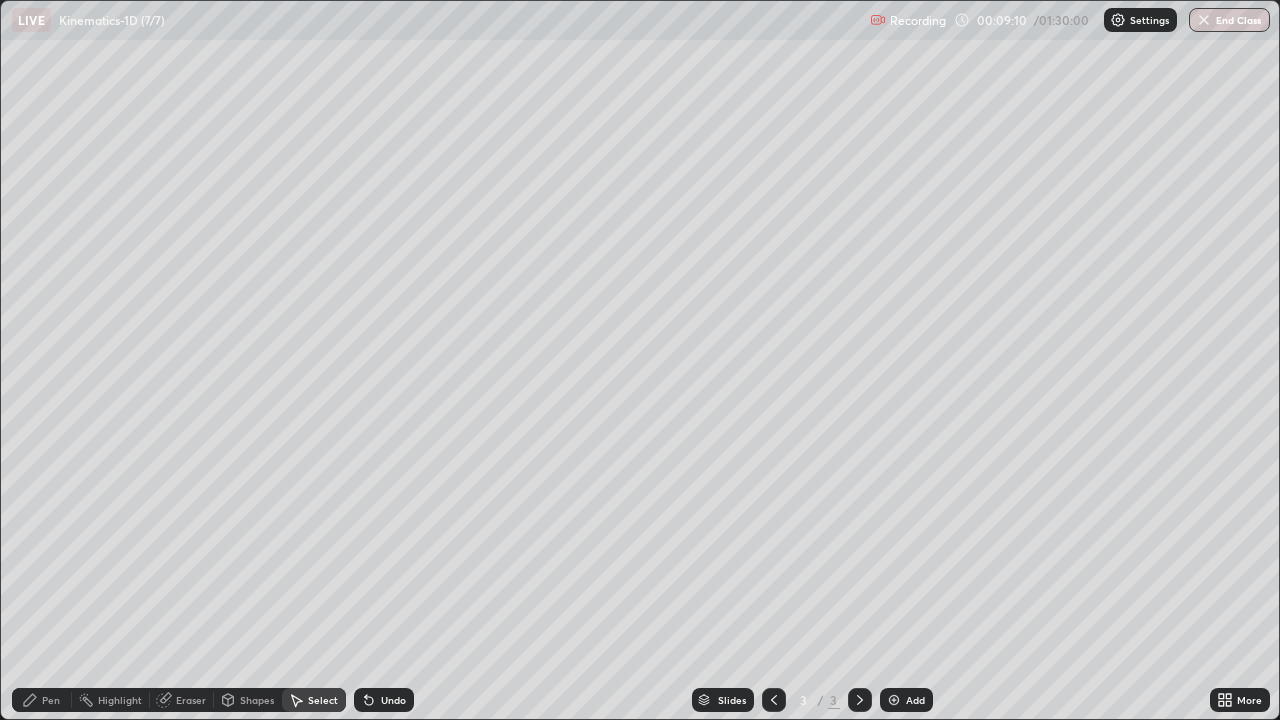 click on "Pen" at bounding box center [42, 700] 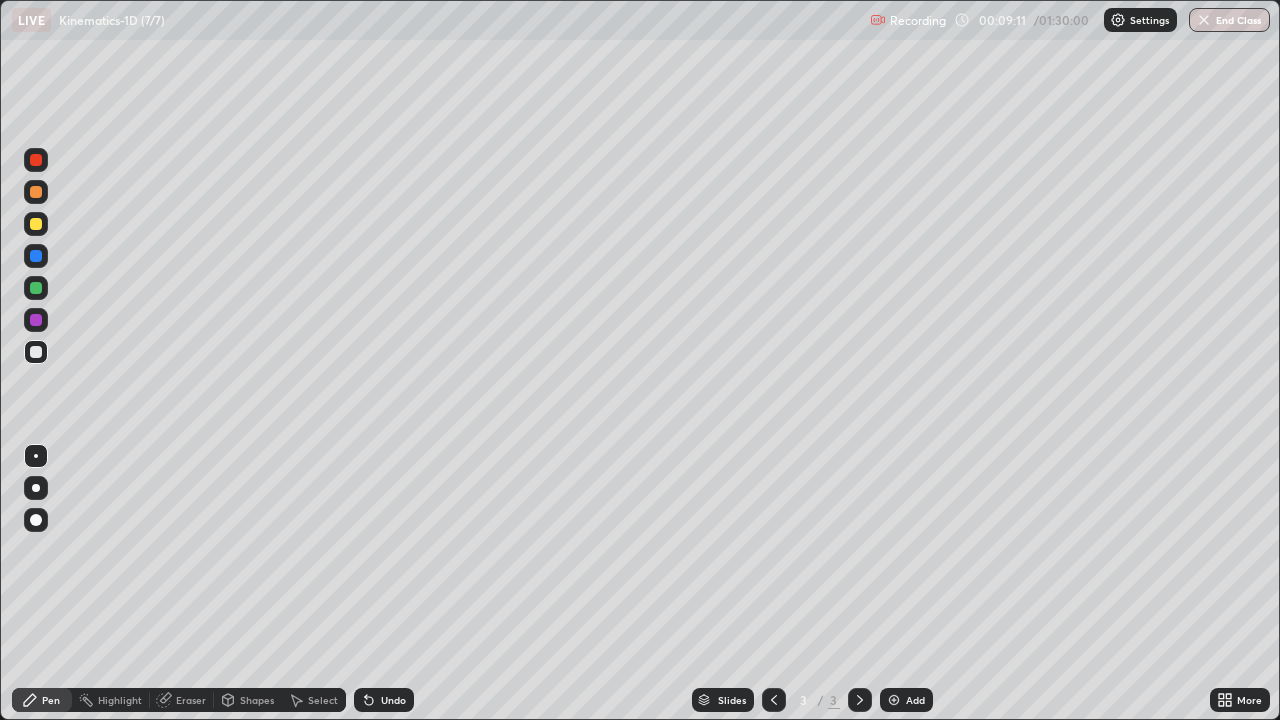 click at bounding box center [36, 288] 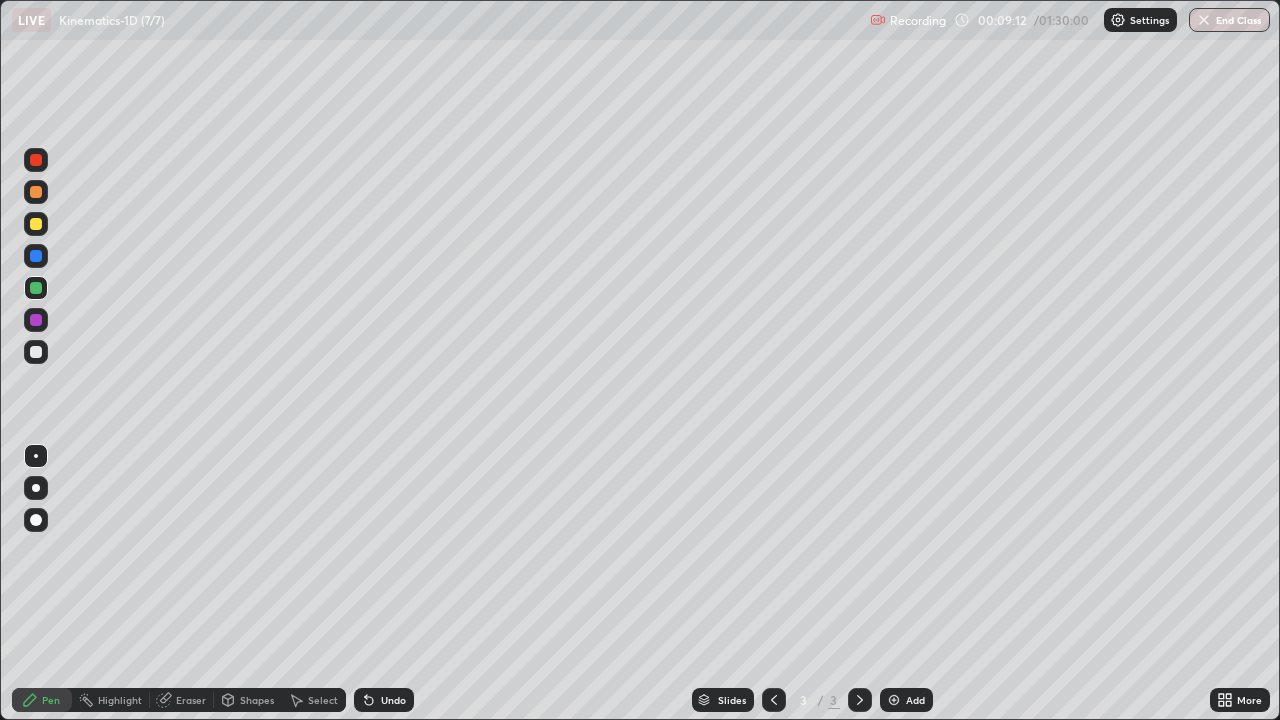 click at bounding box center (36, 288) 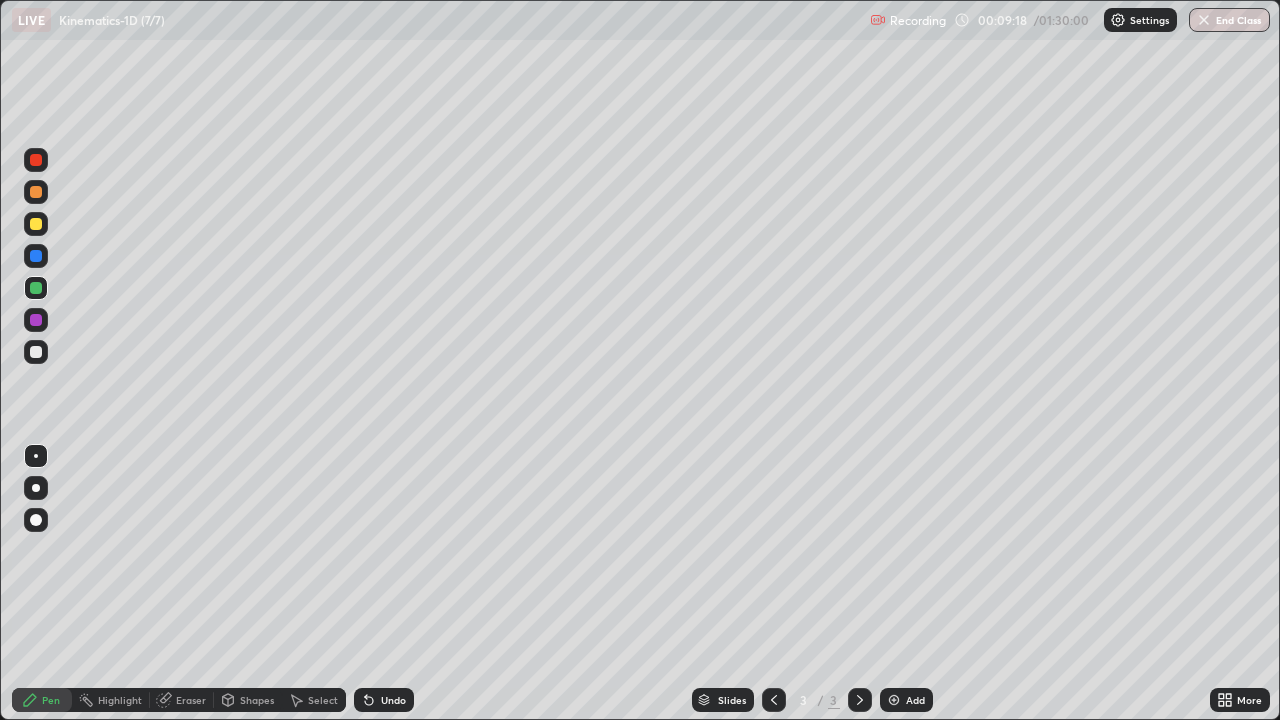click on "Undo" at bounding box center (384, 700) 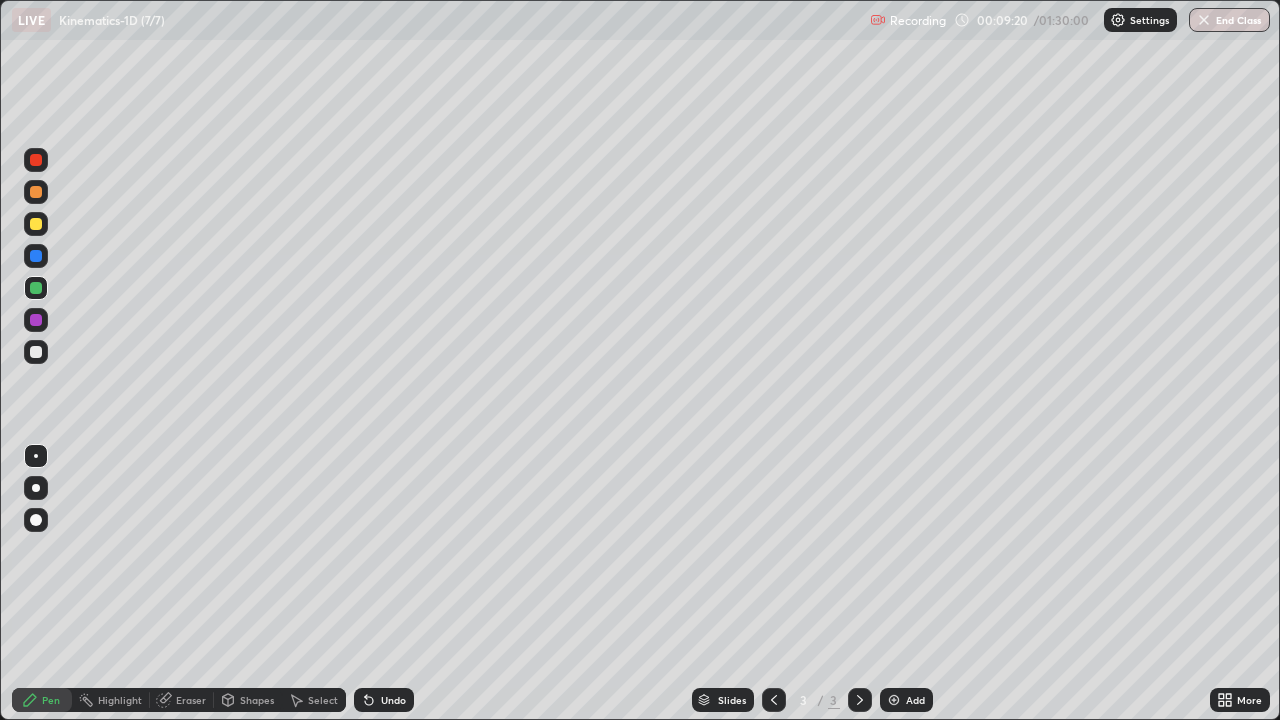 click 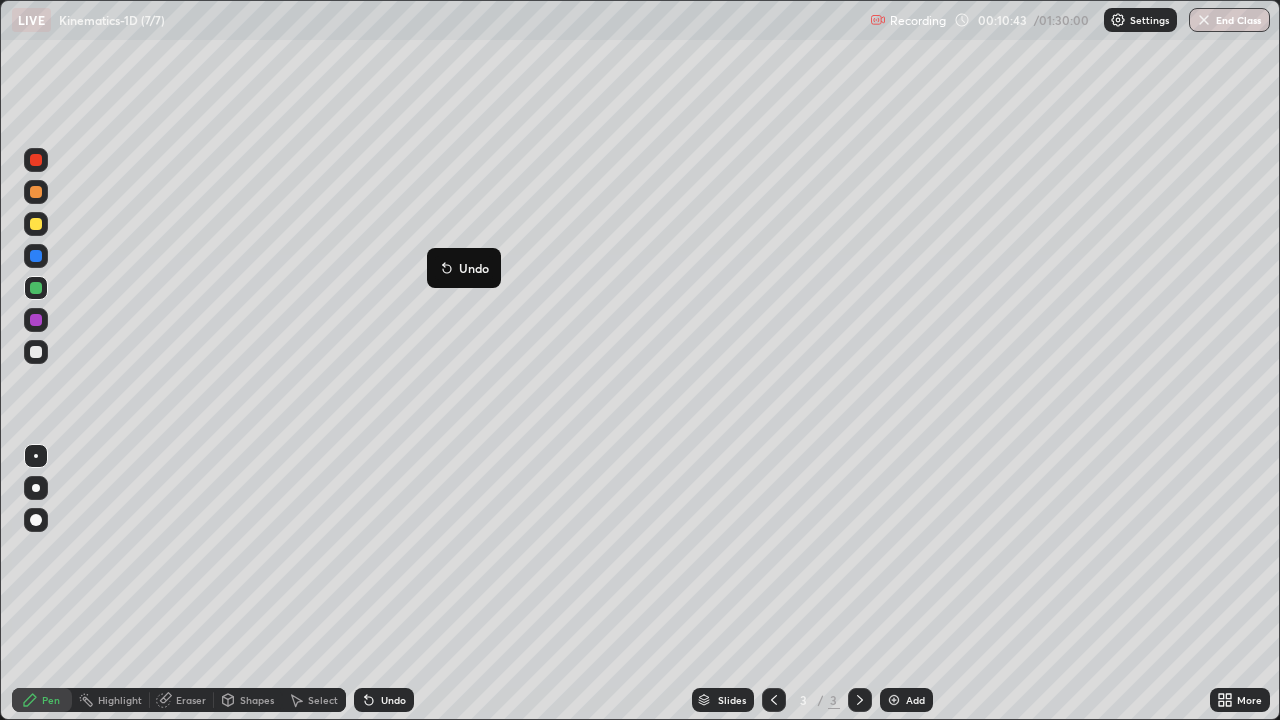 click on "Undo" at bounding box center [464, 268] 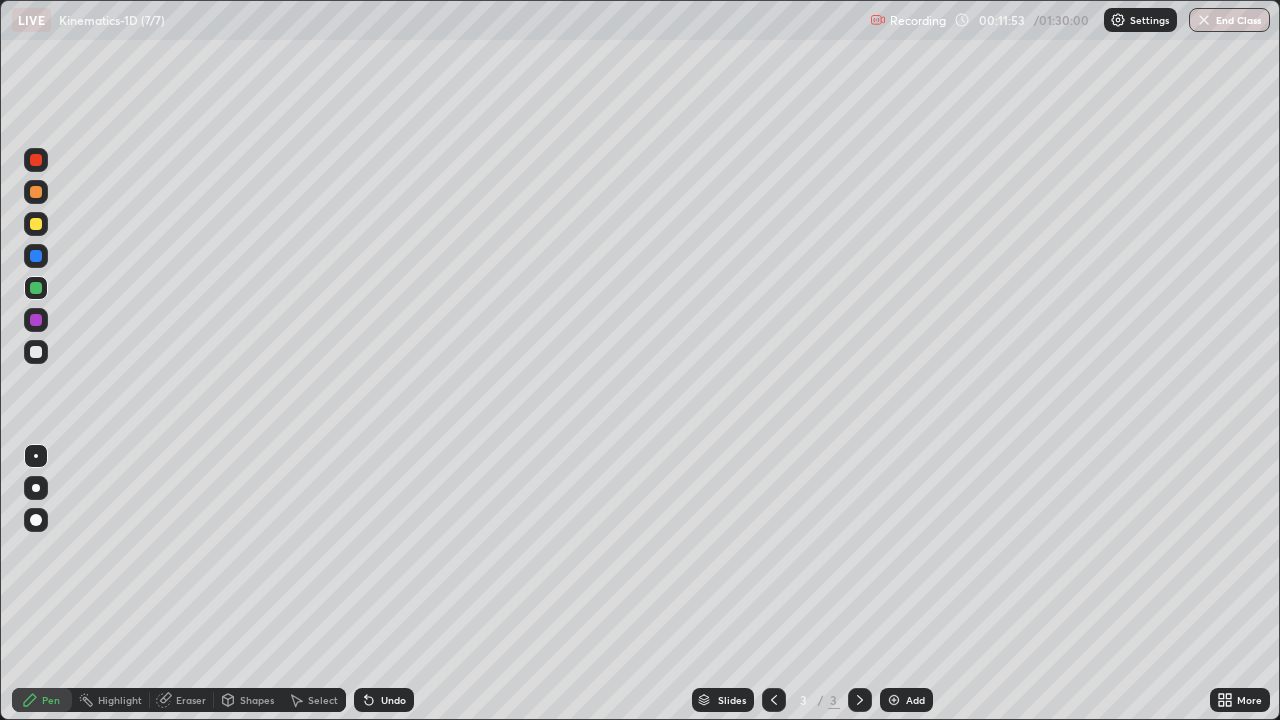 click at bounding box center (36, 352) 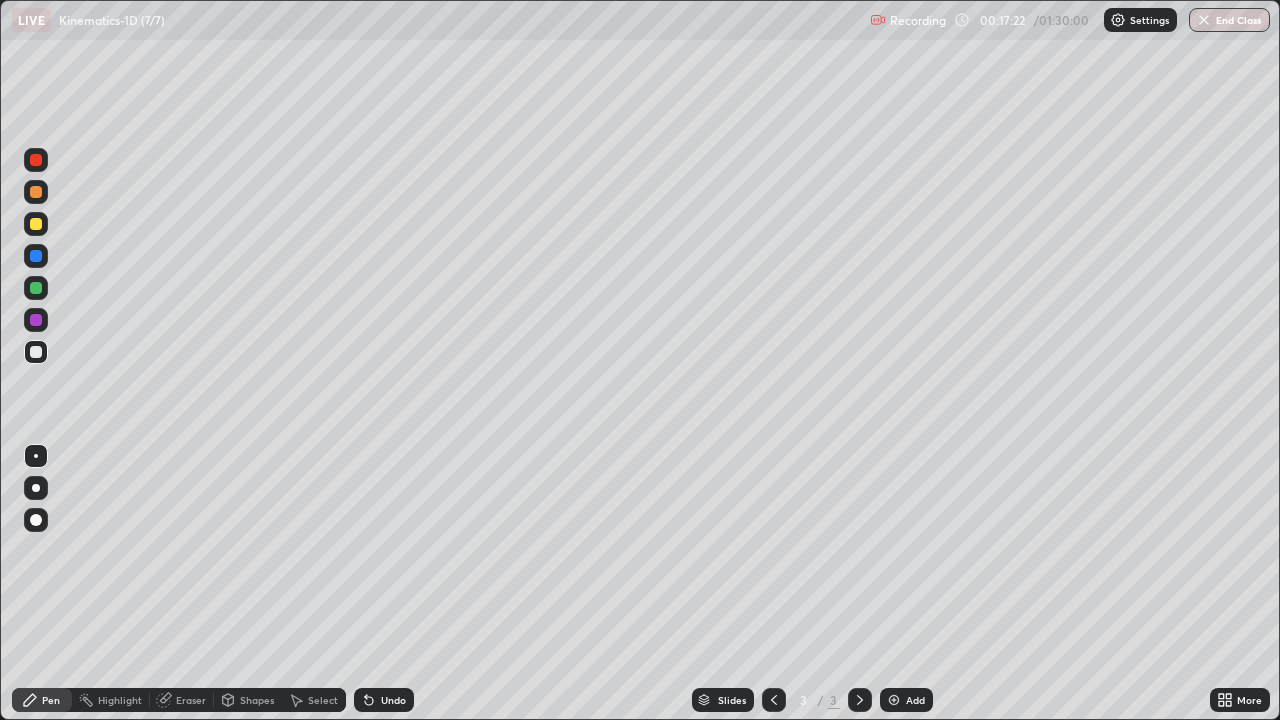 click at bounding box center (36, 224) 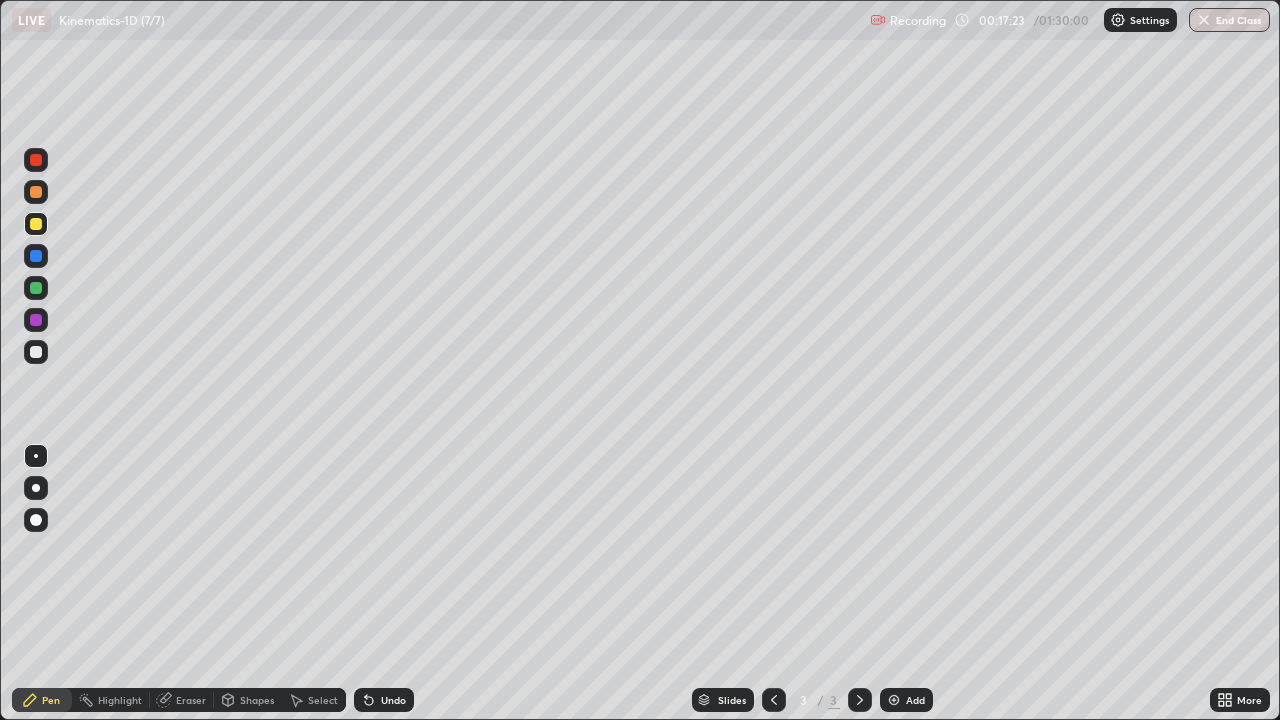 click at bounding box center [36, 224] 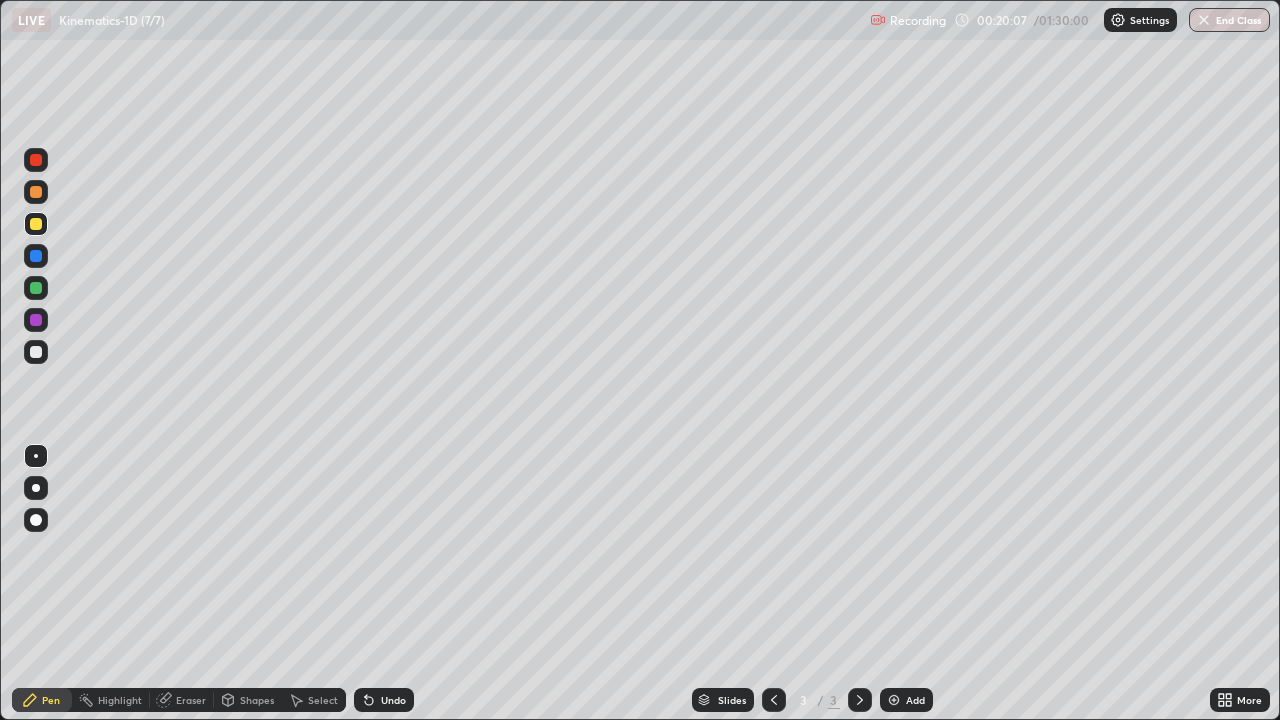 click at bounding box center (36, 320) 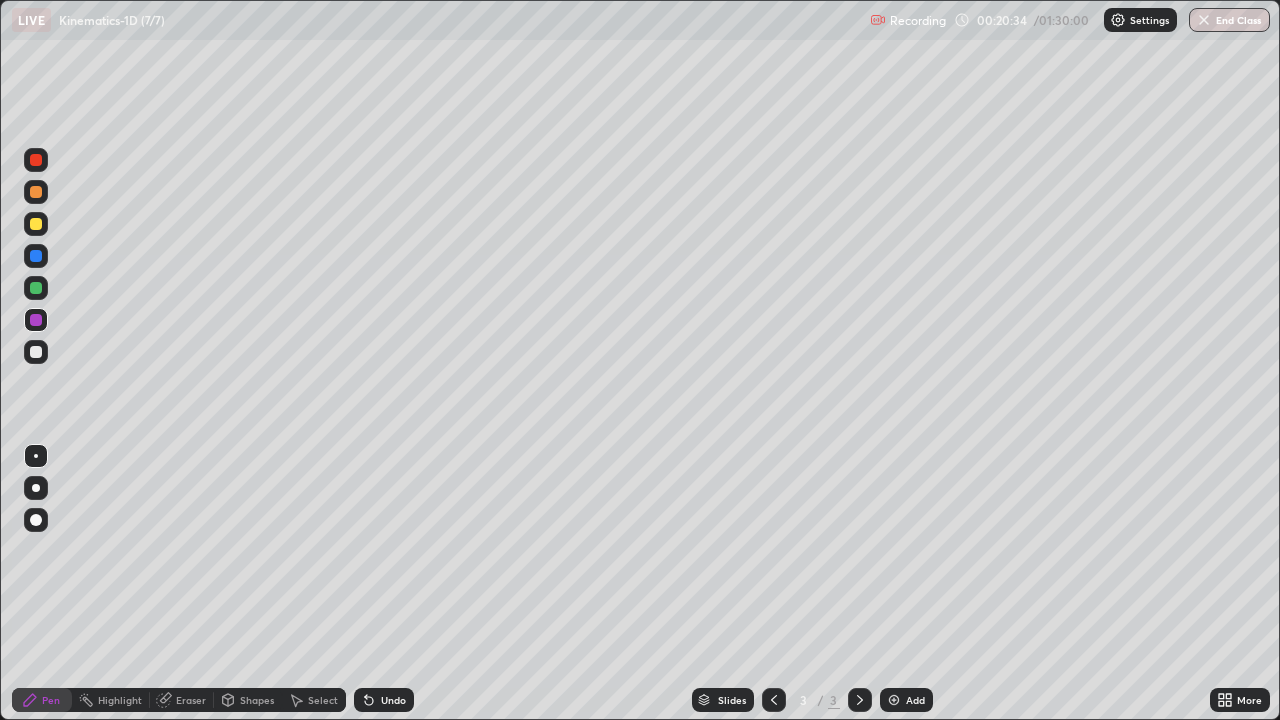 click at bounding box center (36, 288) 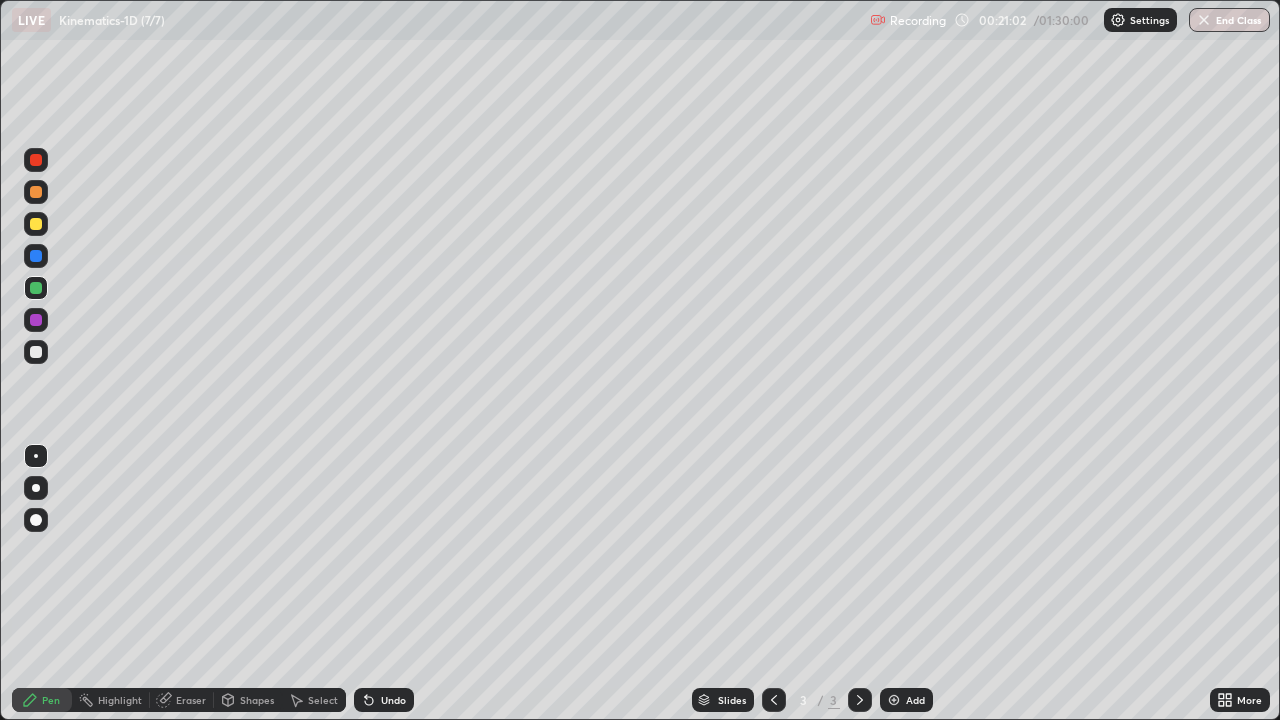 click at bounding box center (36, 320) 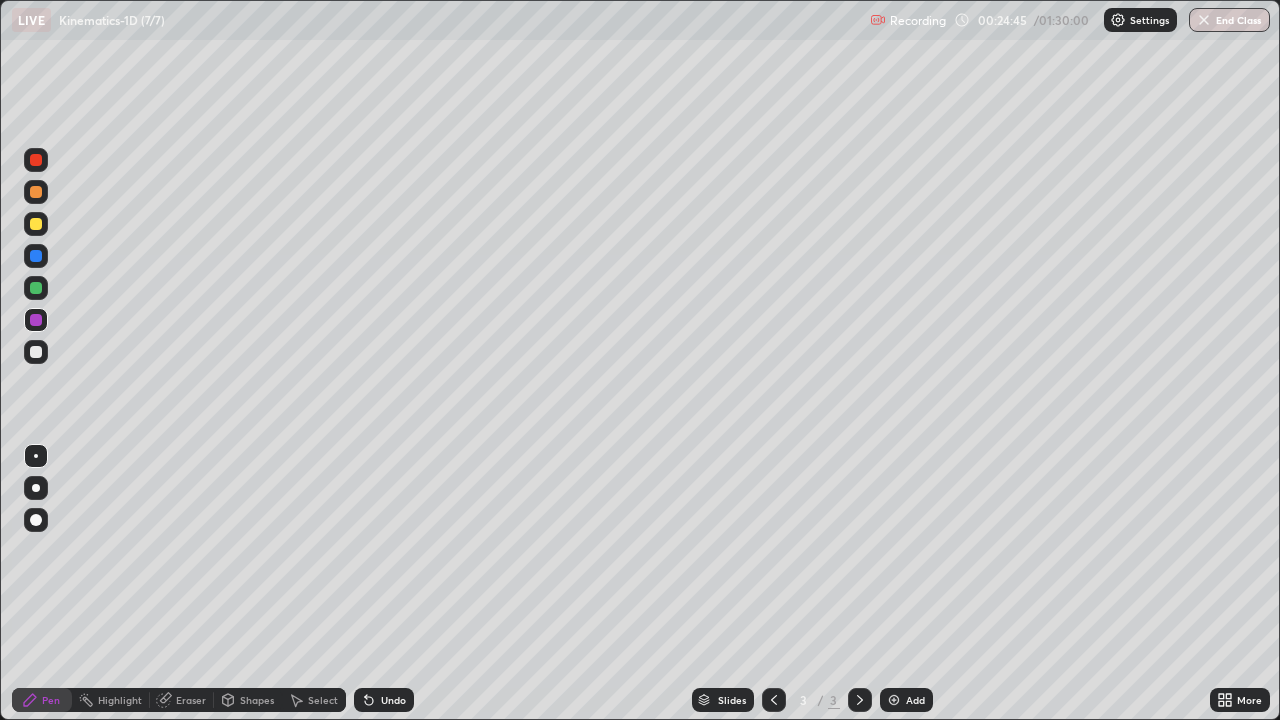 click on "Add" at bounding box center (906, 700) 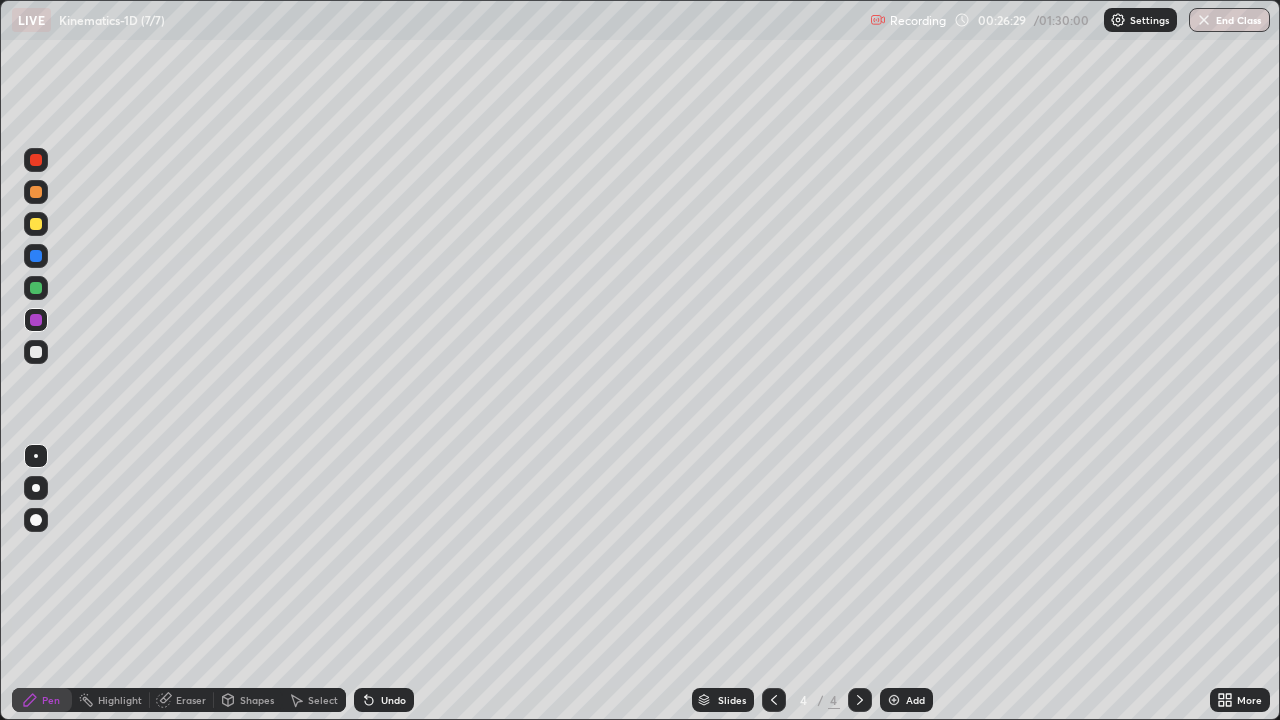 click 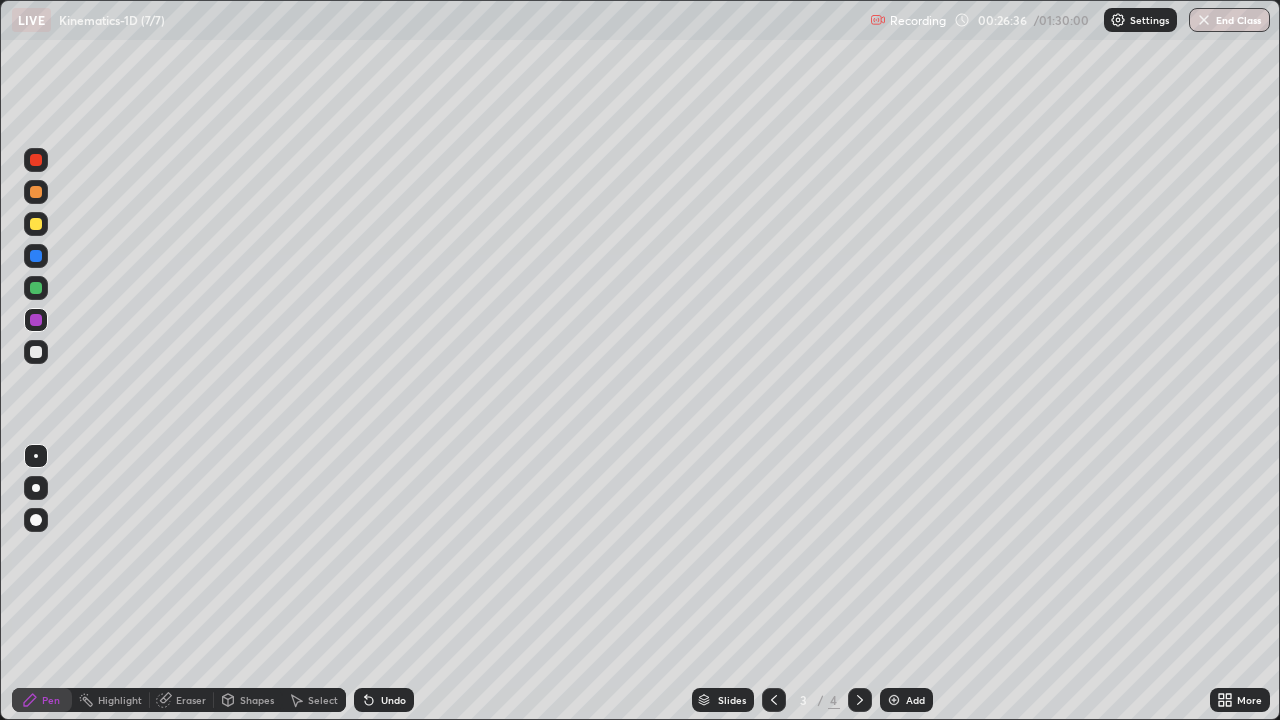 click 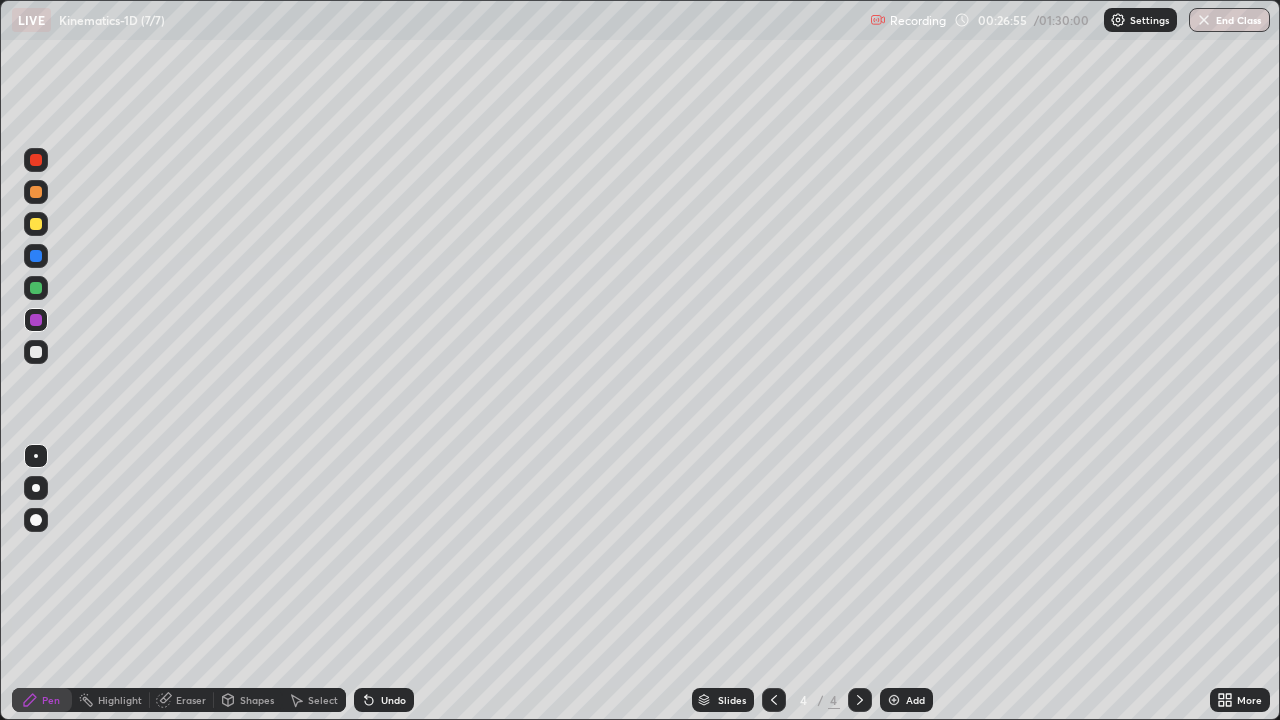 click at bounding box center [36, 352] 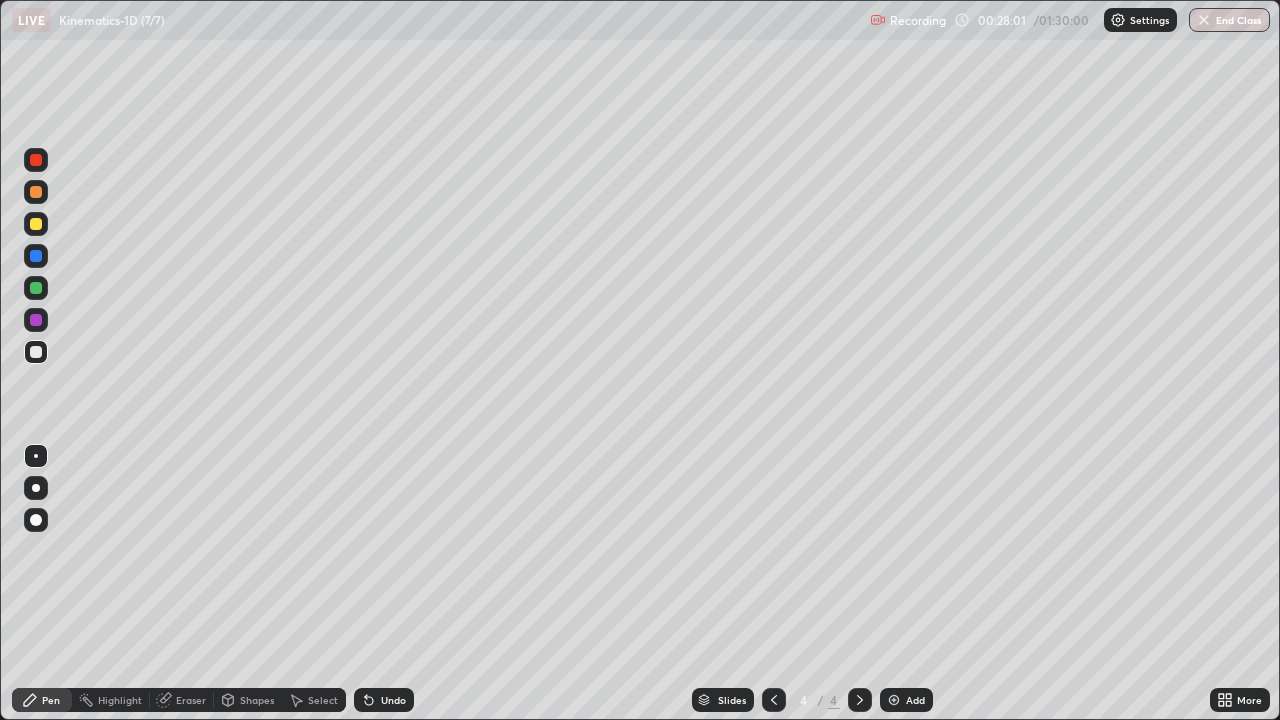 click at bounding box center [36, 288] 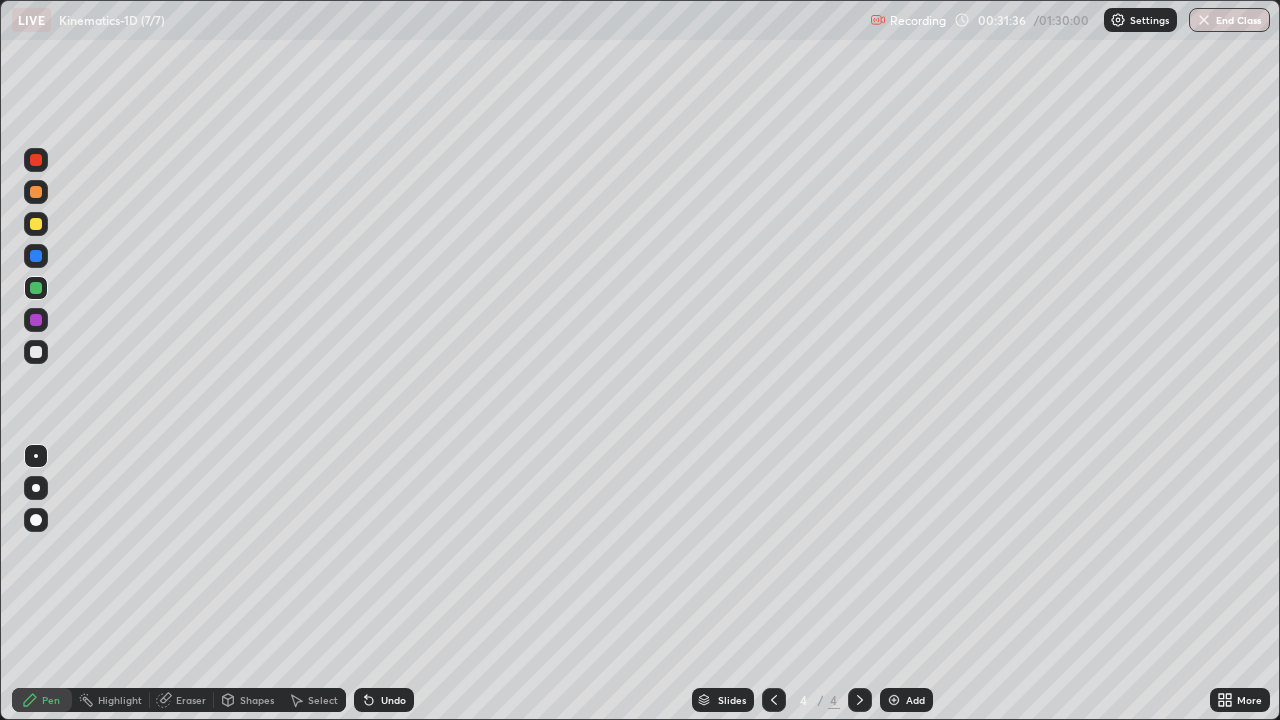 click at bounding box center (894, 700) 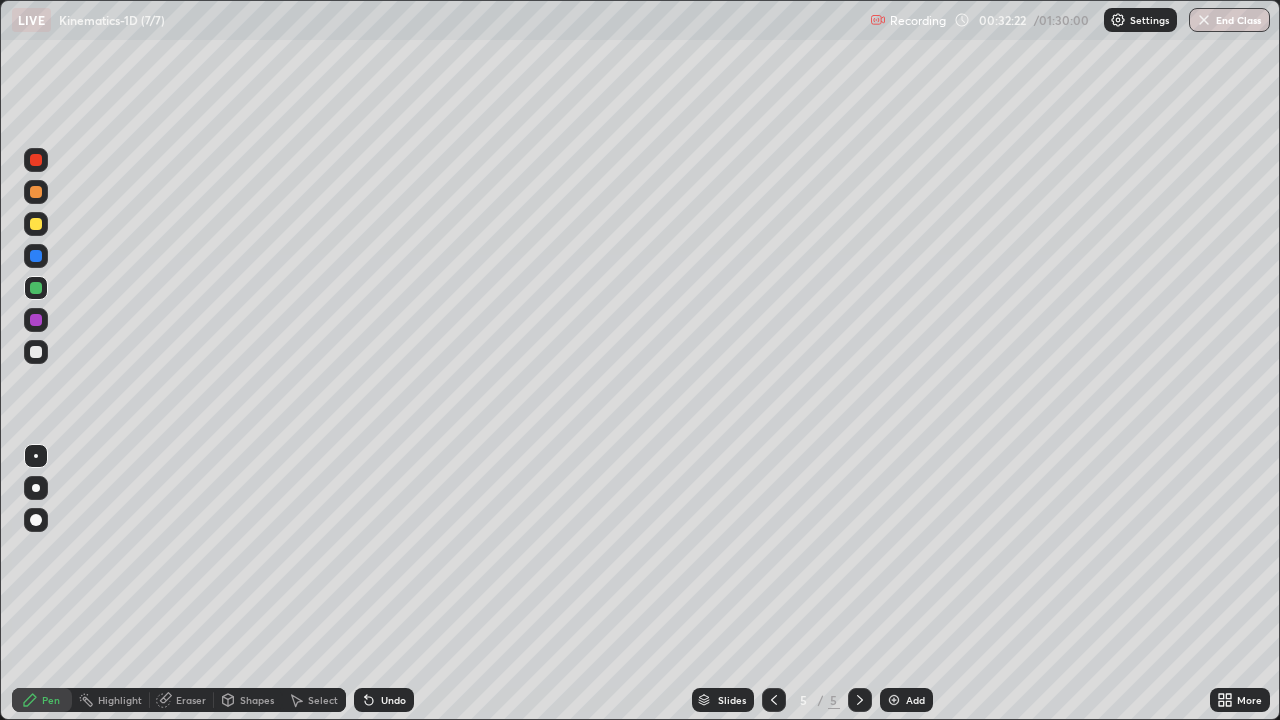 click at bounding box center [36, 320] 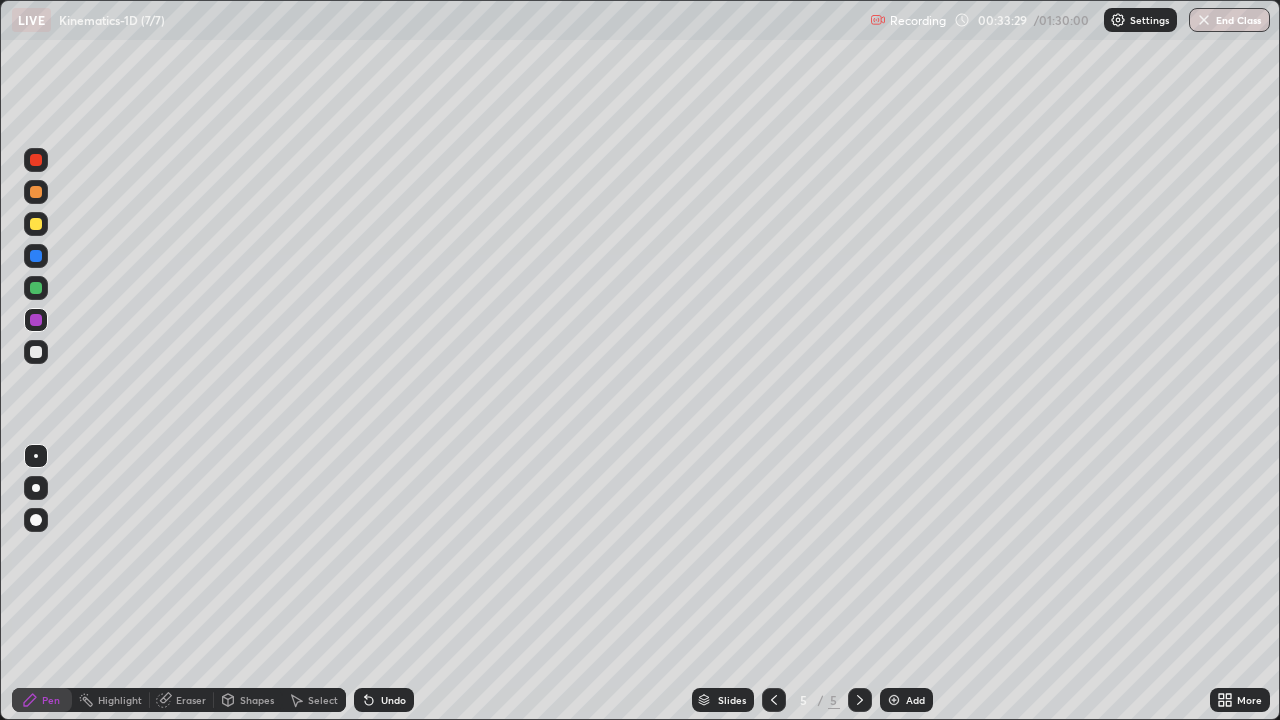 click at bounding box center [36, 288] 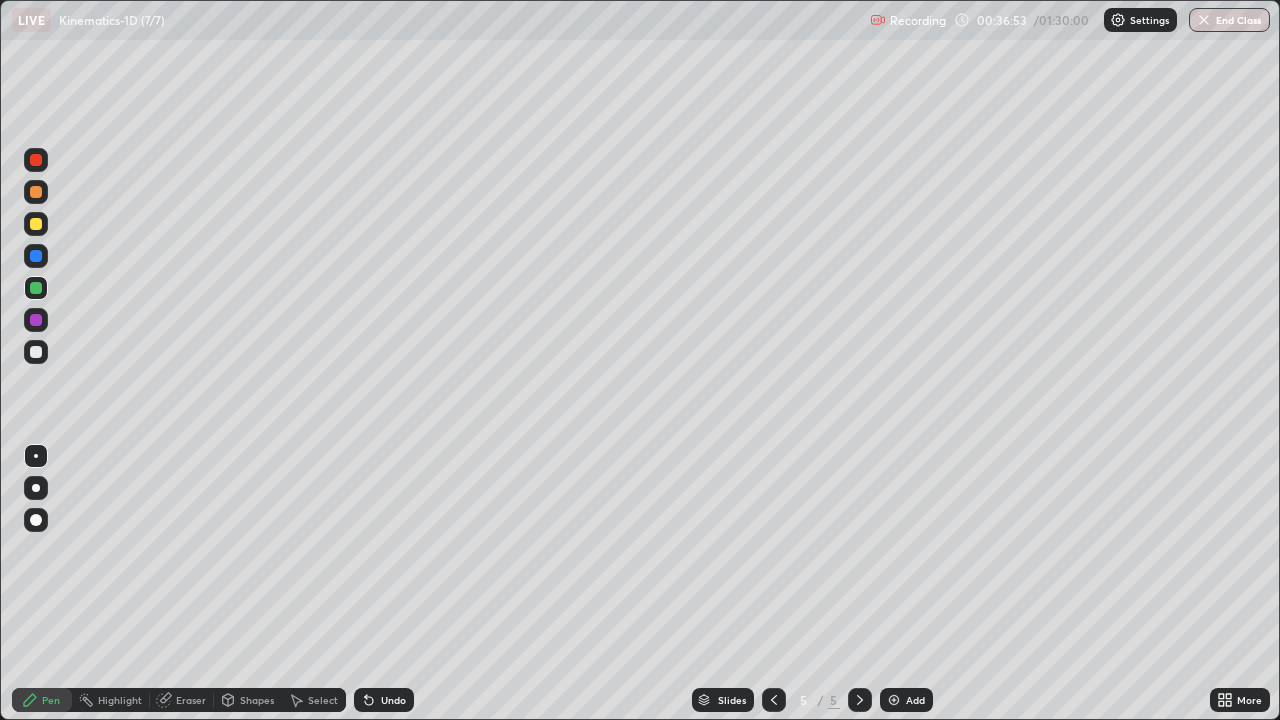 click at bounding box center (894, 700) 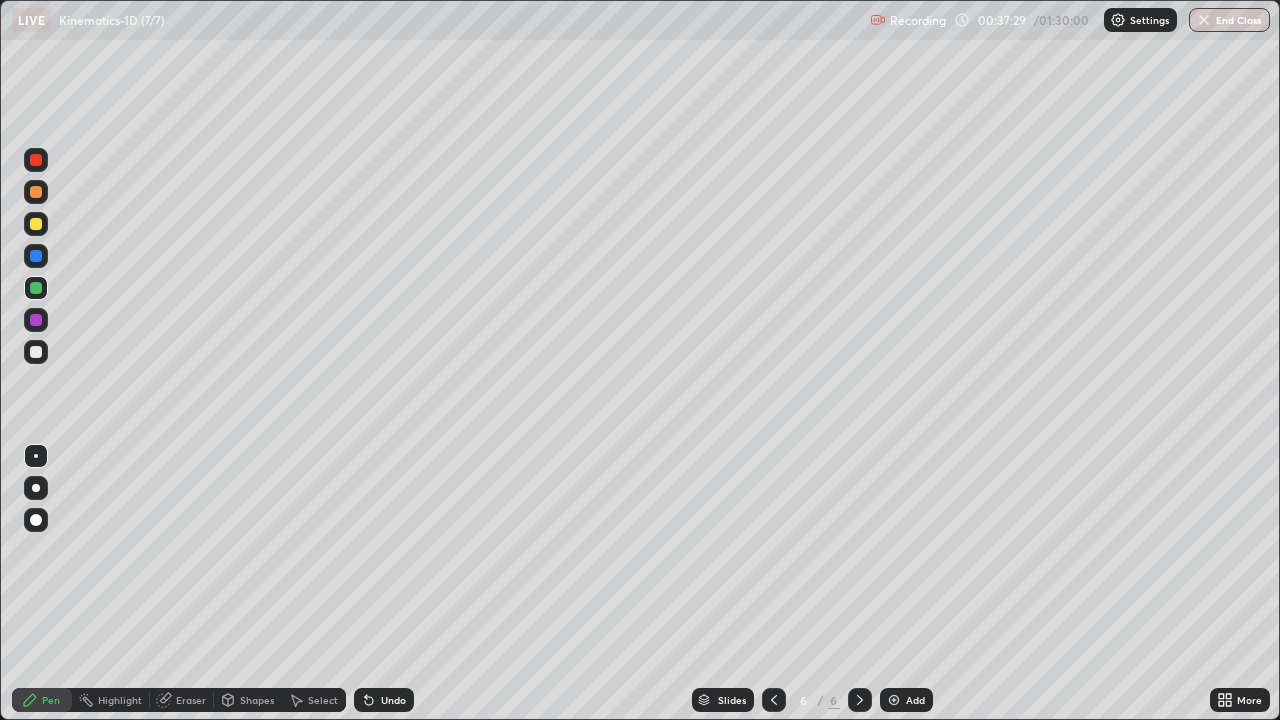 click on "Undo" at bounding box center (393, 700) 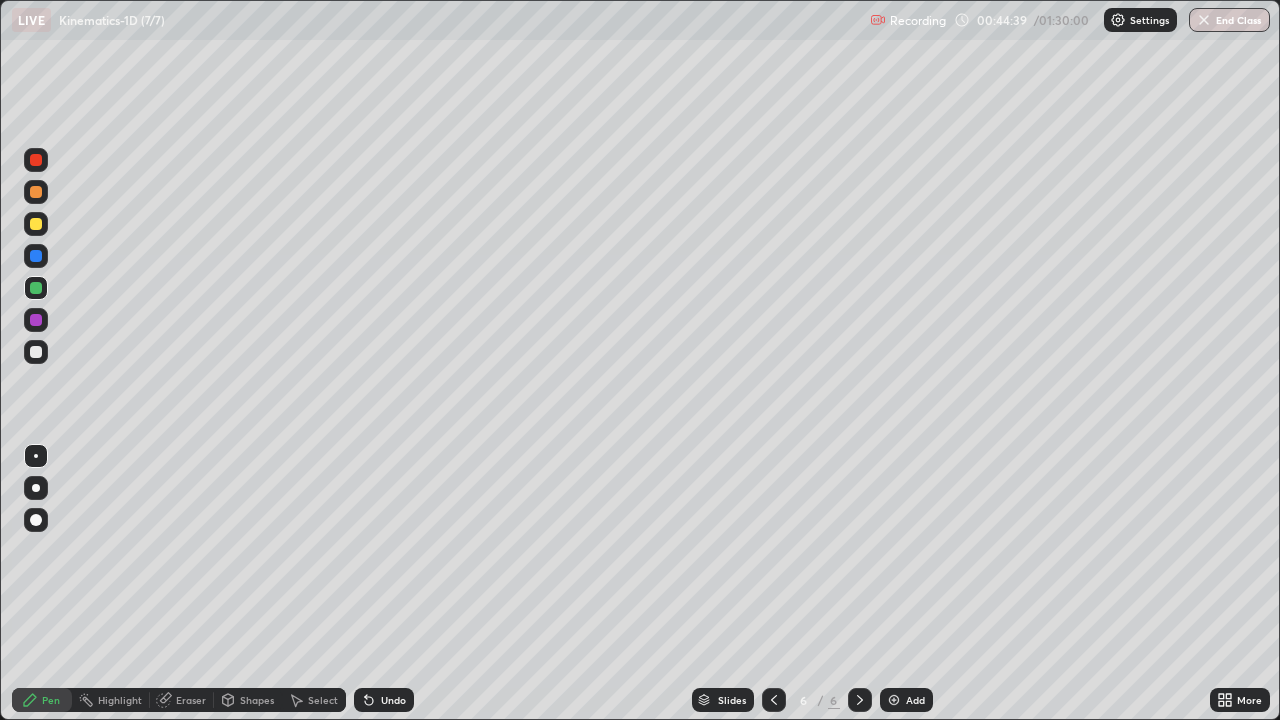 click on "Add" at bounding box center [906, 700] 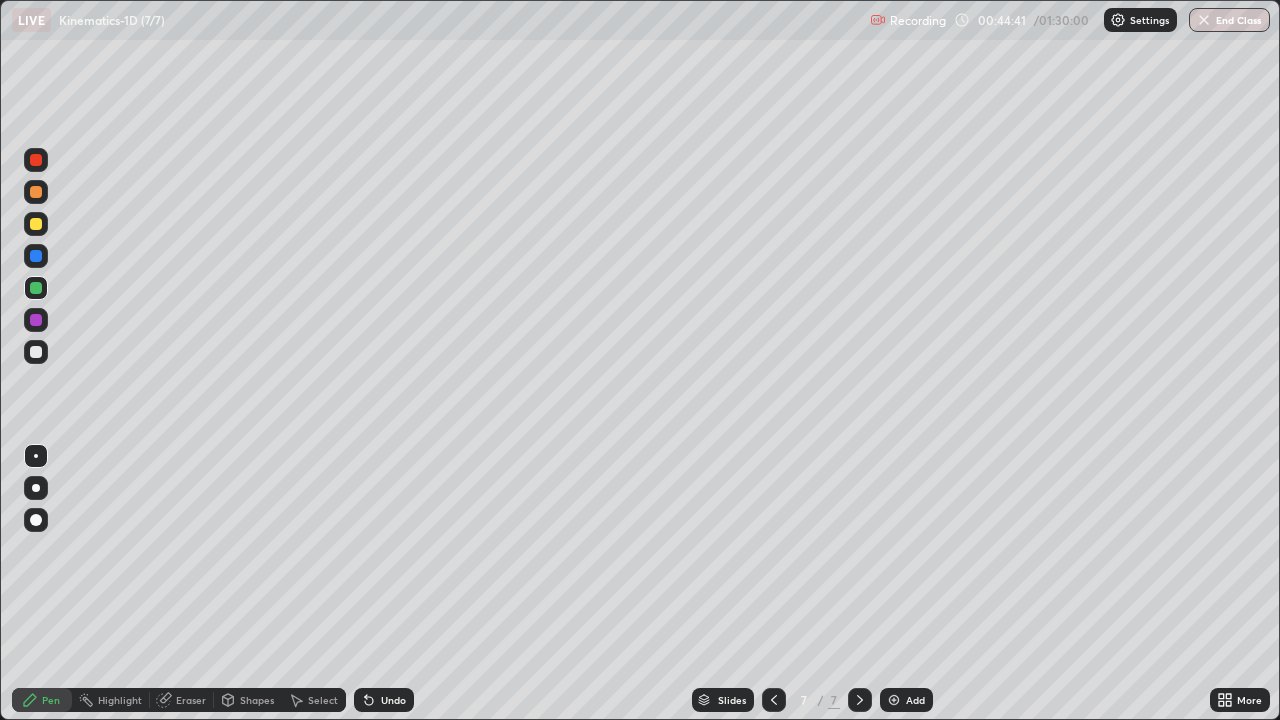 click at bounding box center [36, 352] 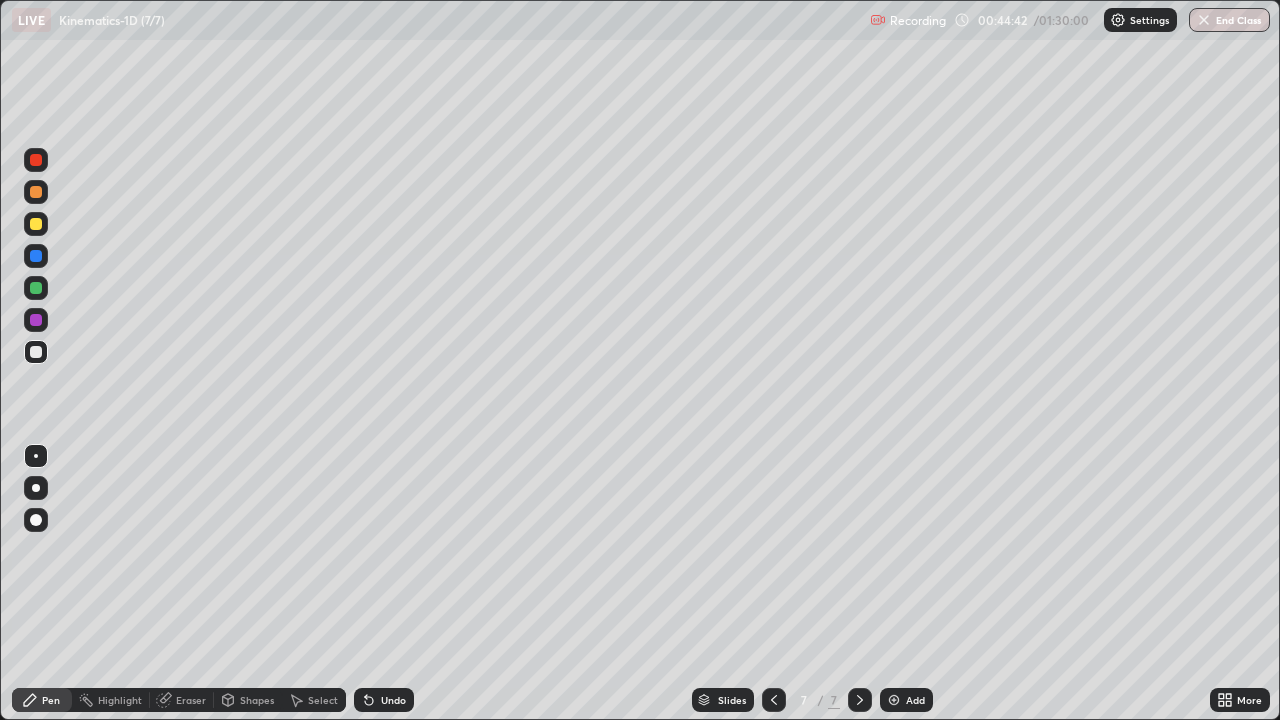 click on "Shapes" at bounding box center [257, 700] 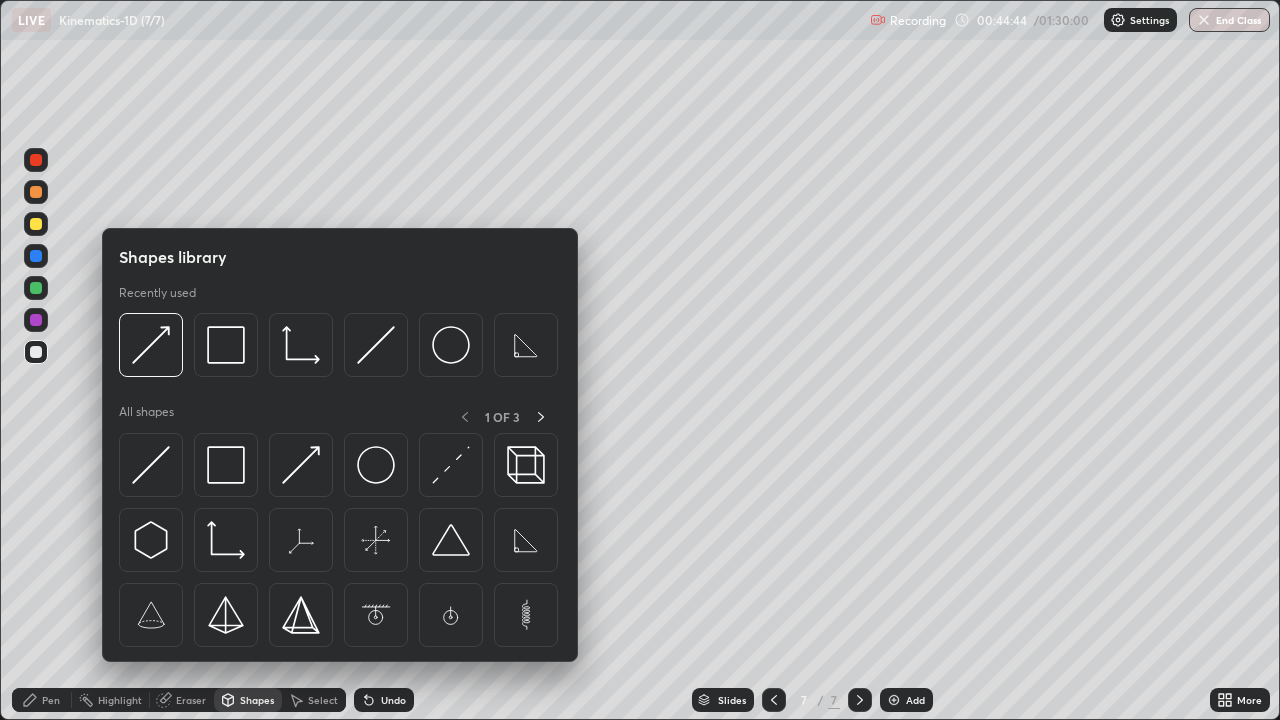 click at bounding box center [376, 465] 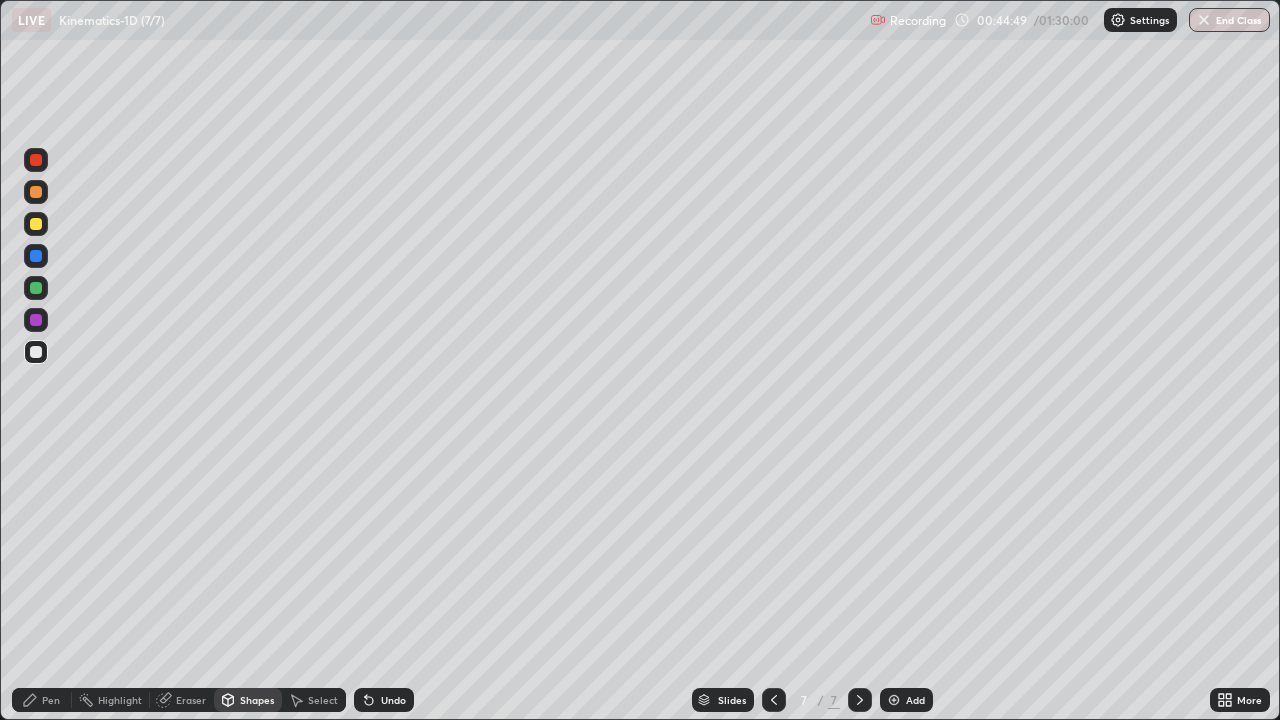 click 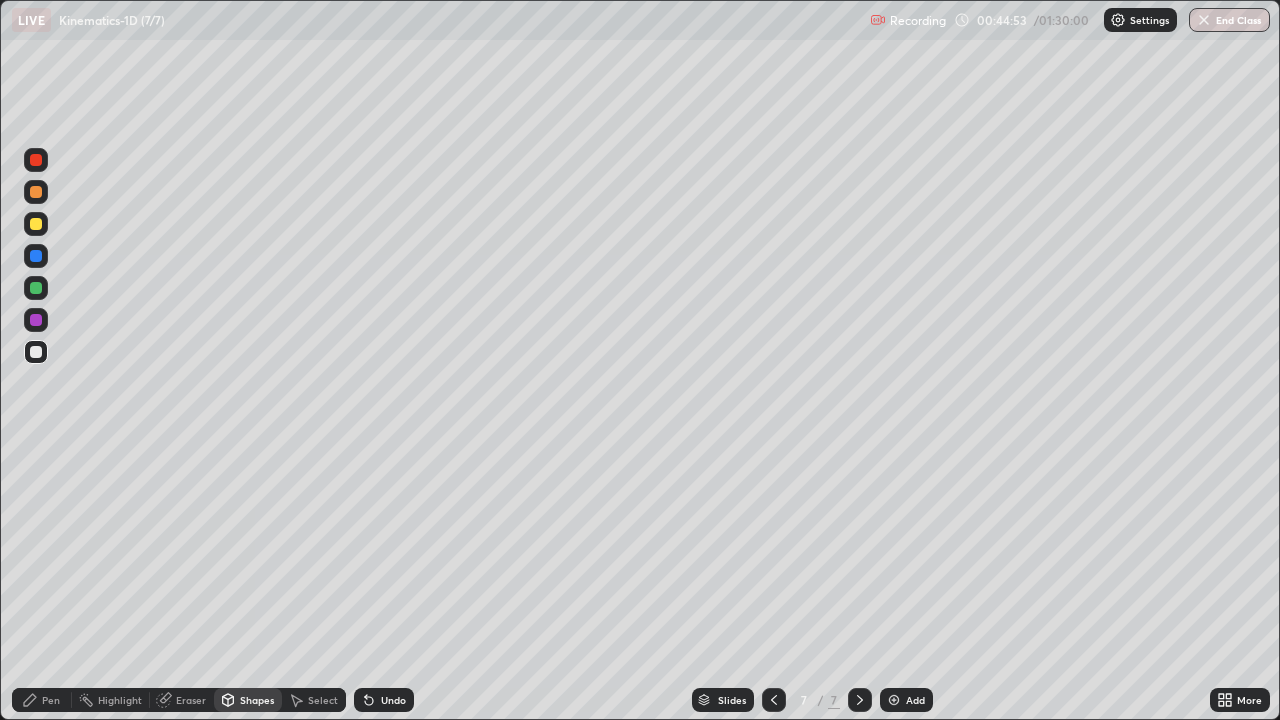 click on "Select" at bounding box center [323, 700] 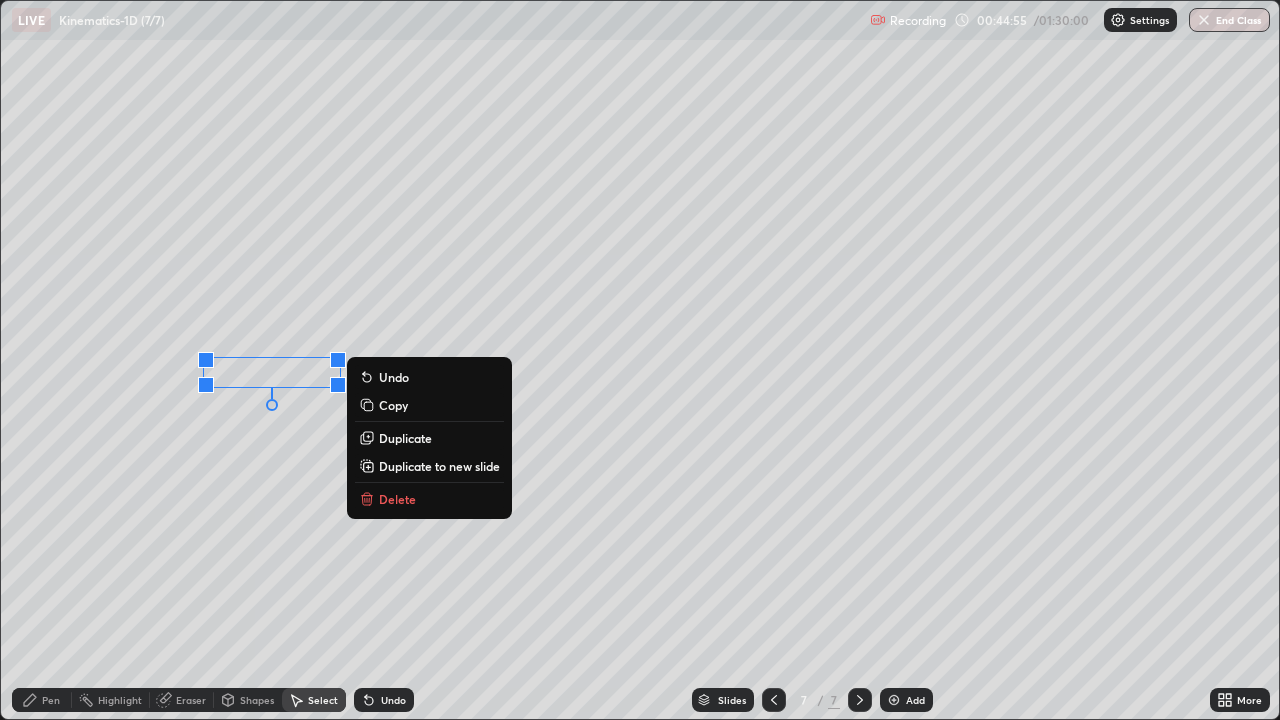 click on "Copy" at bounding box center [393, 405] 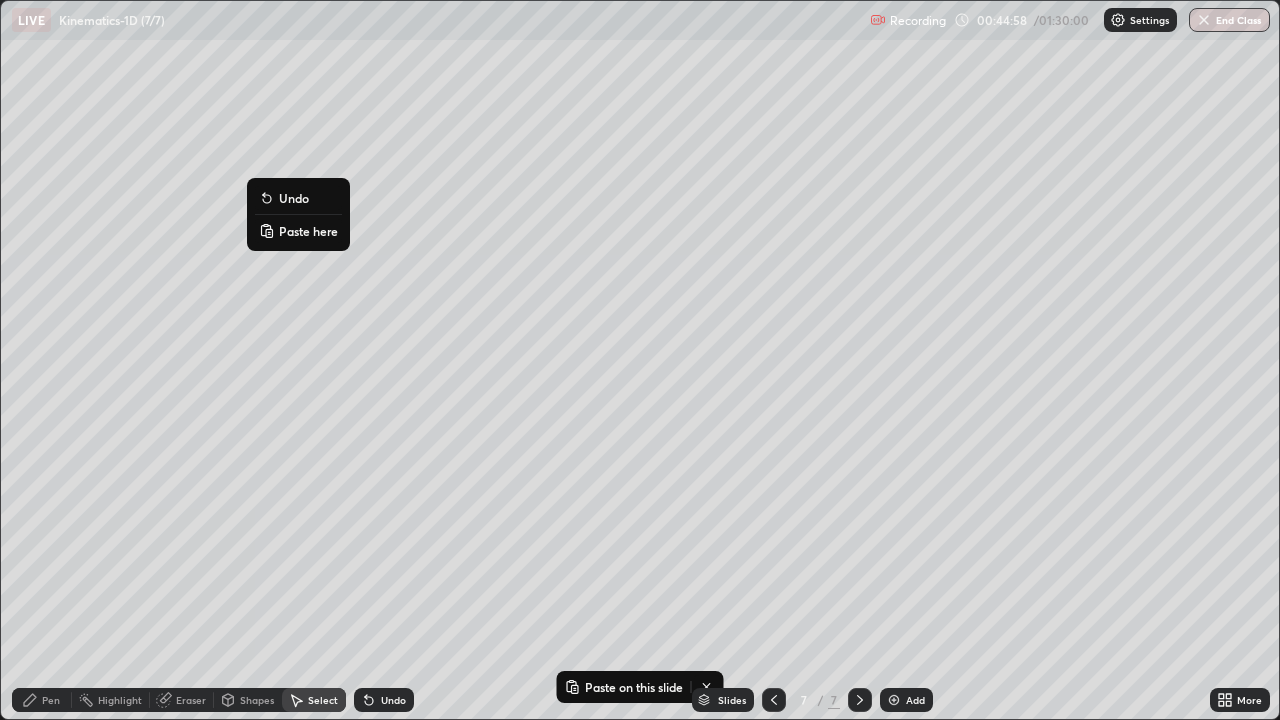 click on "Paste here" at bounding box center (308, 231) 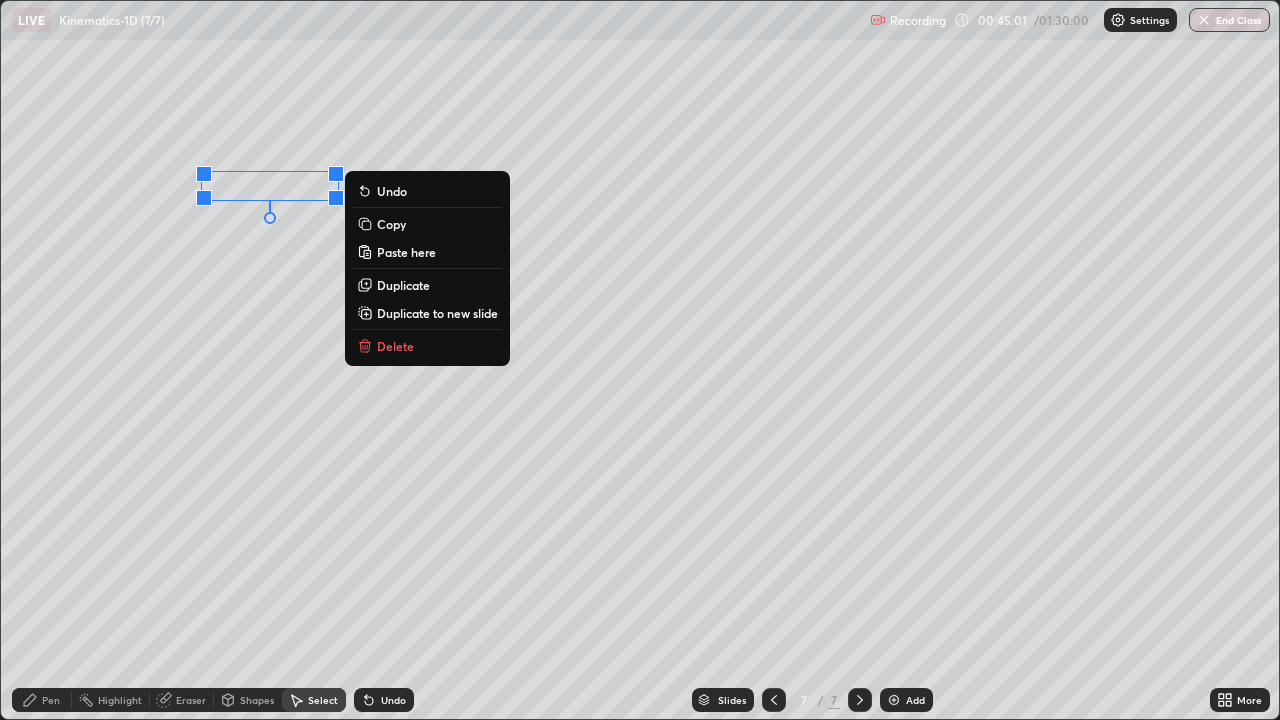 click on "0 ° Undo Copy Paste here Duplicate Duplicate to new slide Delete" at bounding box center [640, 360] 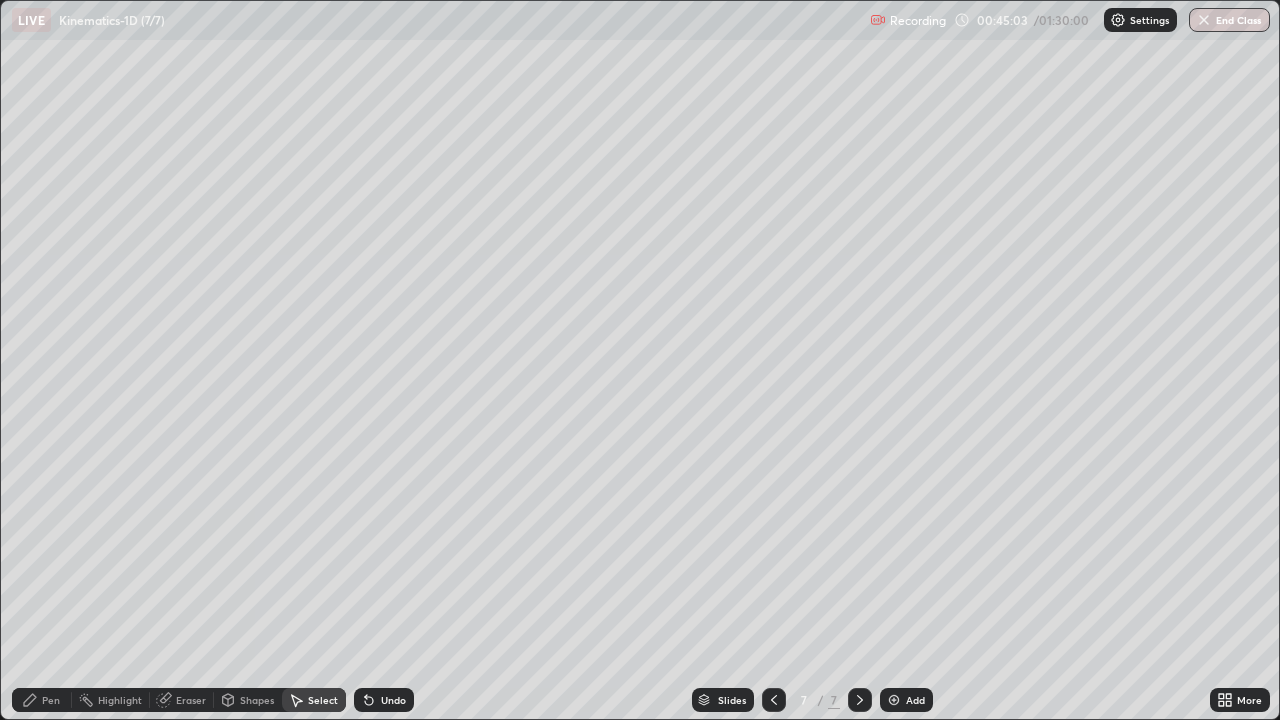 click on "Pen" at bounding box center (51, 700) 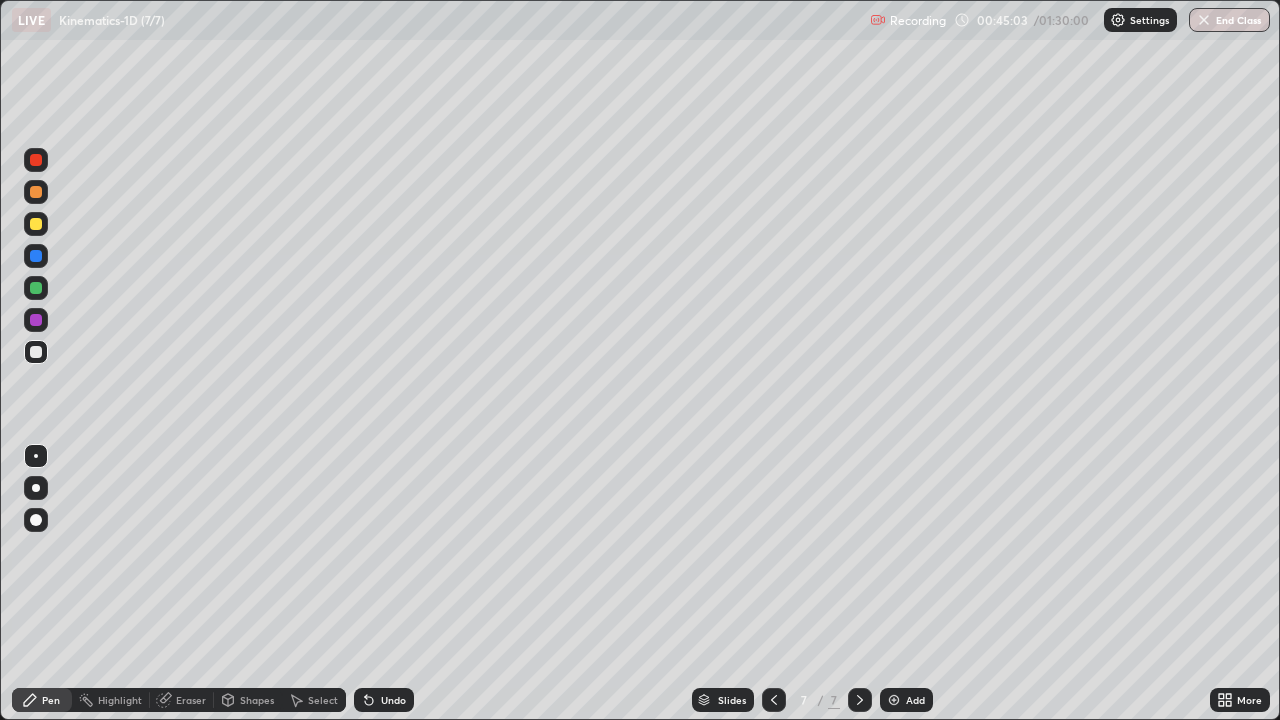 click at bounding box center [36, 288] 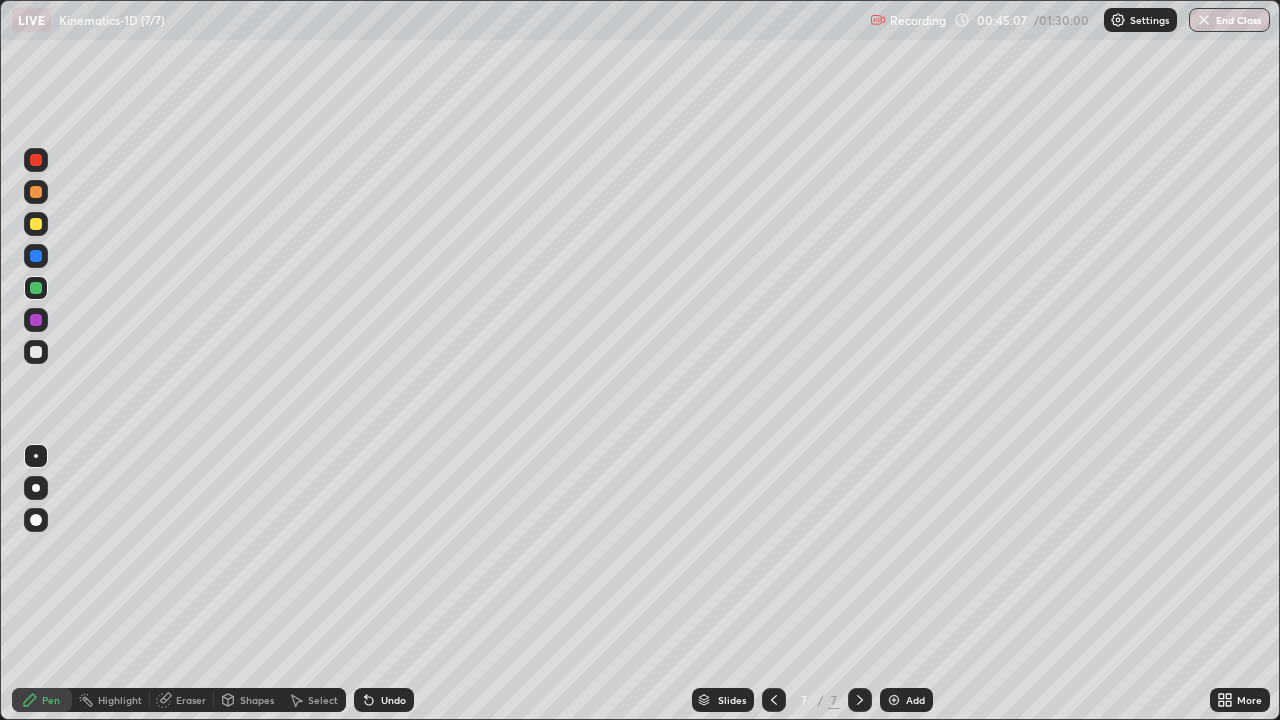 click on "Undo" at bounding box center (393, 700) 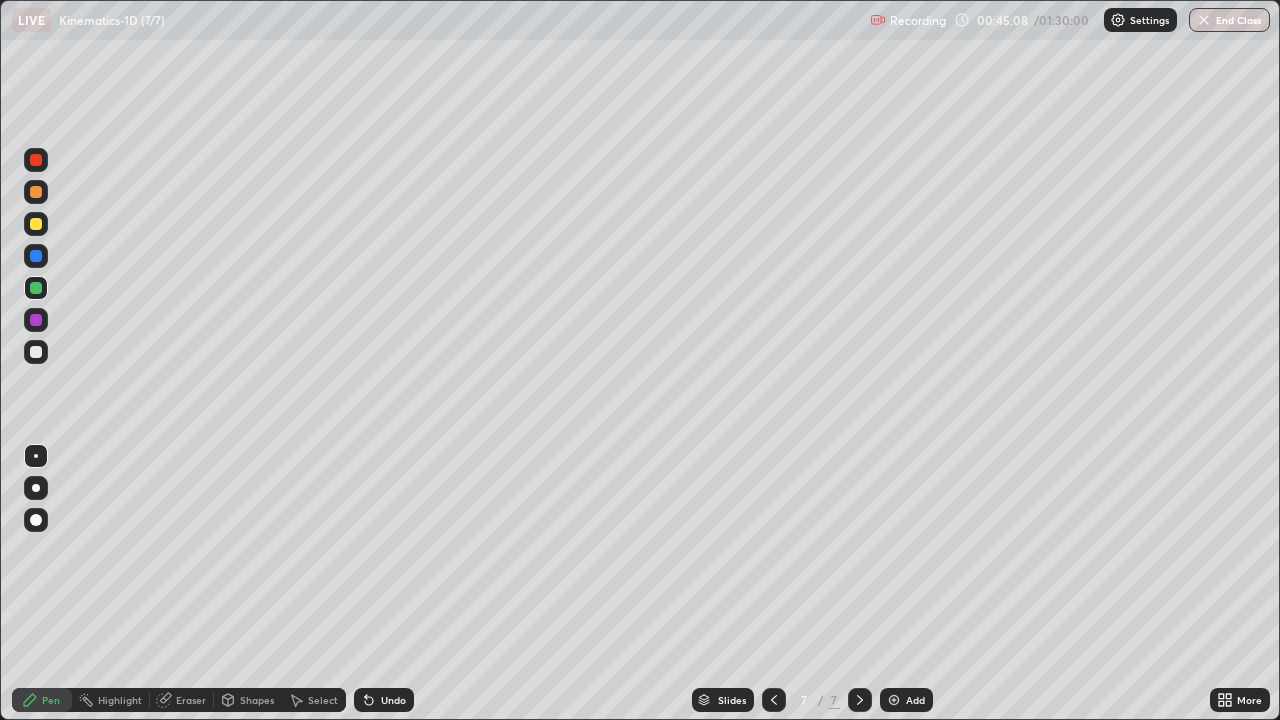 click on "Shapes" at bounding box center [257, 700] 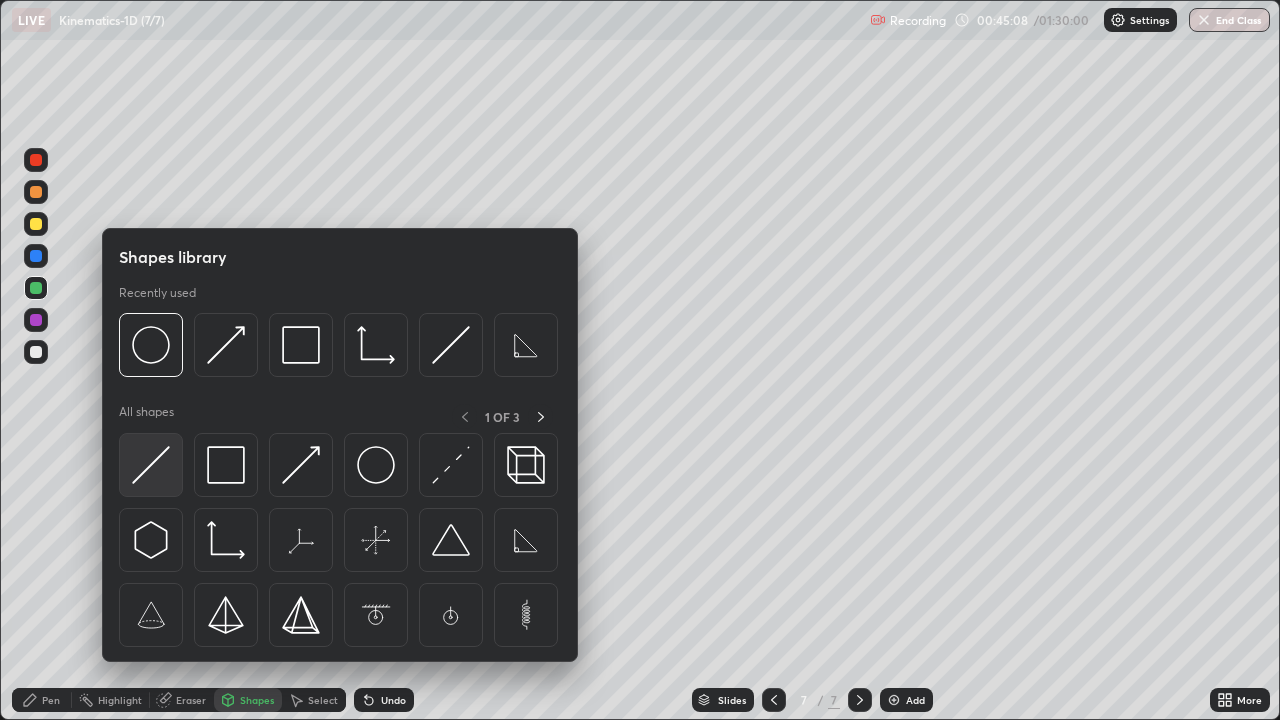click at bounding box center [151, 465] 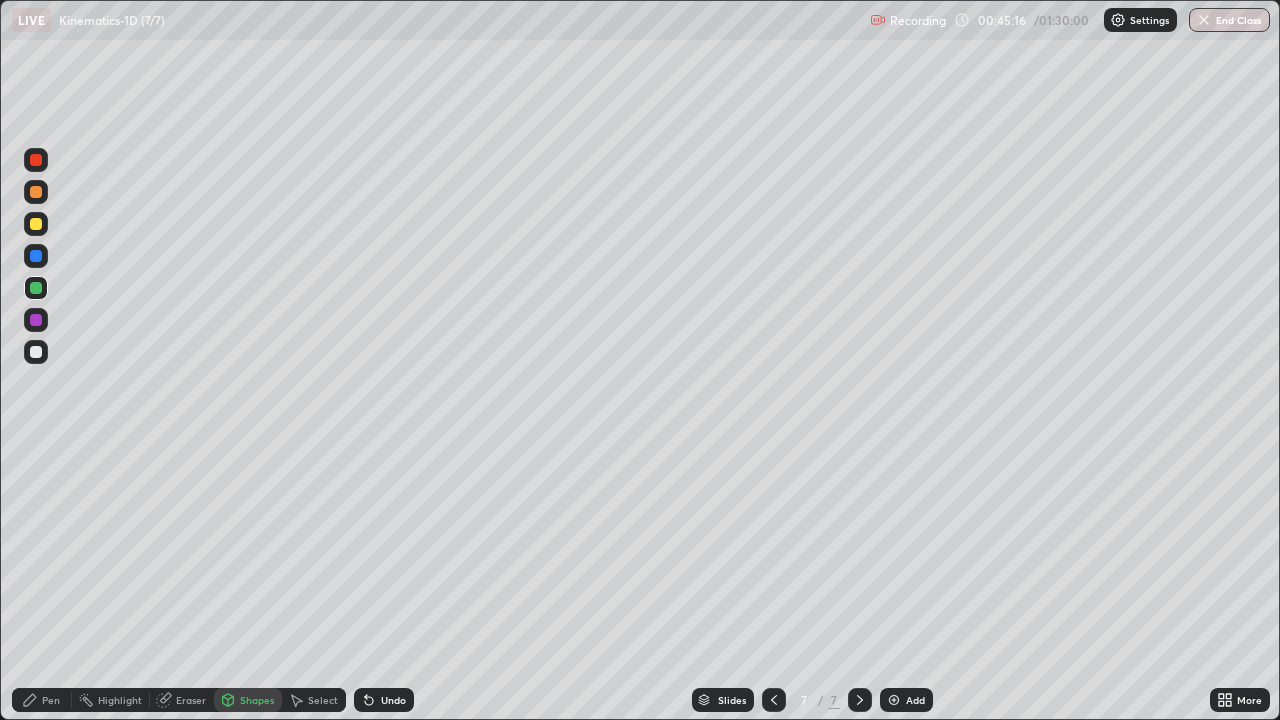 click on "Pen" at bounding box center [42, 700] 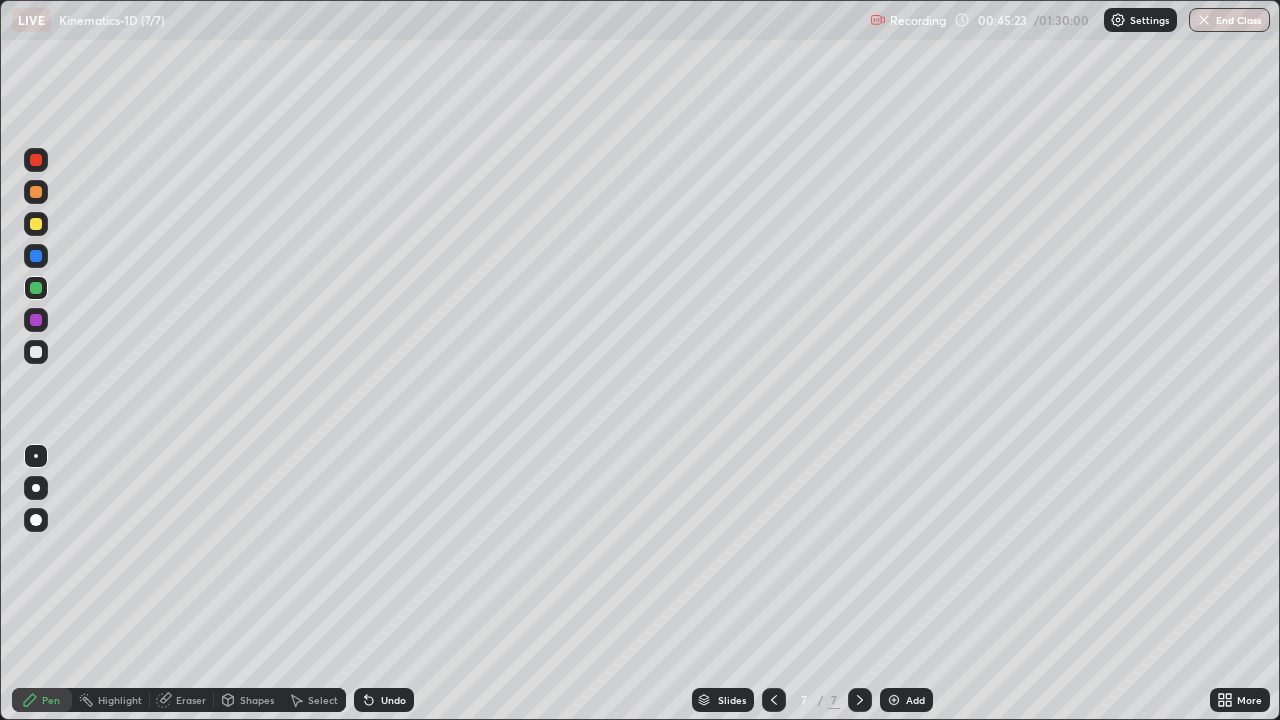 click at bounding box center [36, 160] 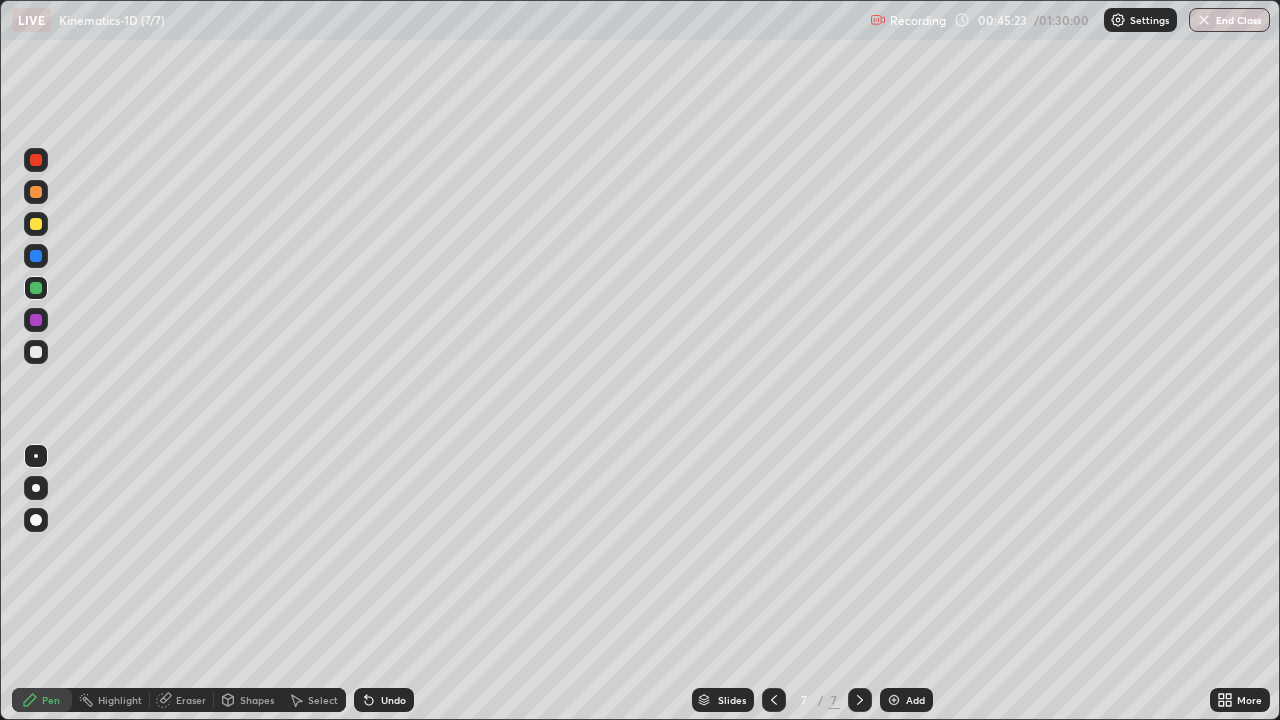 click at bounding box center (36, 160) 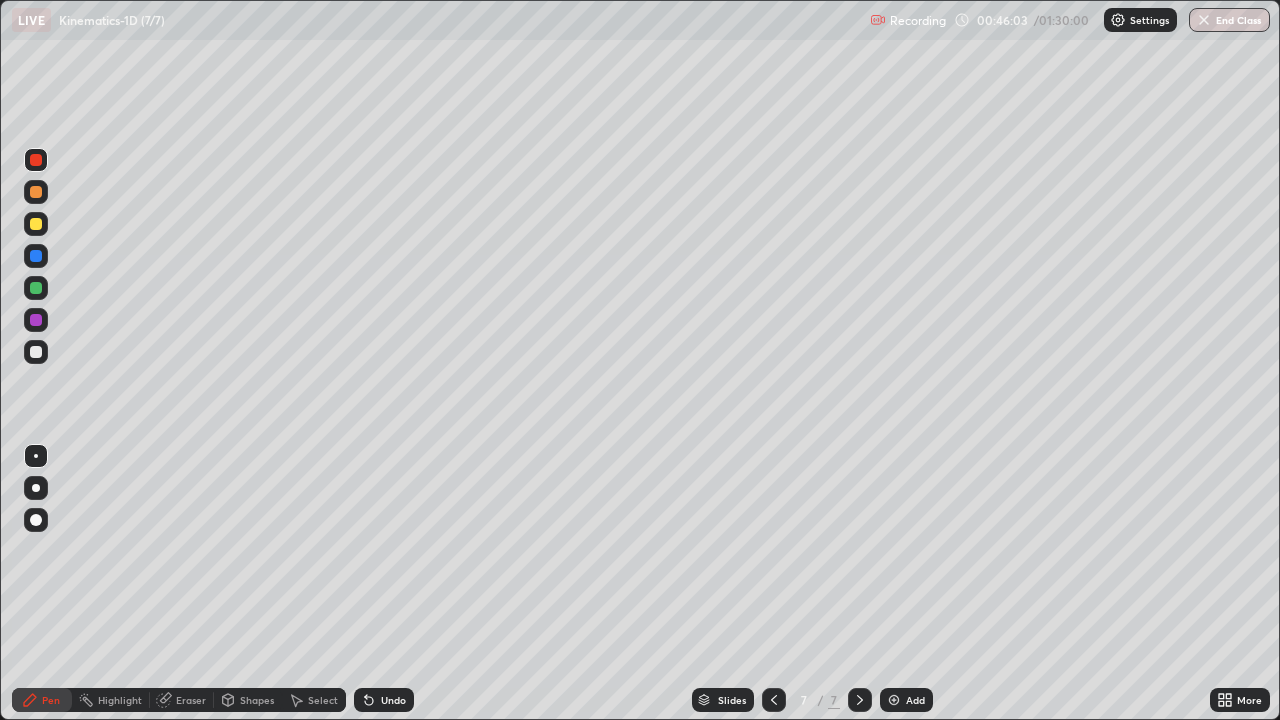 click at bounding box center (36, 320) 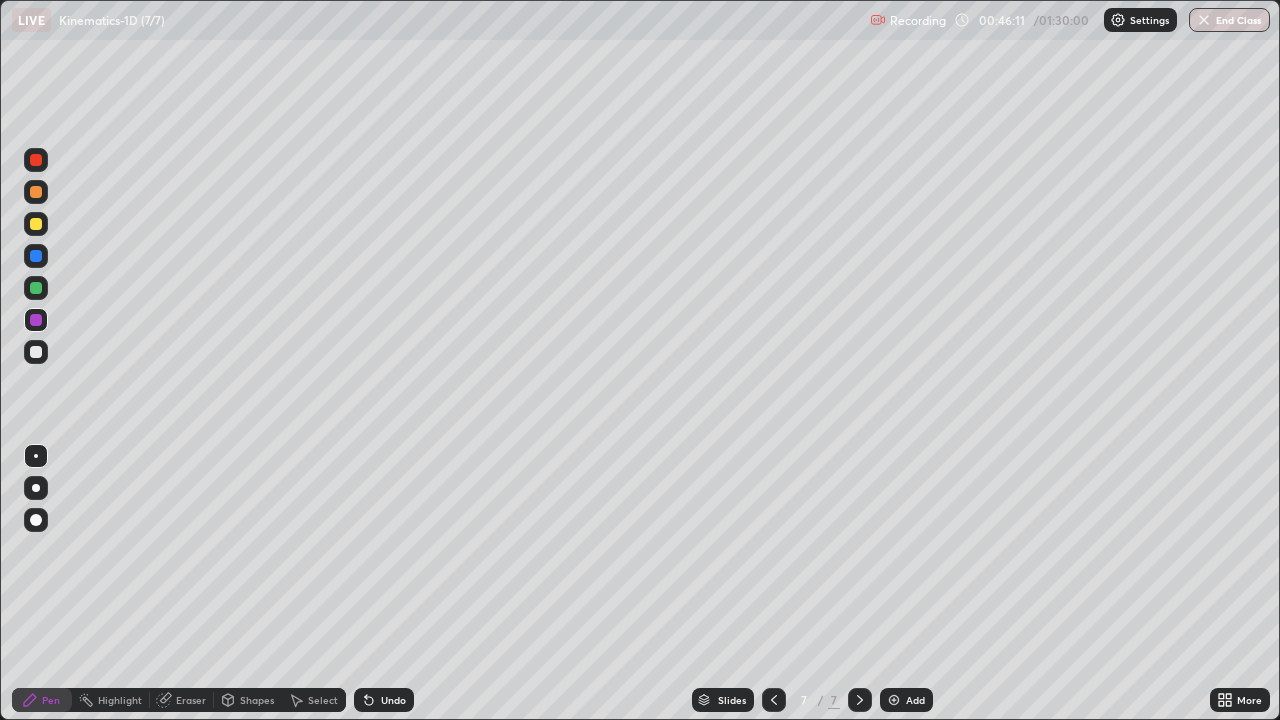 click on "Undo" at bounding box center (384, 700) 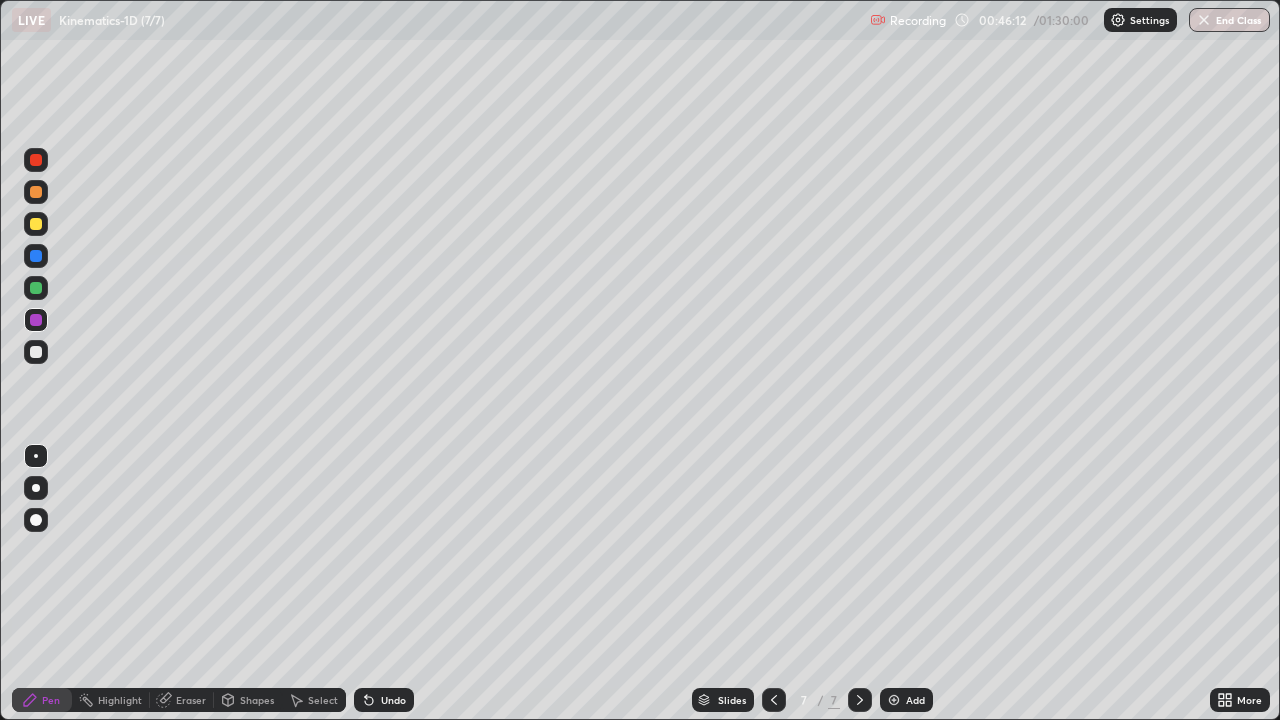 click on "Undo" at bounding box center [384, 700] 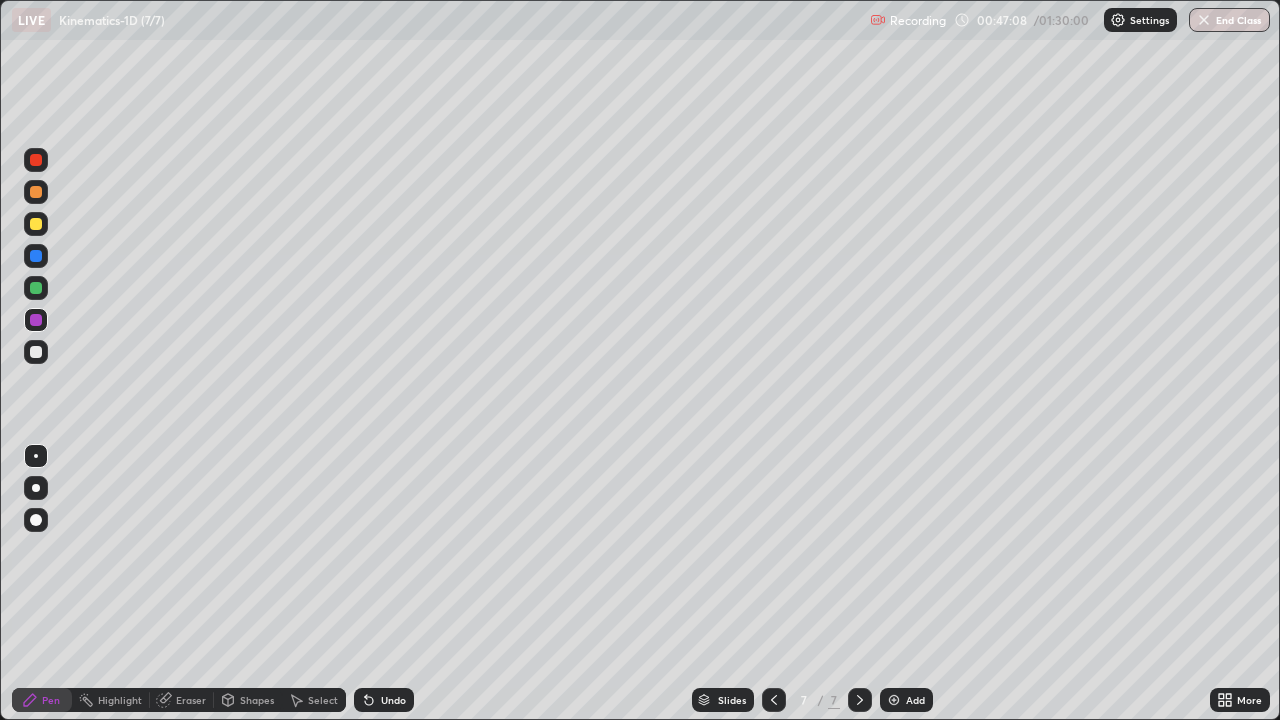 click at bounding box center [36, 224] 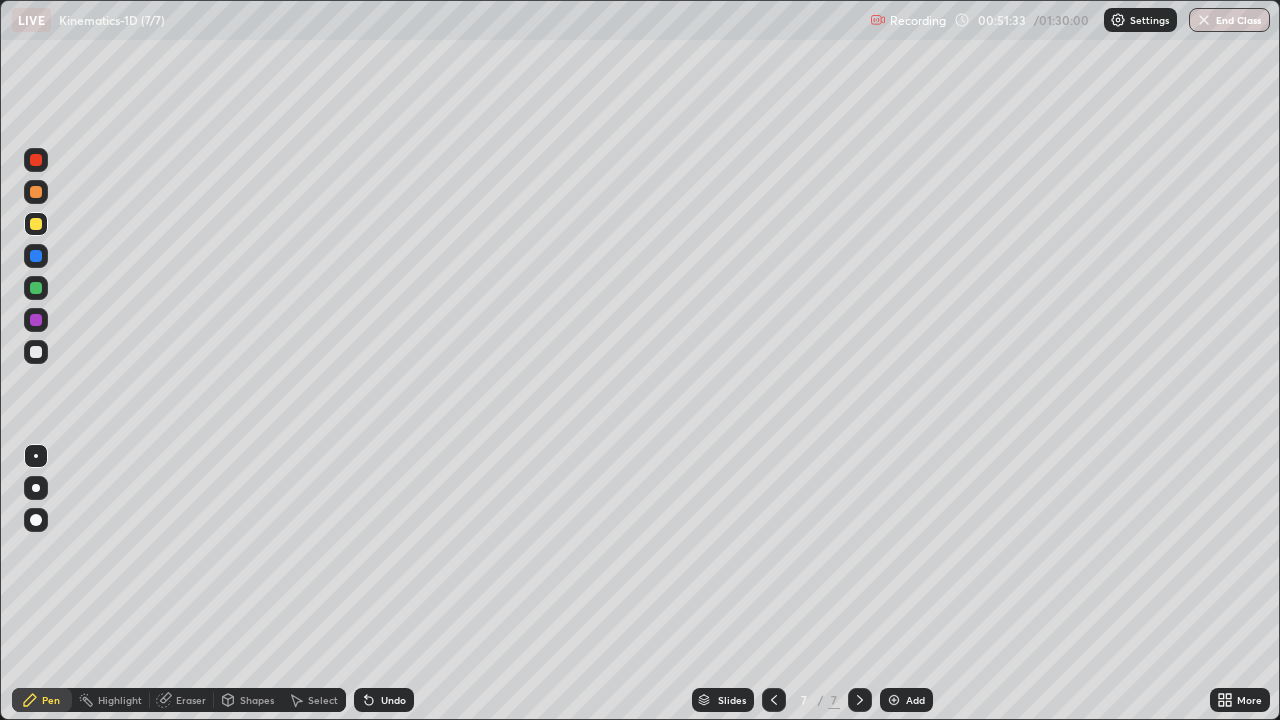 click on "Select" at bounding box center (323, 700) 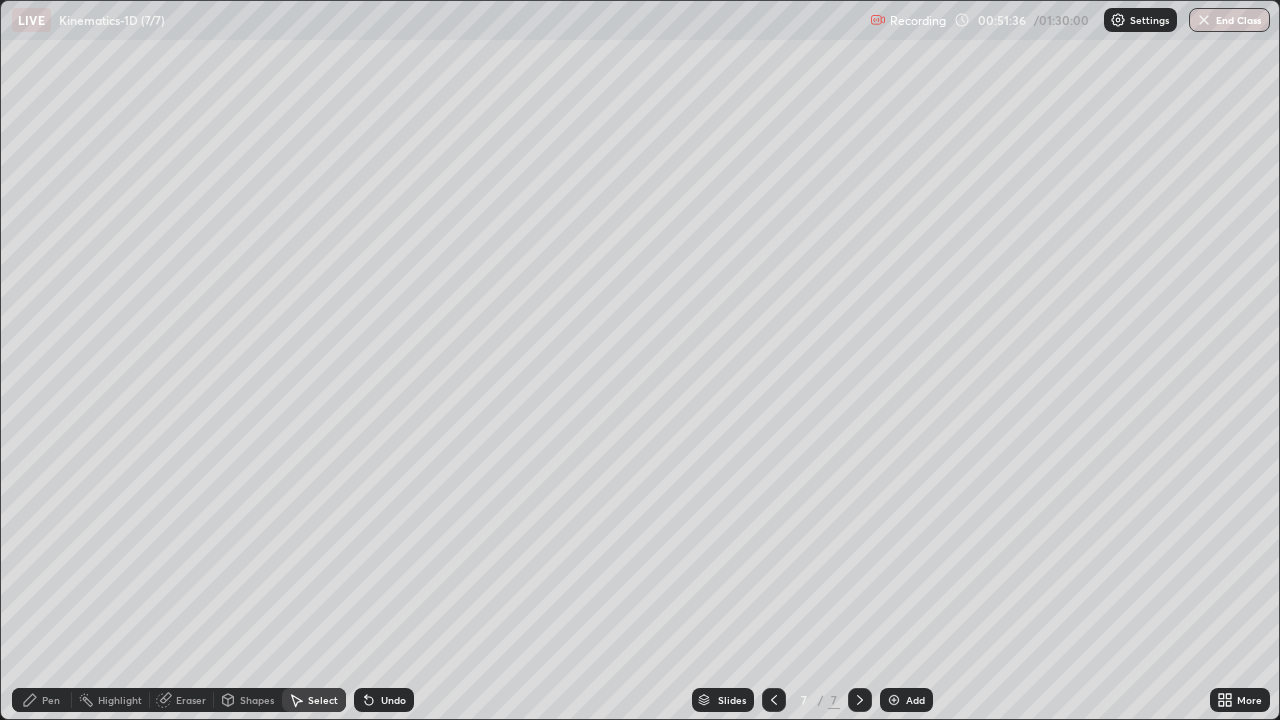 click on "0 ° Undo Copy Paste here Duplicate Duplicate to new slide Delete" at bounding box center (640, 360) 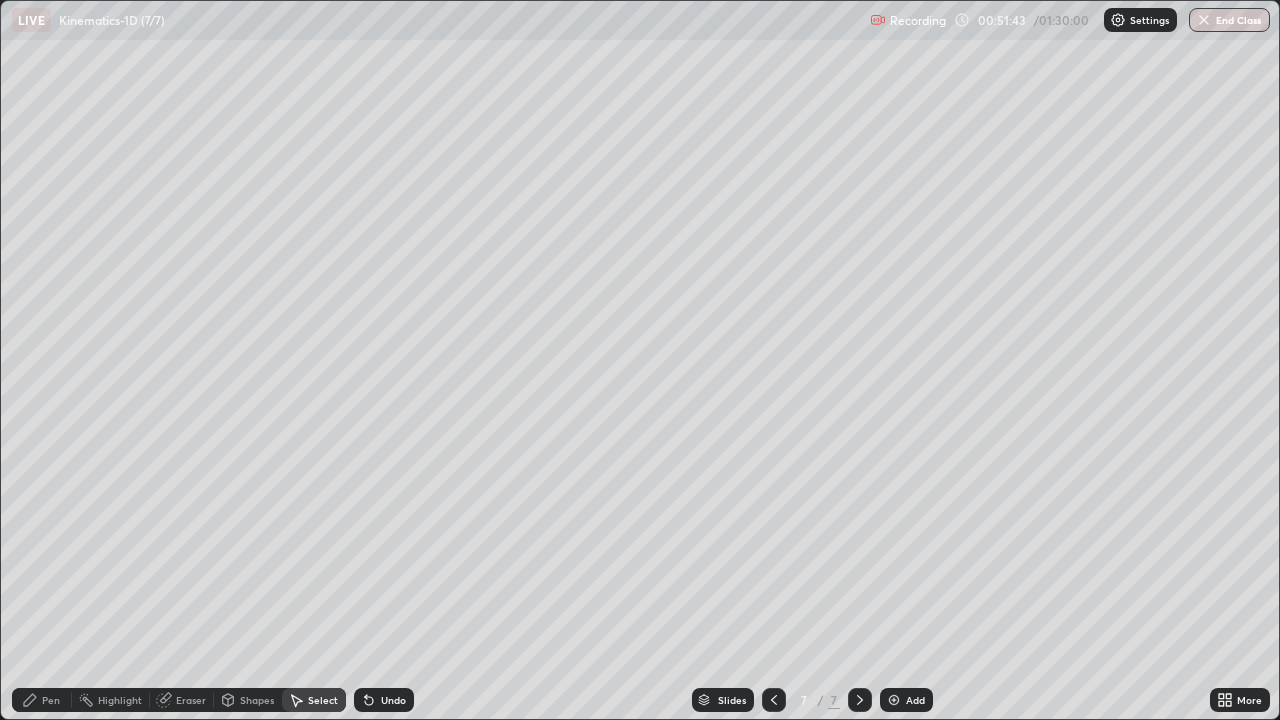 click on "Pen" at bounding box center (51, 700) 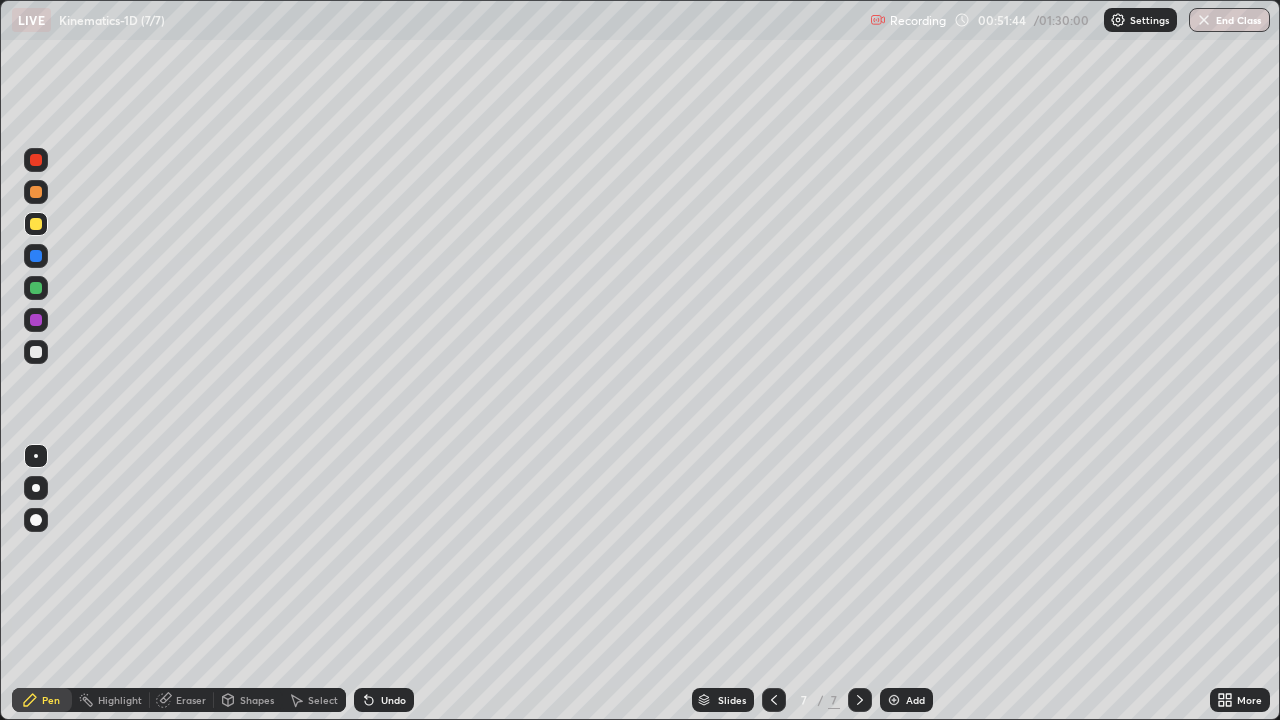 click on "Pen" at bounding box center (51, 700) 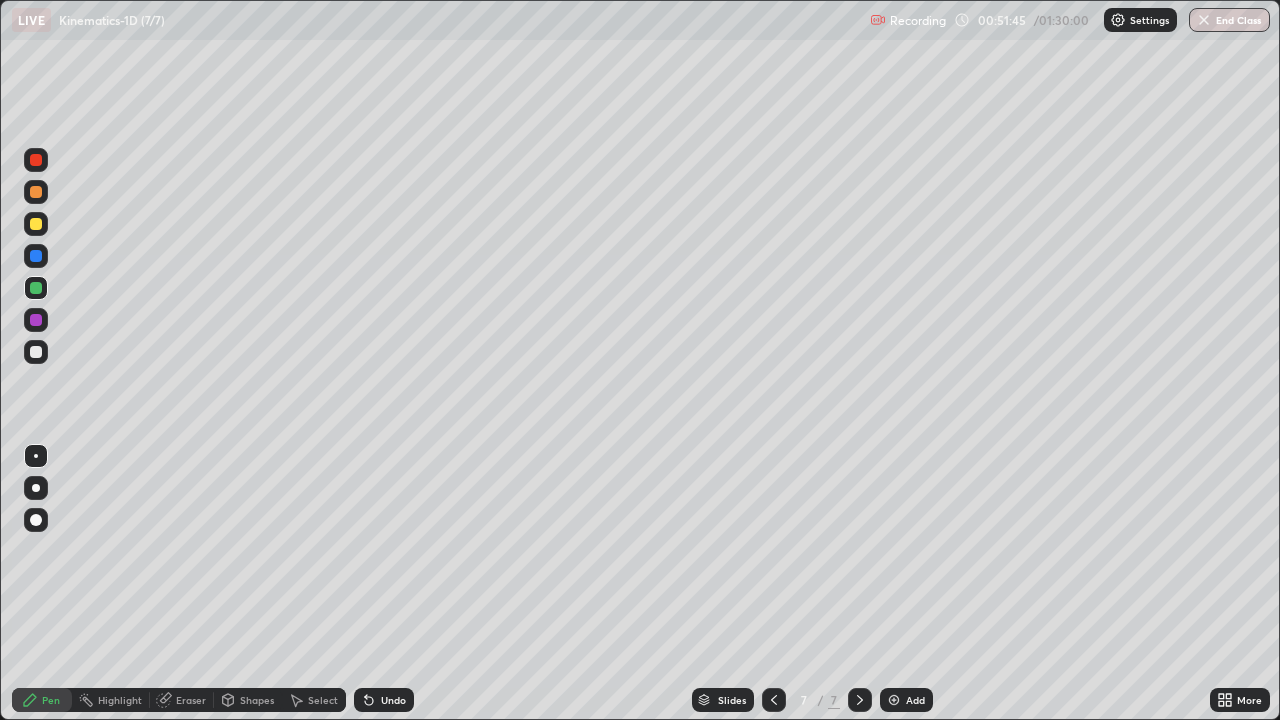 click at bounding box center [36, 288] 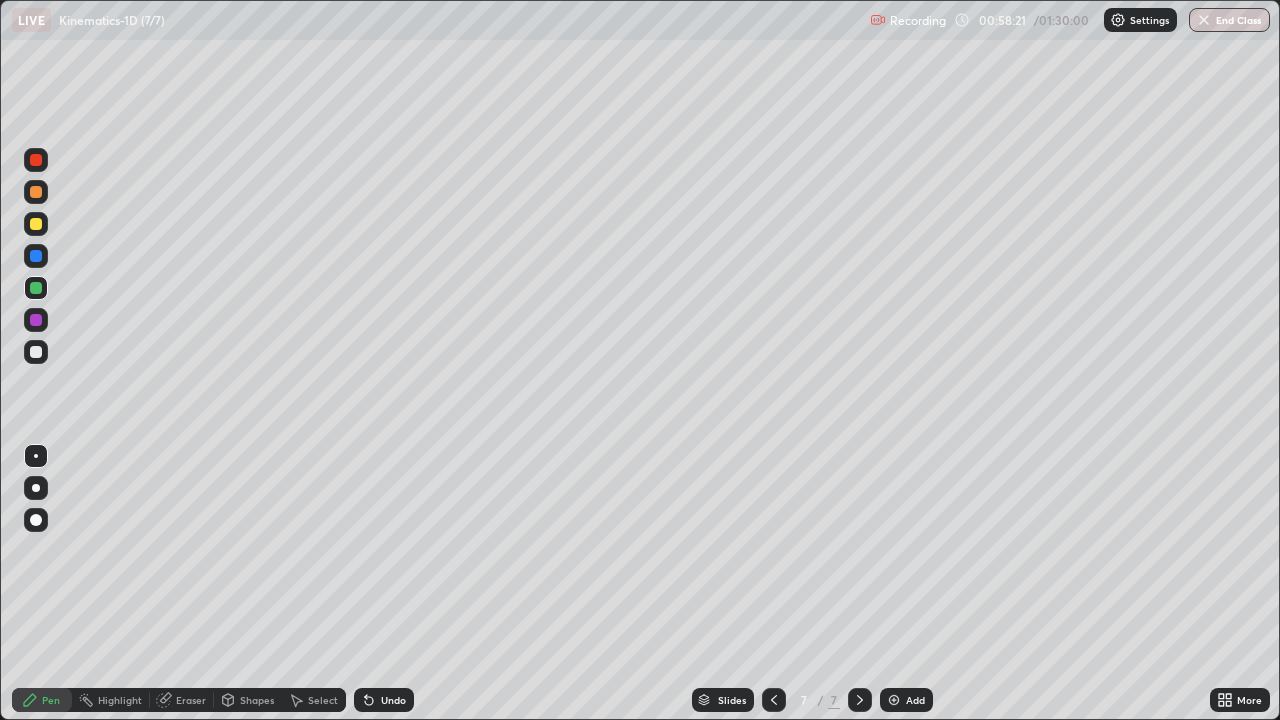 click at bounding box center [894, 700] 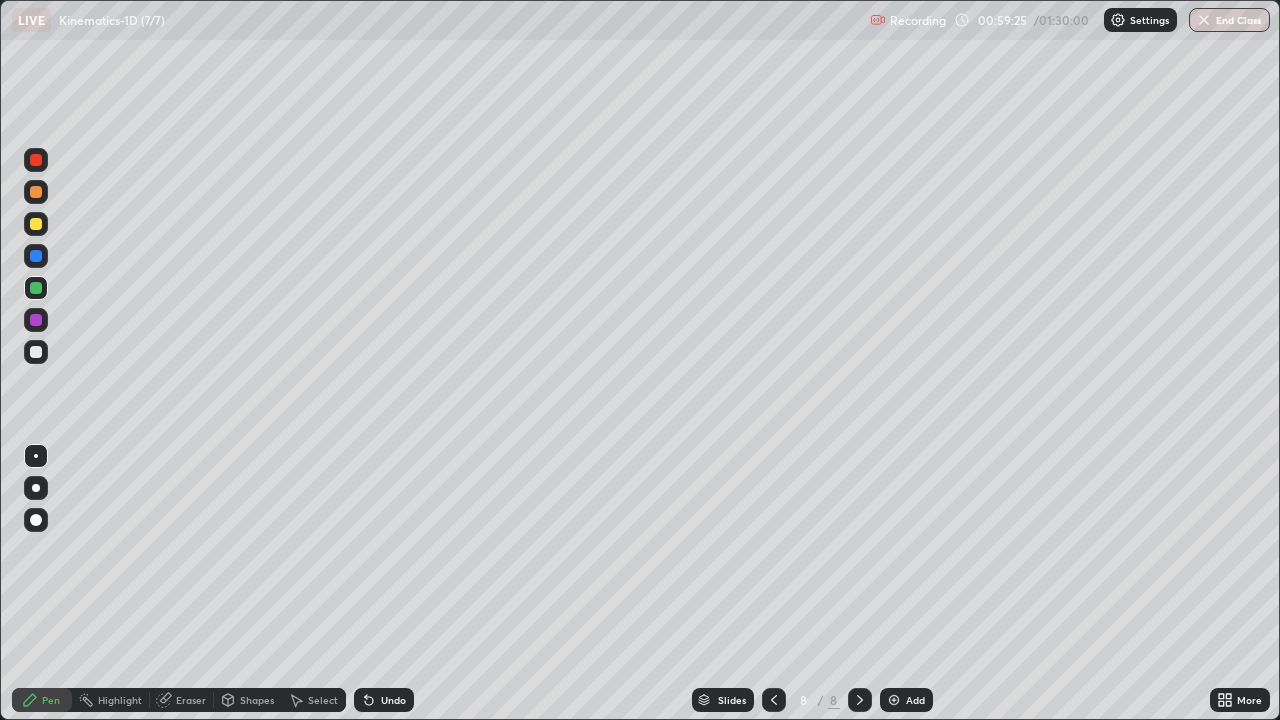 click on "Shapes" at bounding box center (257, 700) 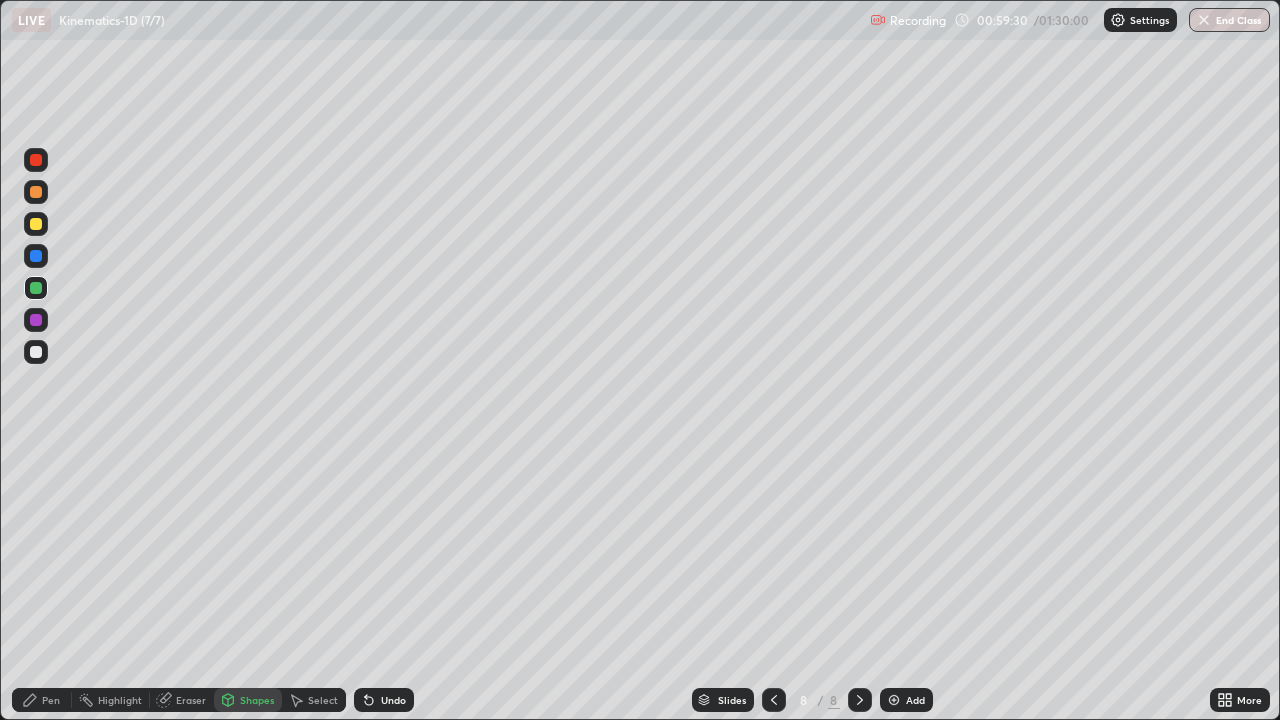 click on "Pen" at bounding box center (42, 700) 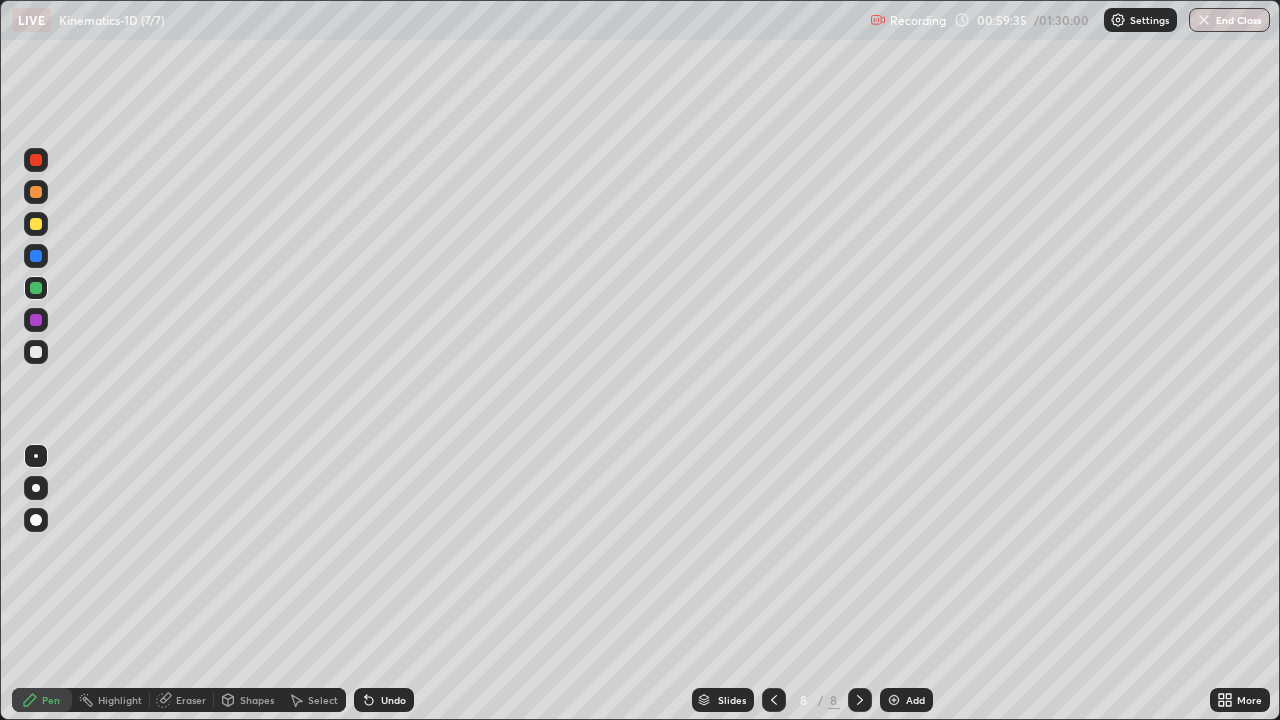 click at bounding box center [36, 320] 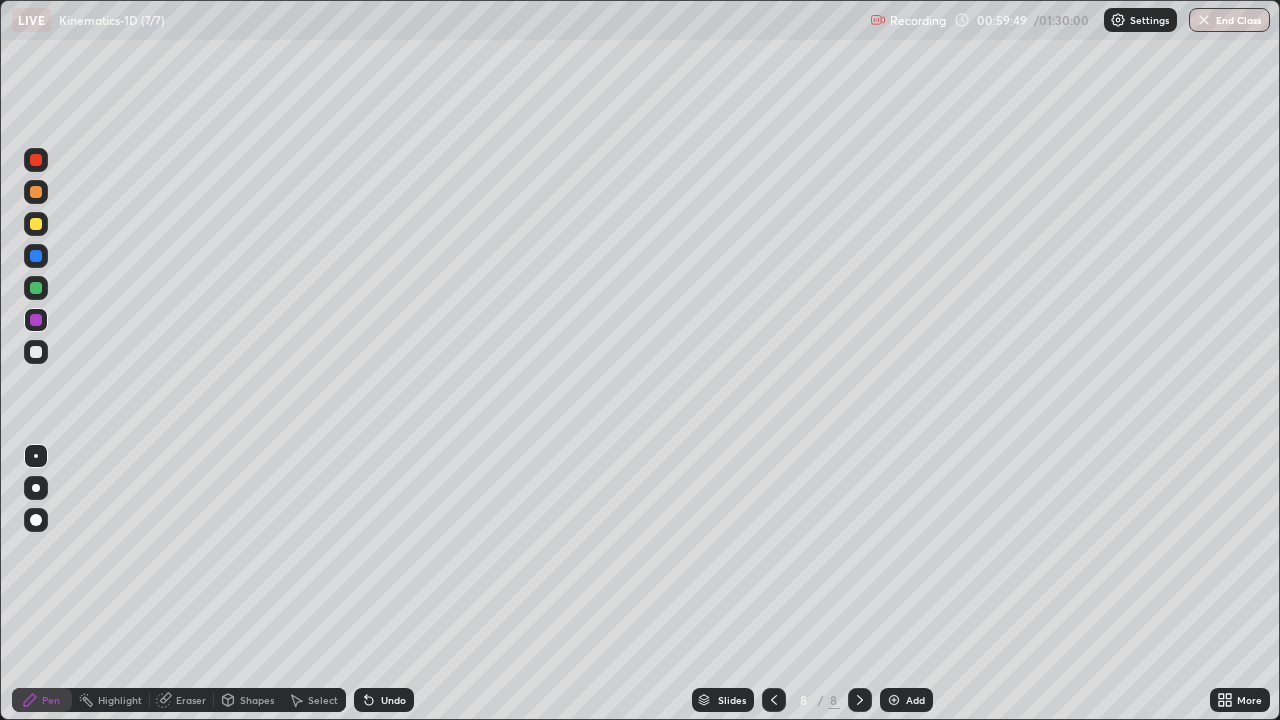 click at bounding box center [36, 288] 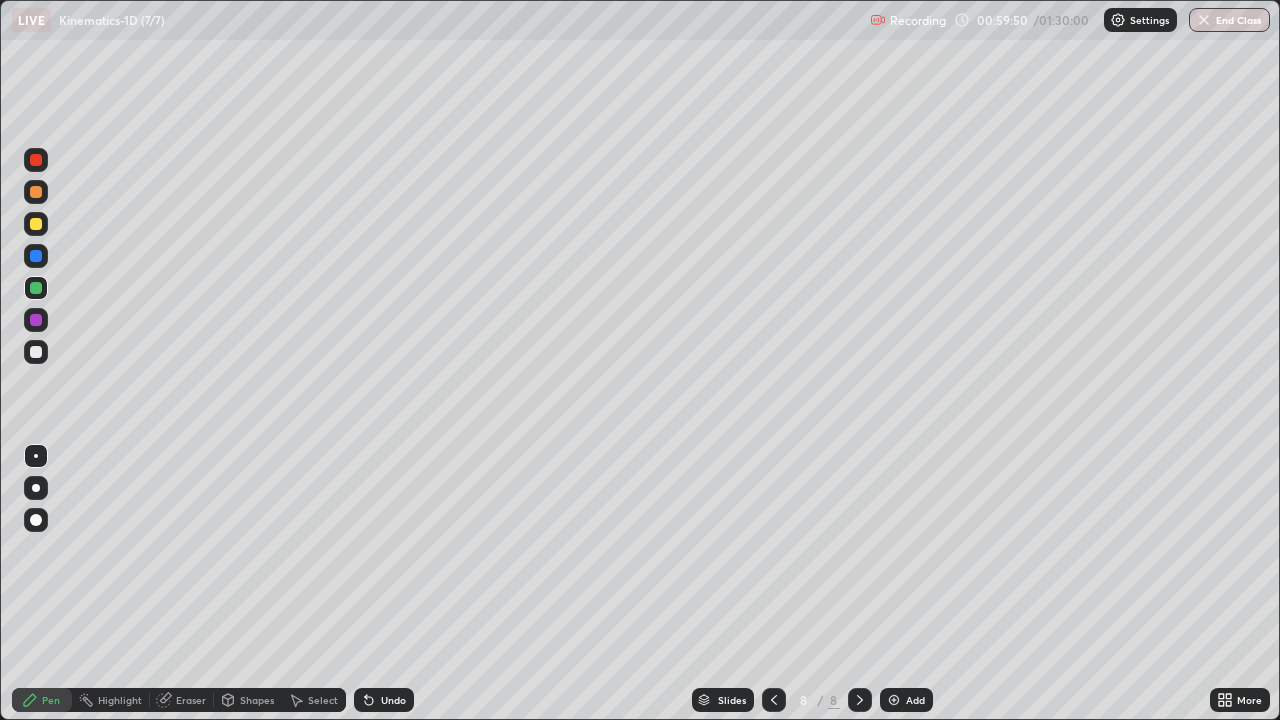 click at bounding box center [36, 224] 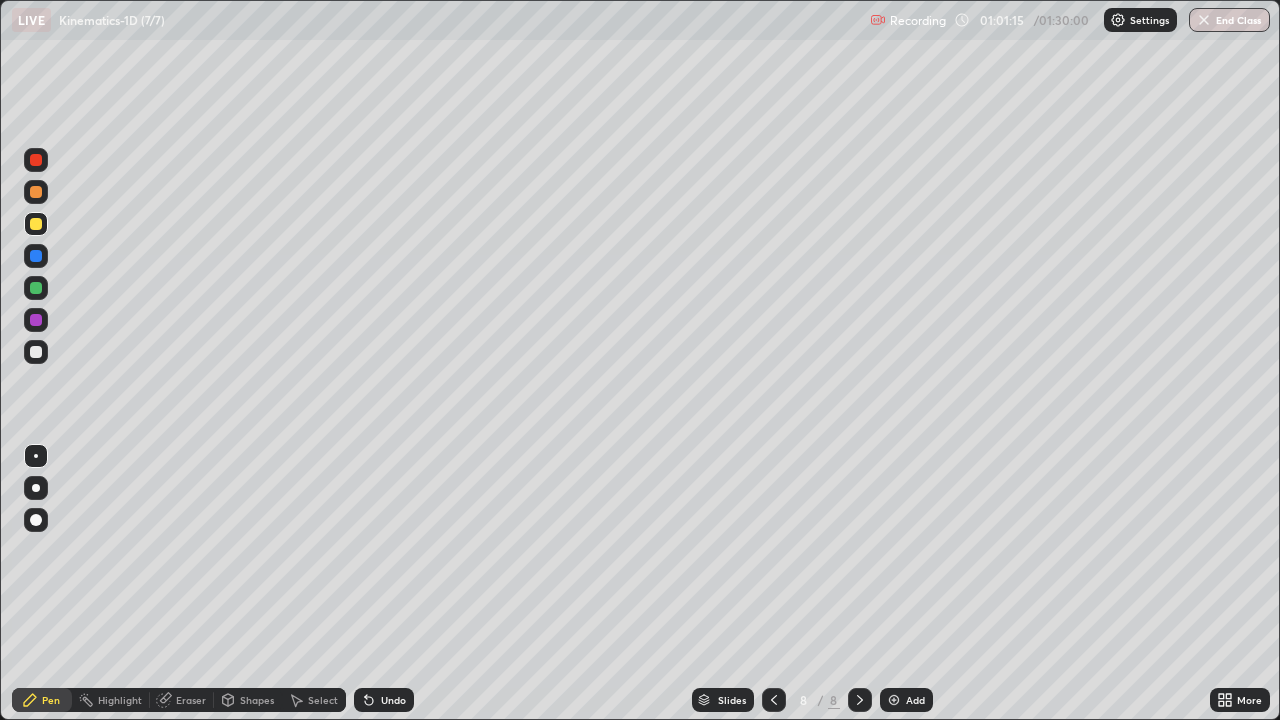 click at bounding box center [36, 352] 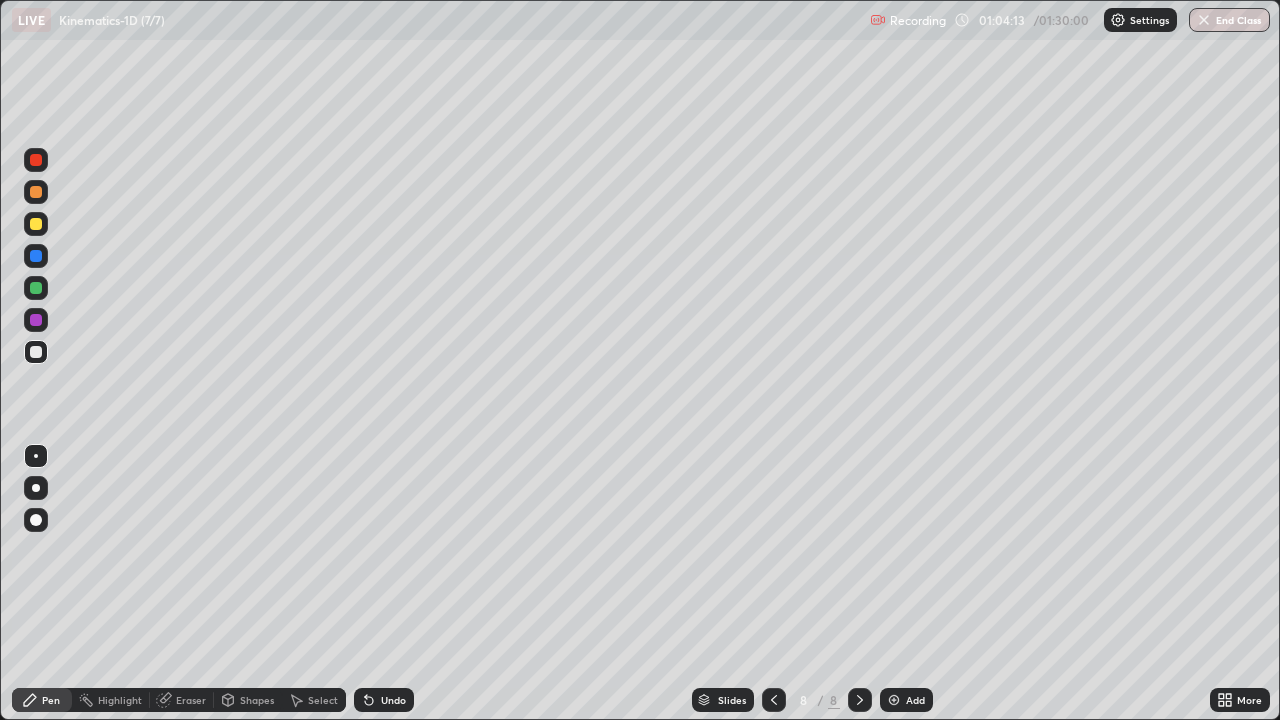 click at bounding box center (894, 700) 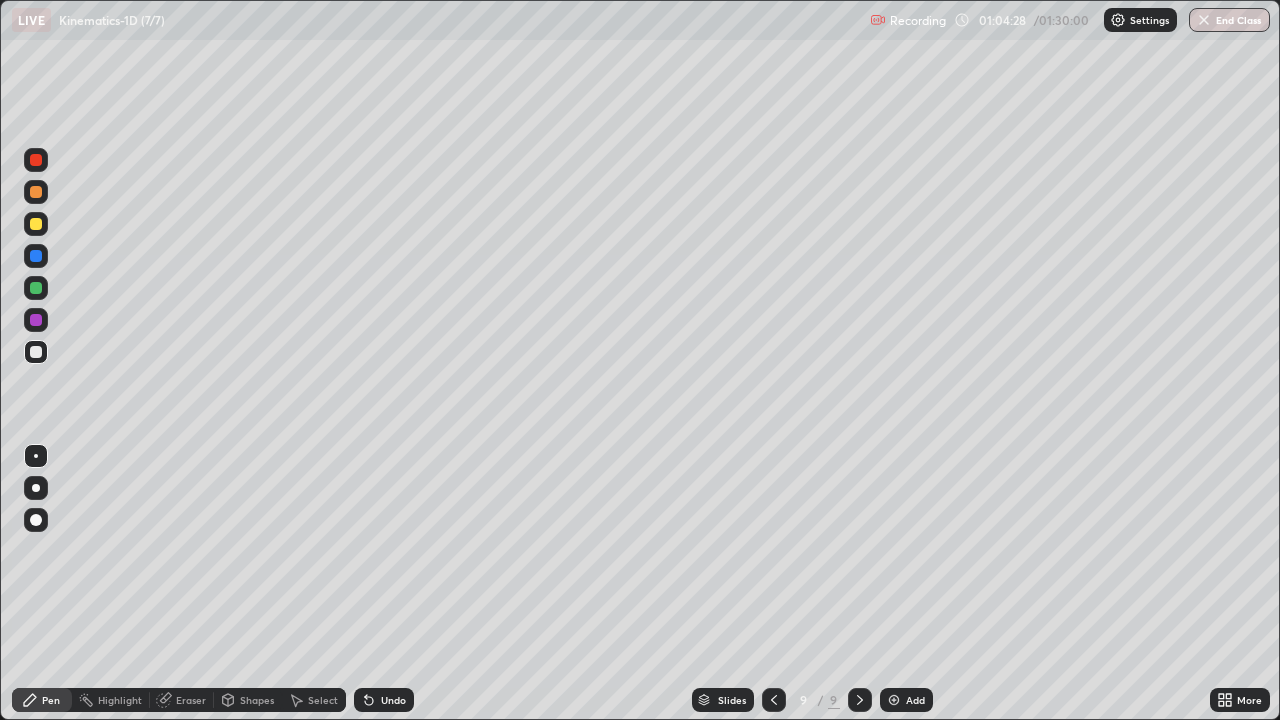 click on "Shapes" at bounding box center (257, 700) 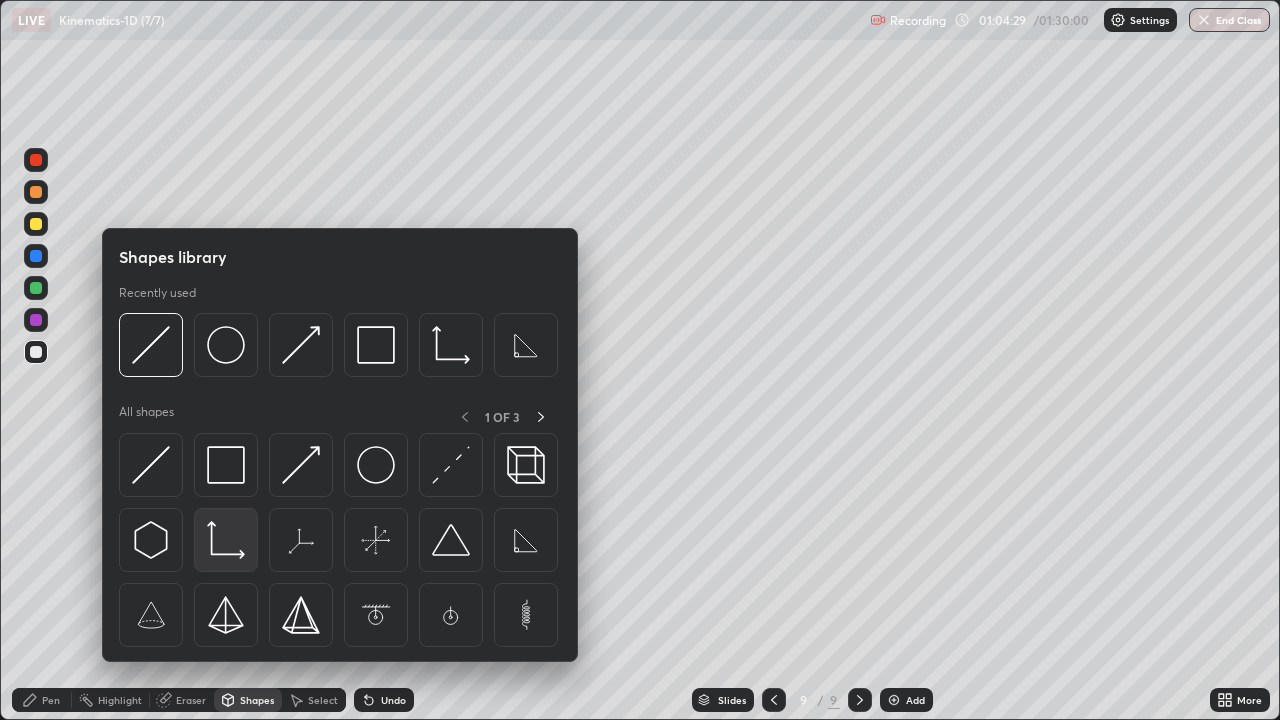 click at bounding box center (226, 540) 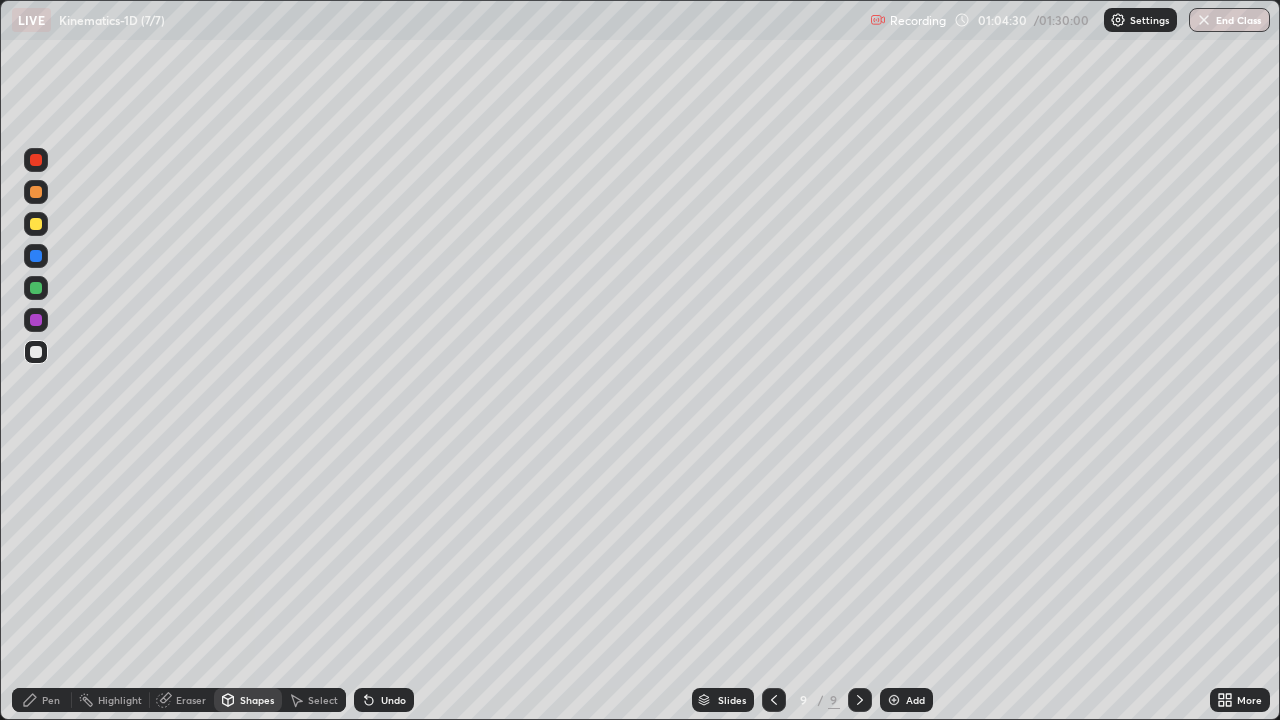 click at bounding box center (36, 224) 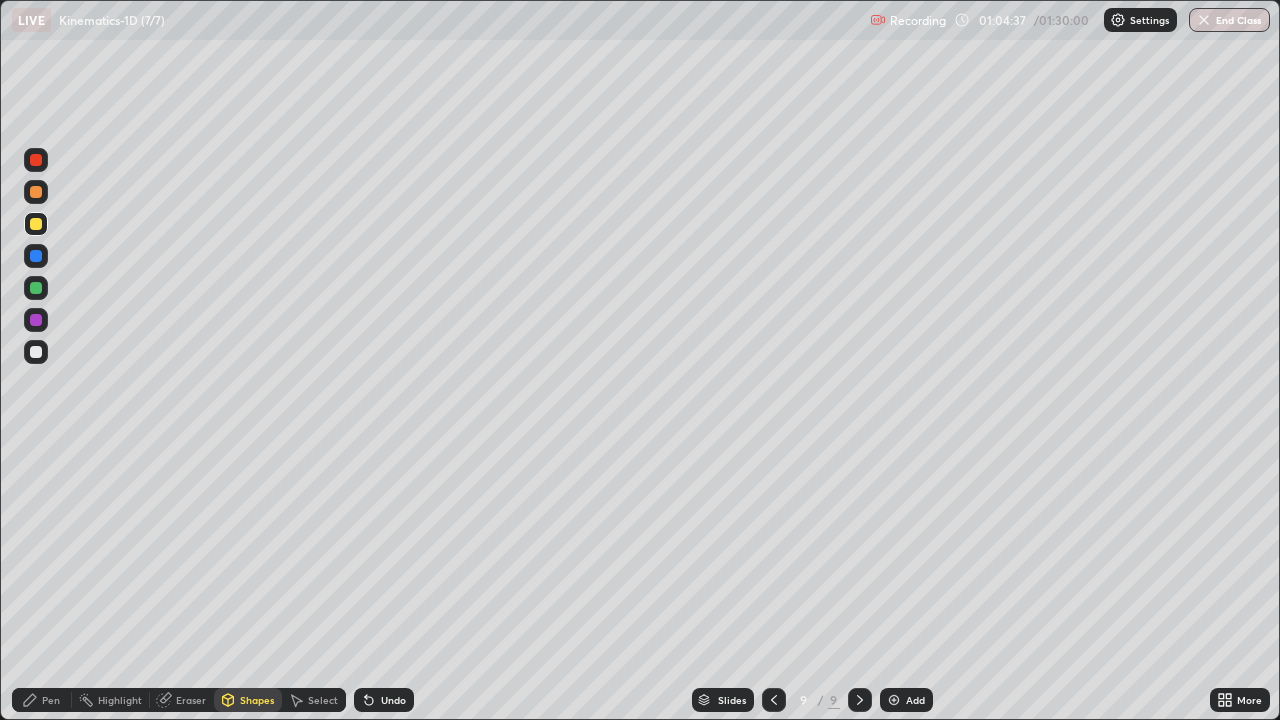 click on "Pen" at bounding box center [42, 700] 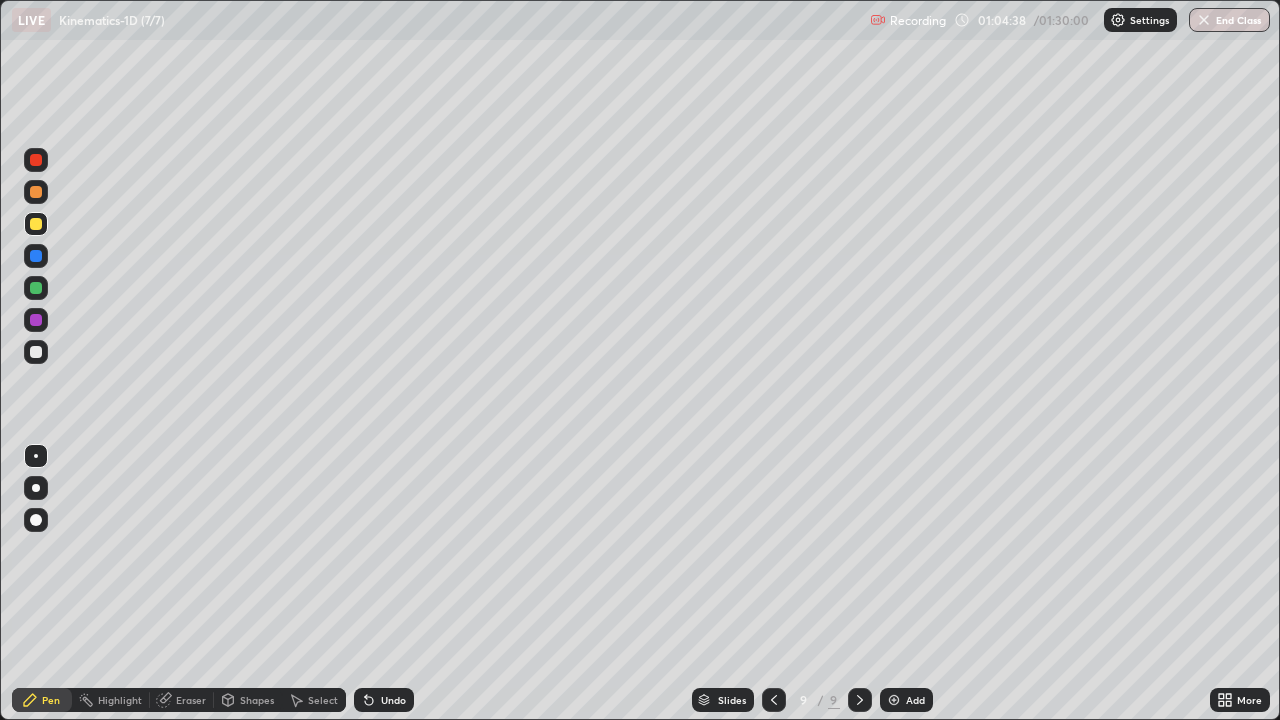 click at bounding box center [36, 288] 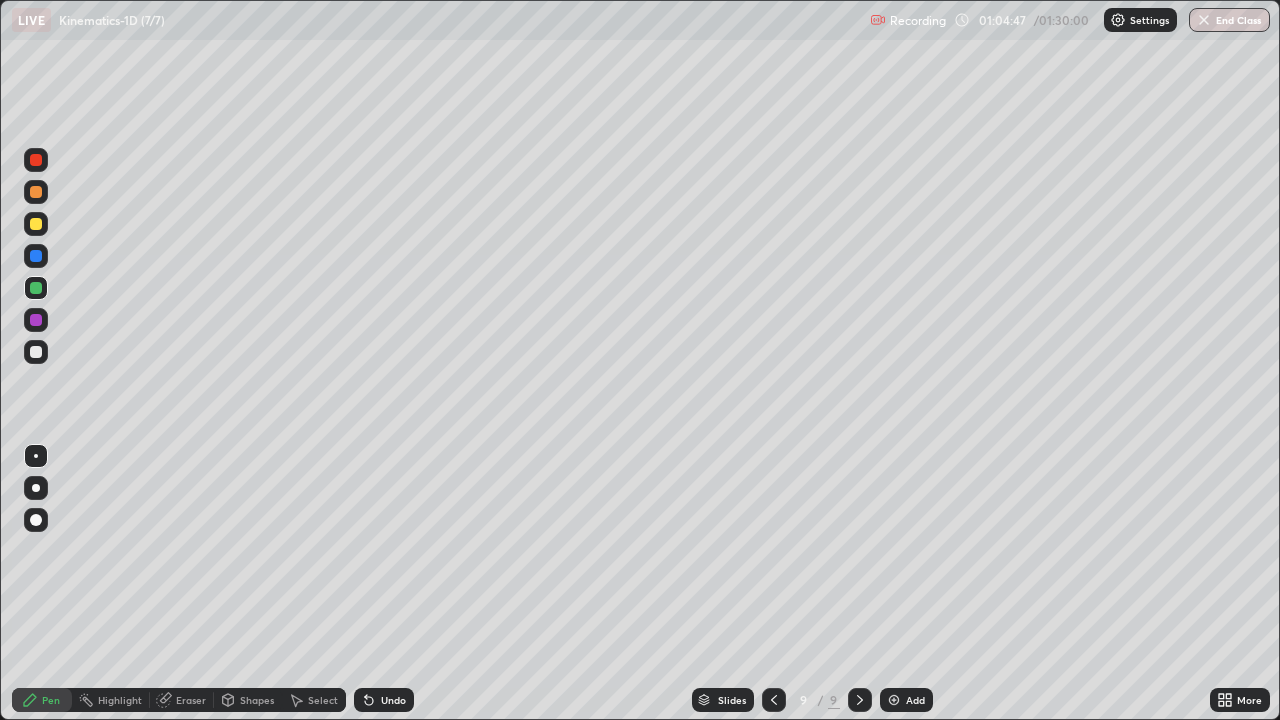 click at bounding box center (36, 320) 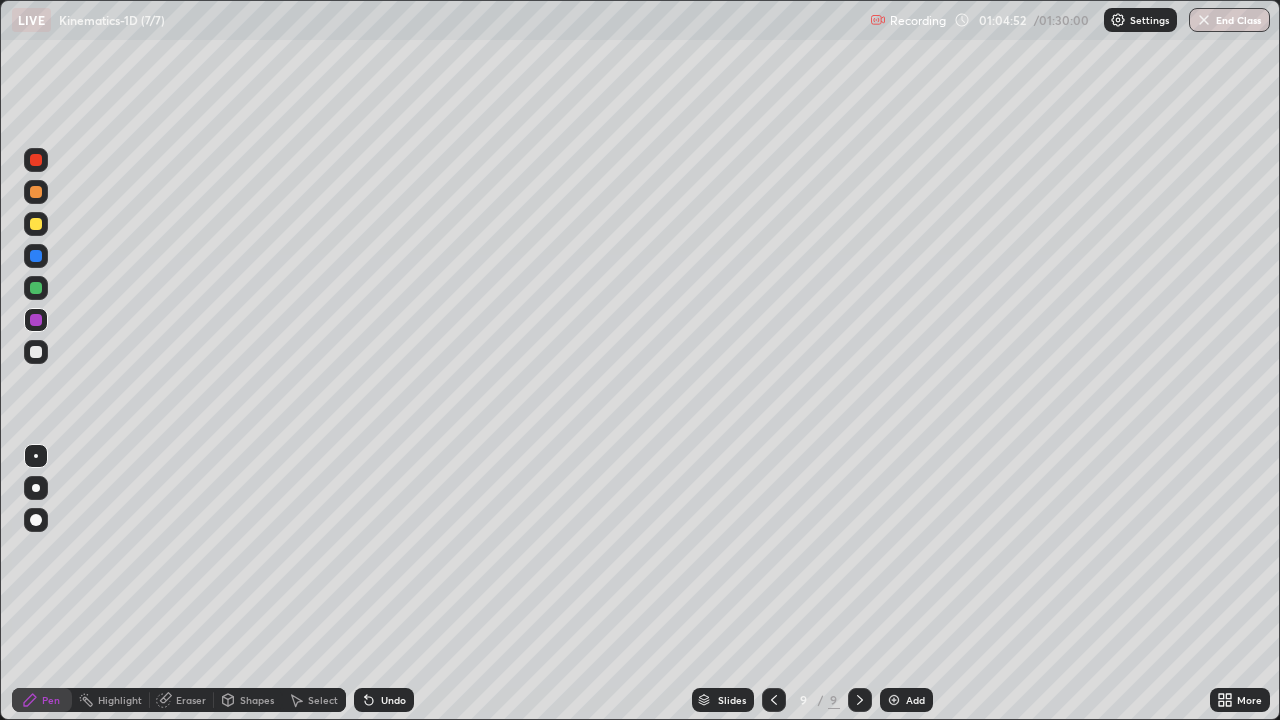 click at bounding box center [36, 352] 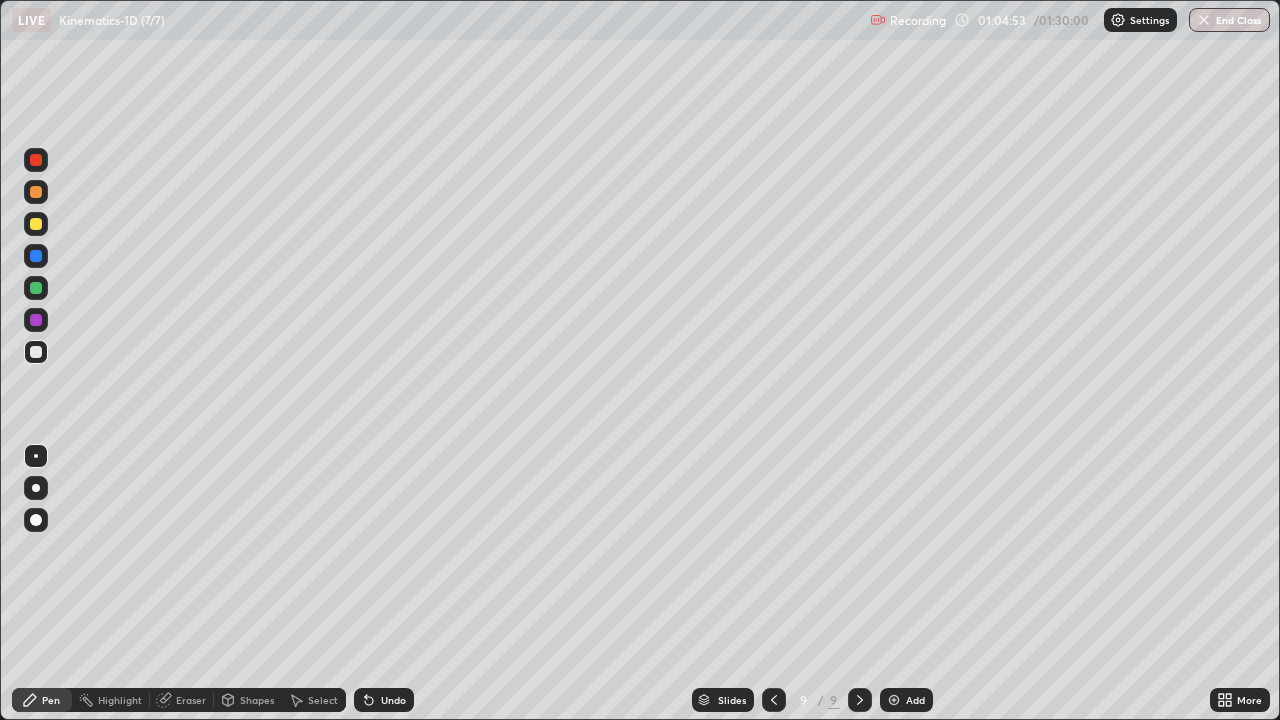 click at bounding box center (36, 224) 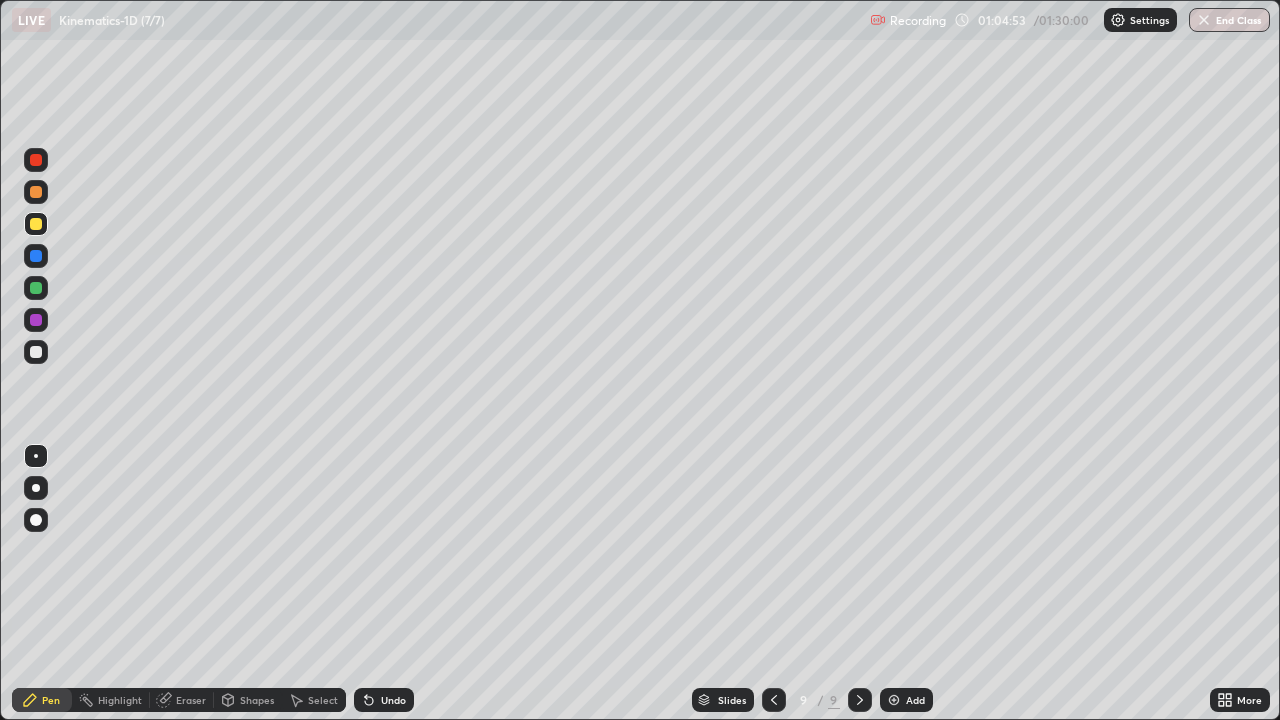 click at bounding box center (36, 256) 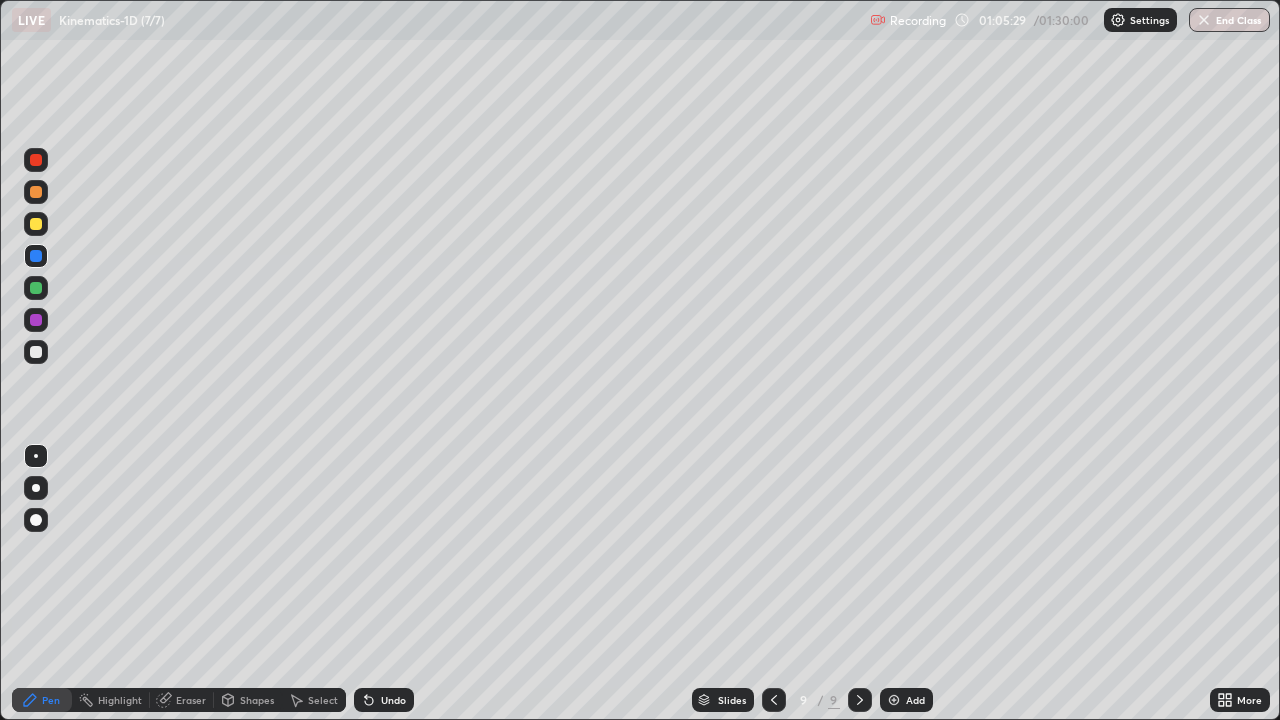 click at bounding box center [36, 352] 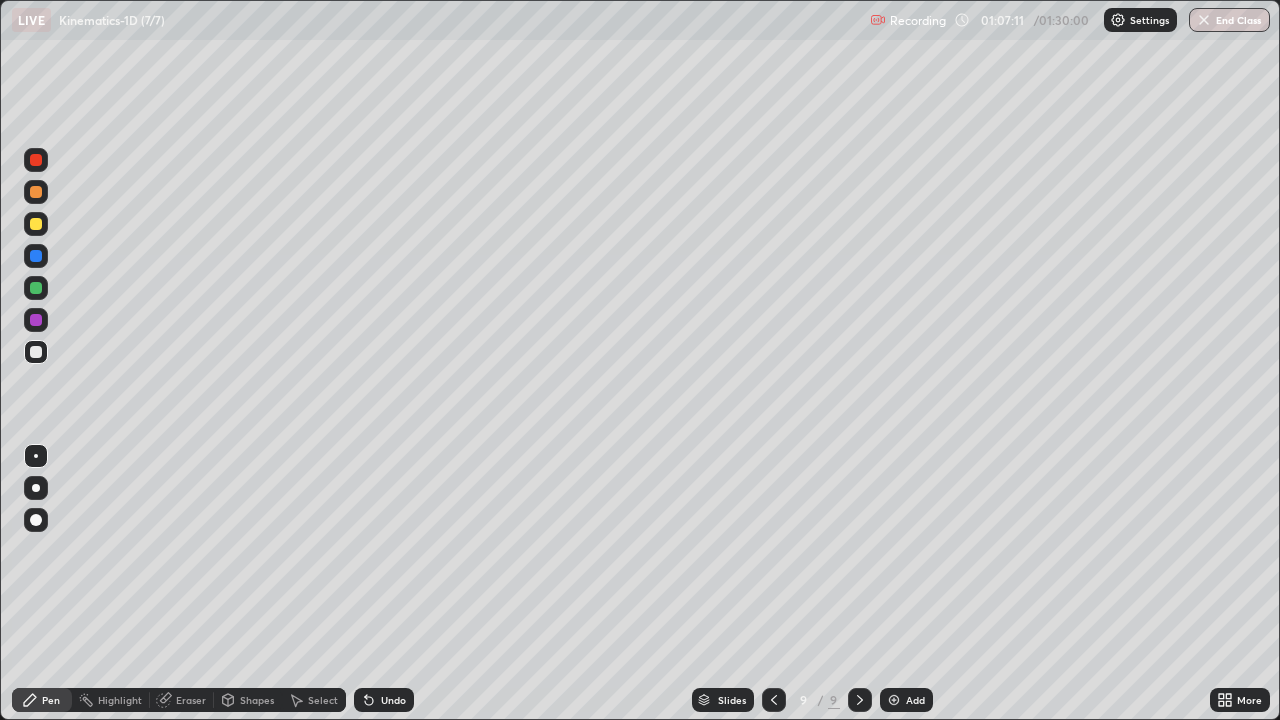 click on "Select" at bounding box center (323, 700) 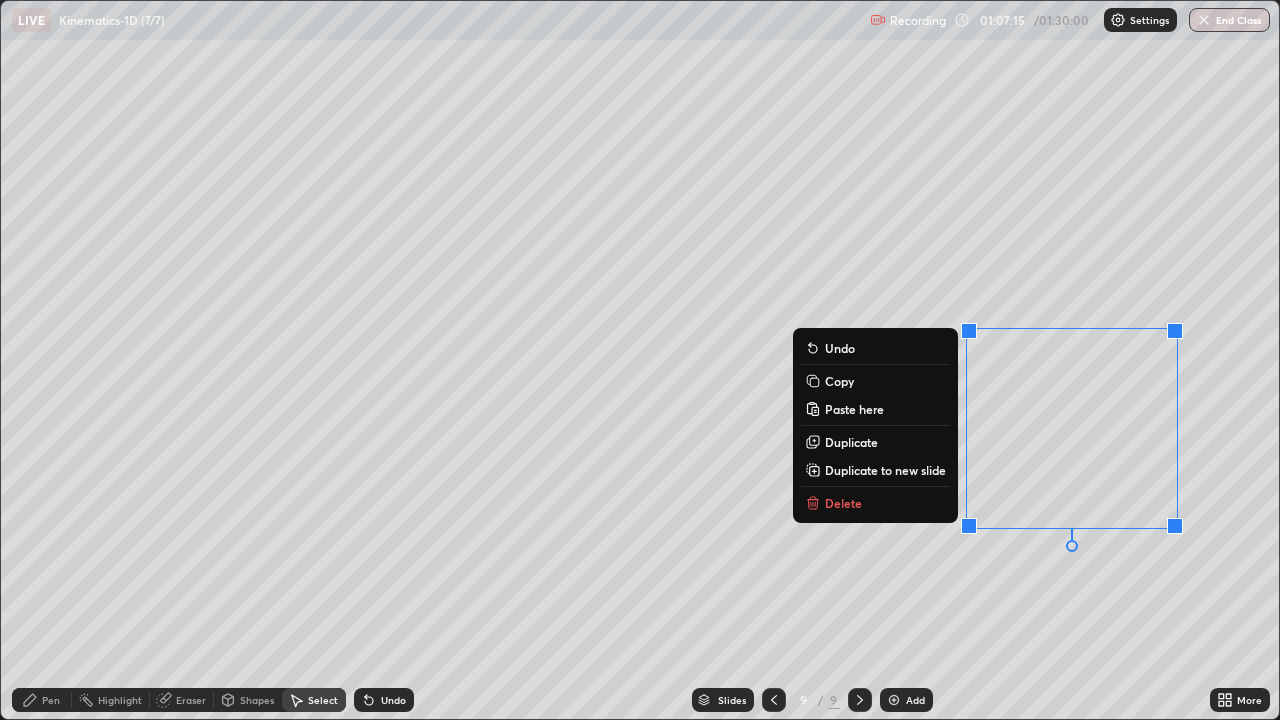 click on "Delete" at bounding box center [843, 503] 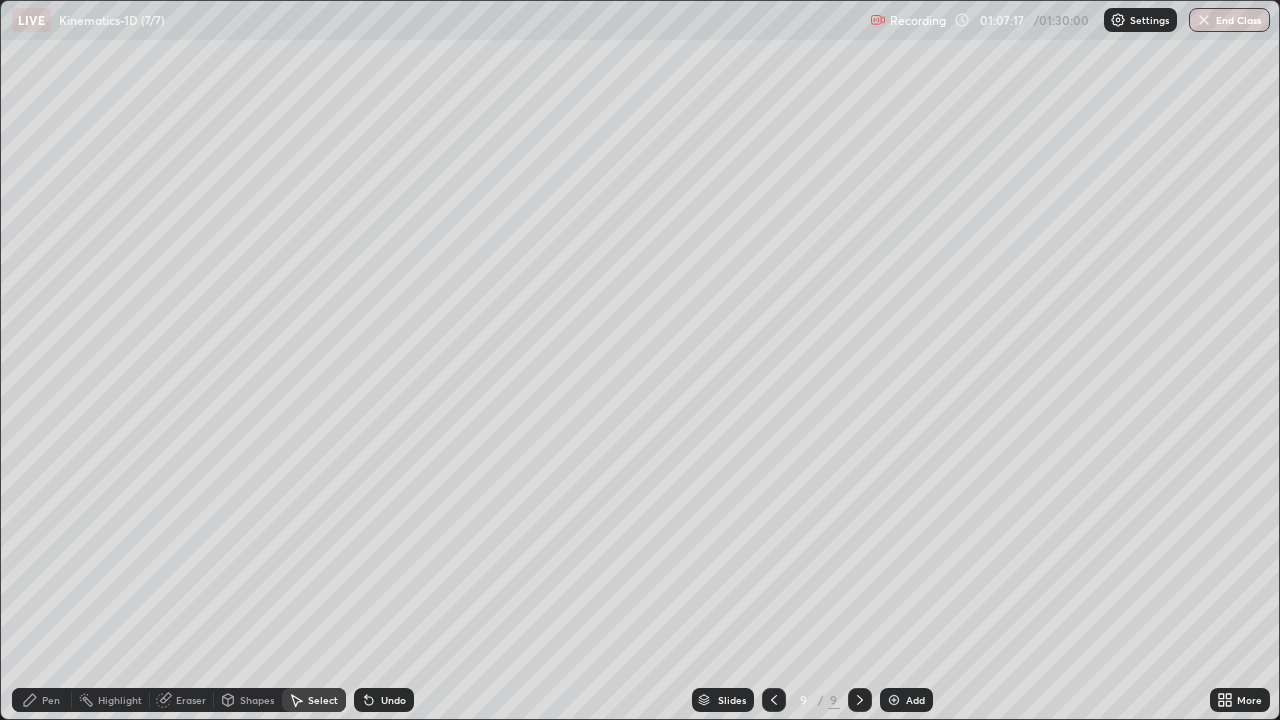 click on "Pen" at bounding box center (42, 700) 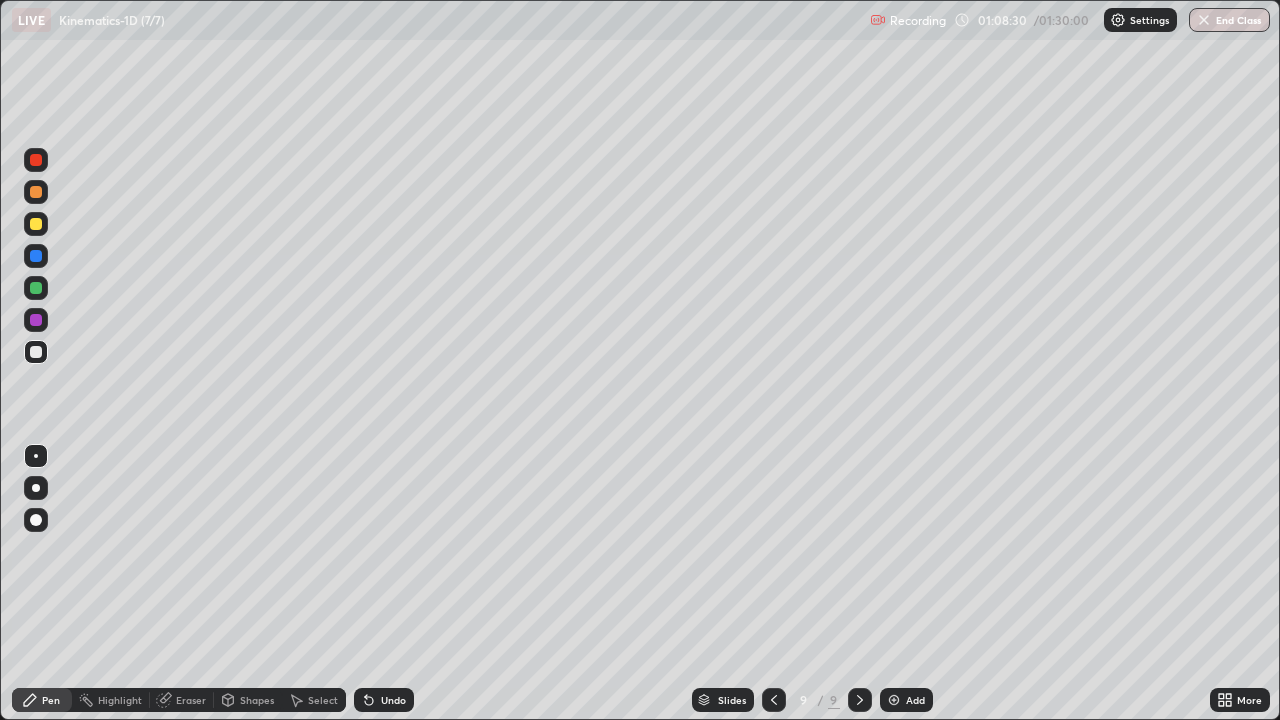 click on "Shapes" at bounding box center (257, 700) 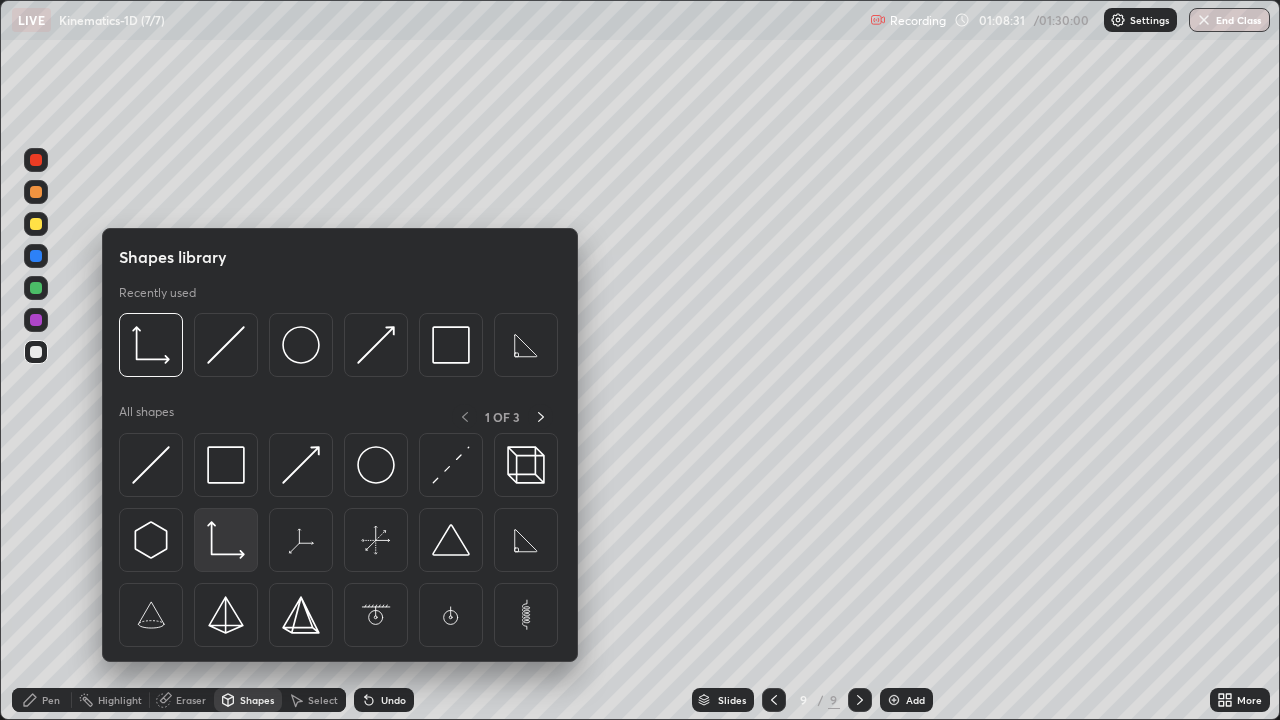 click at bounding box center [226, 540] 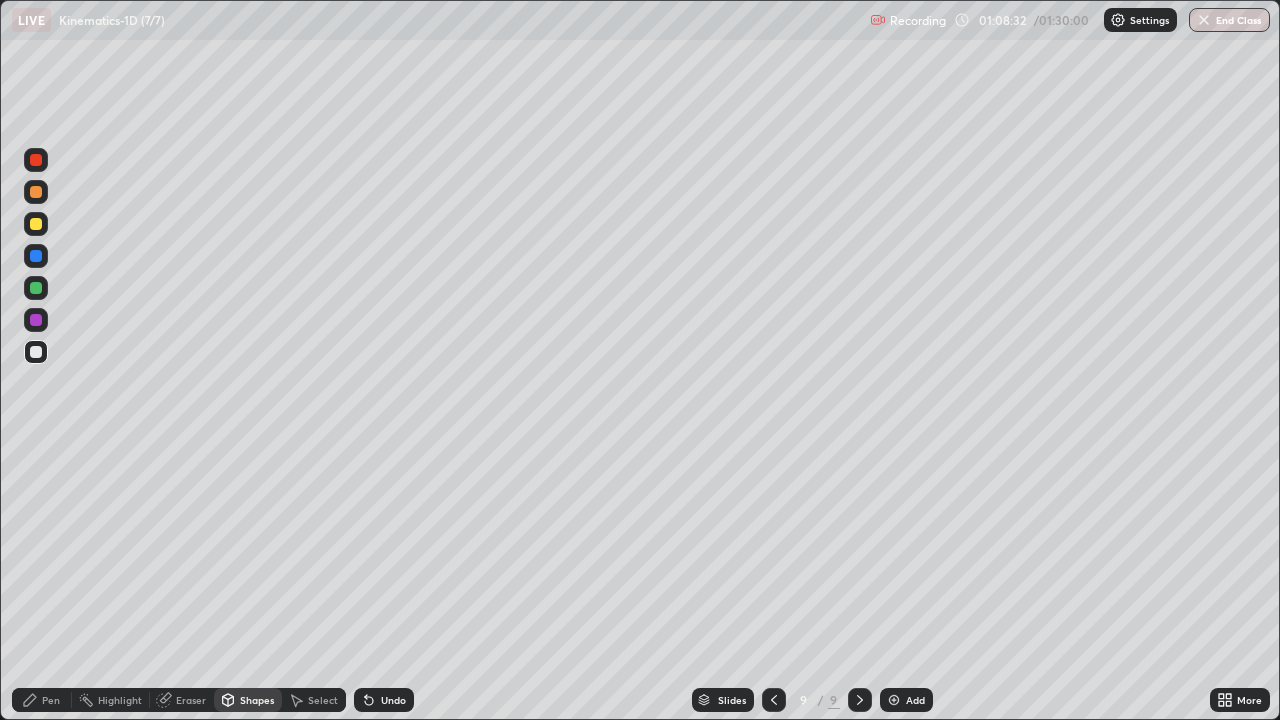 click at bounding box center (36, 224) 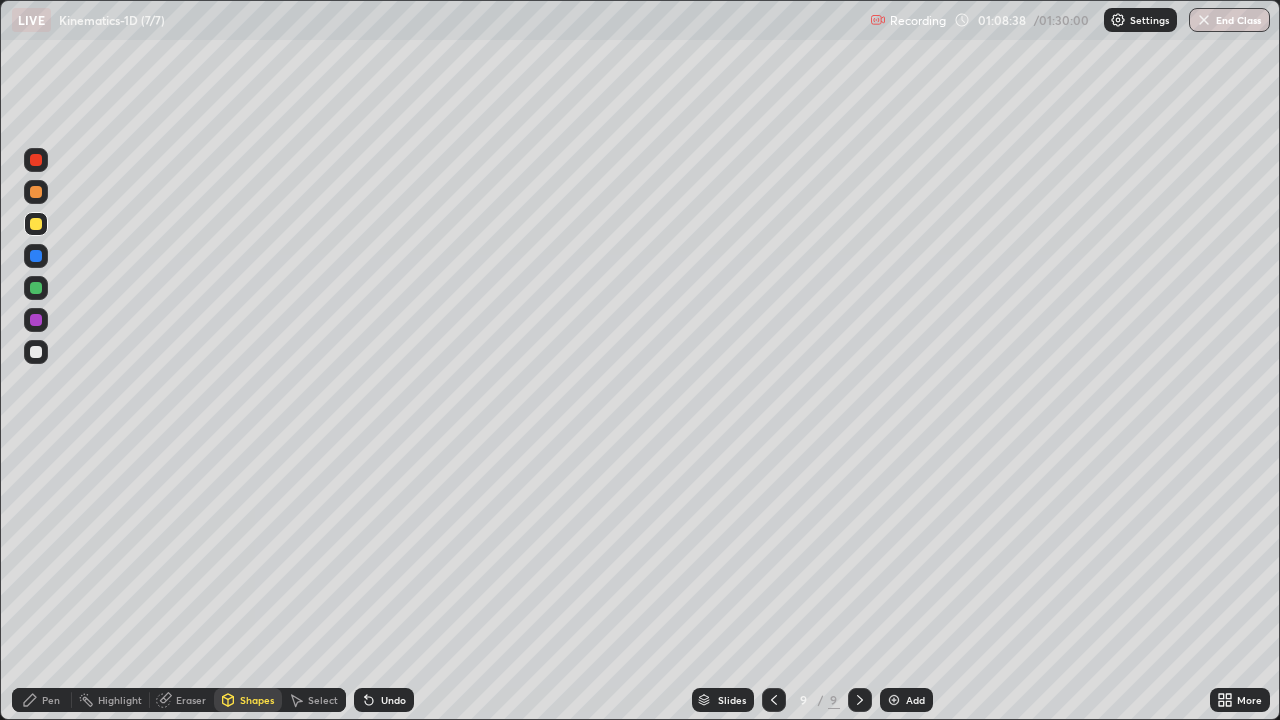 click on "Pen" at bounding box center [51, 700] 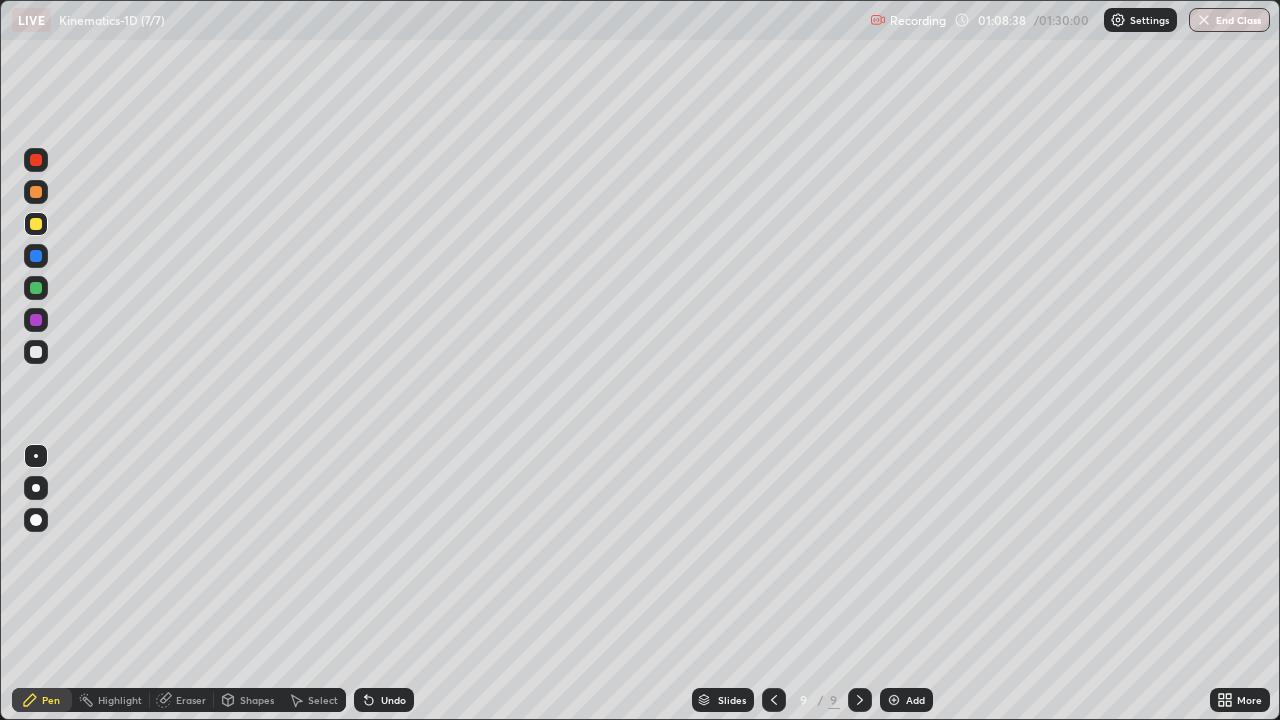 click at bounding box center [36, 288] 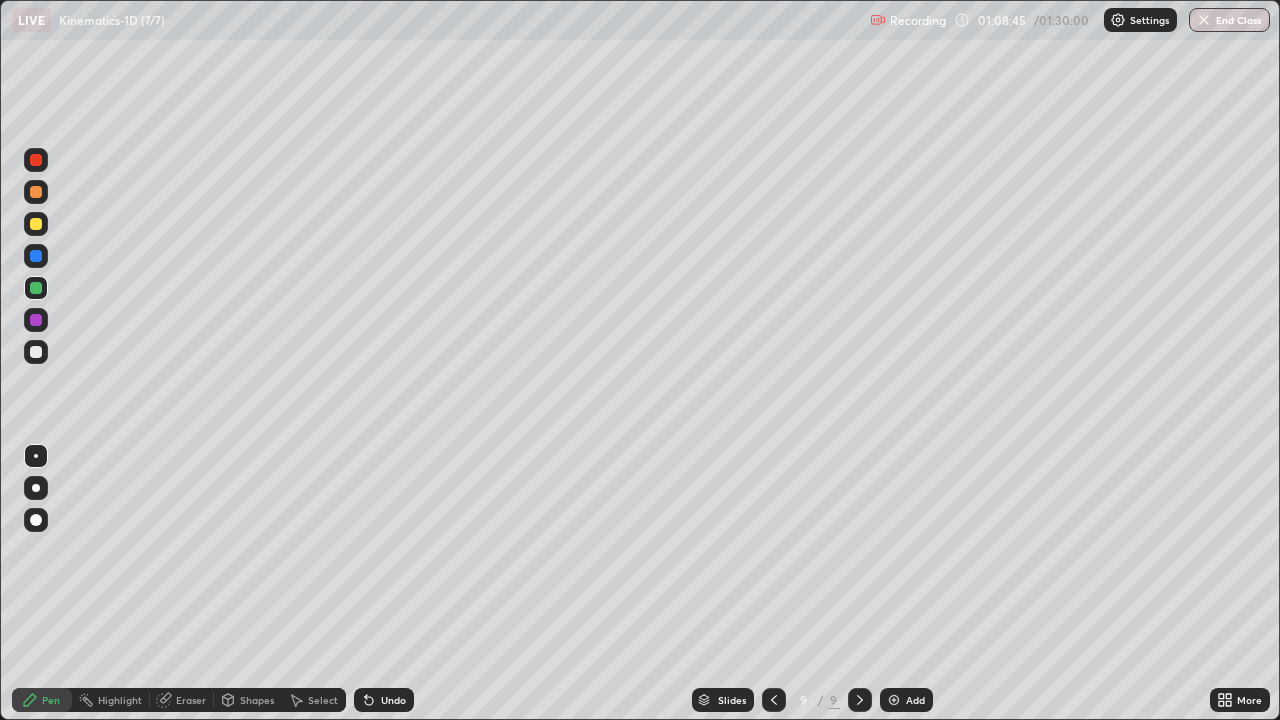 click at bounding box center (36, 320) 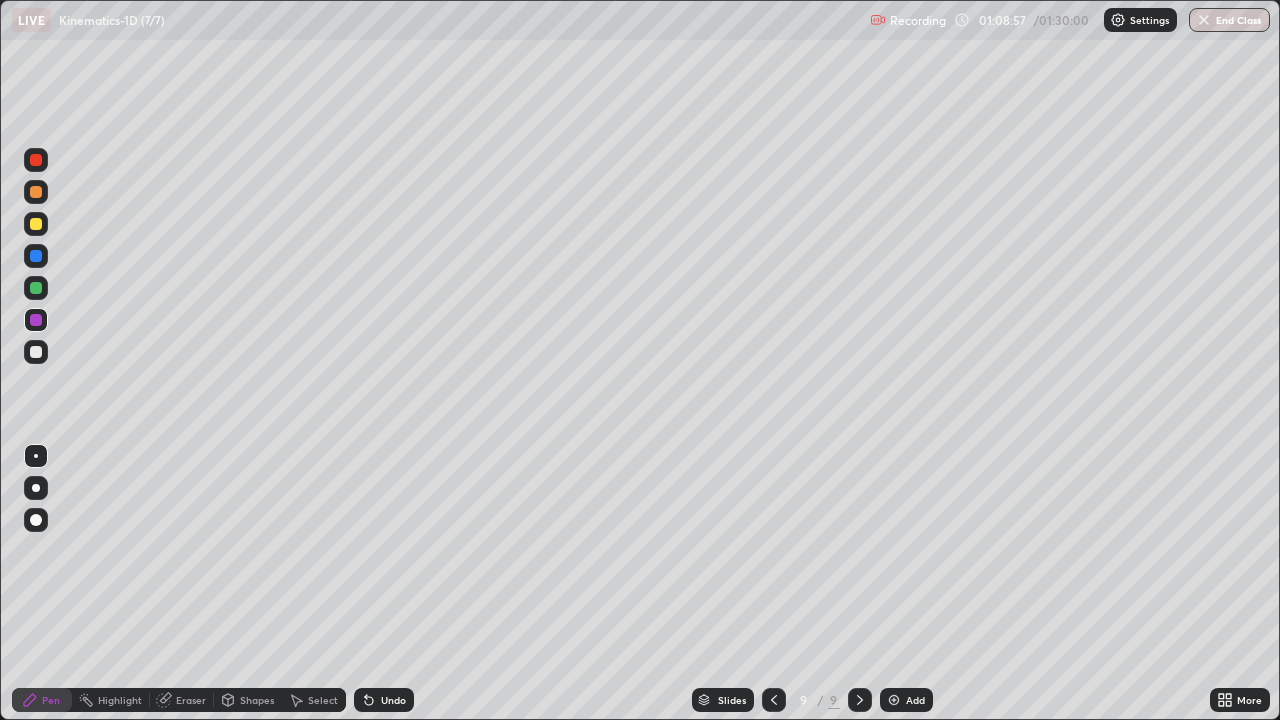 click at bounding box center [36, 256] 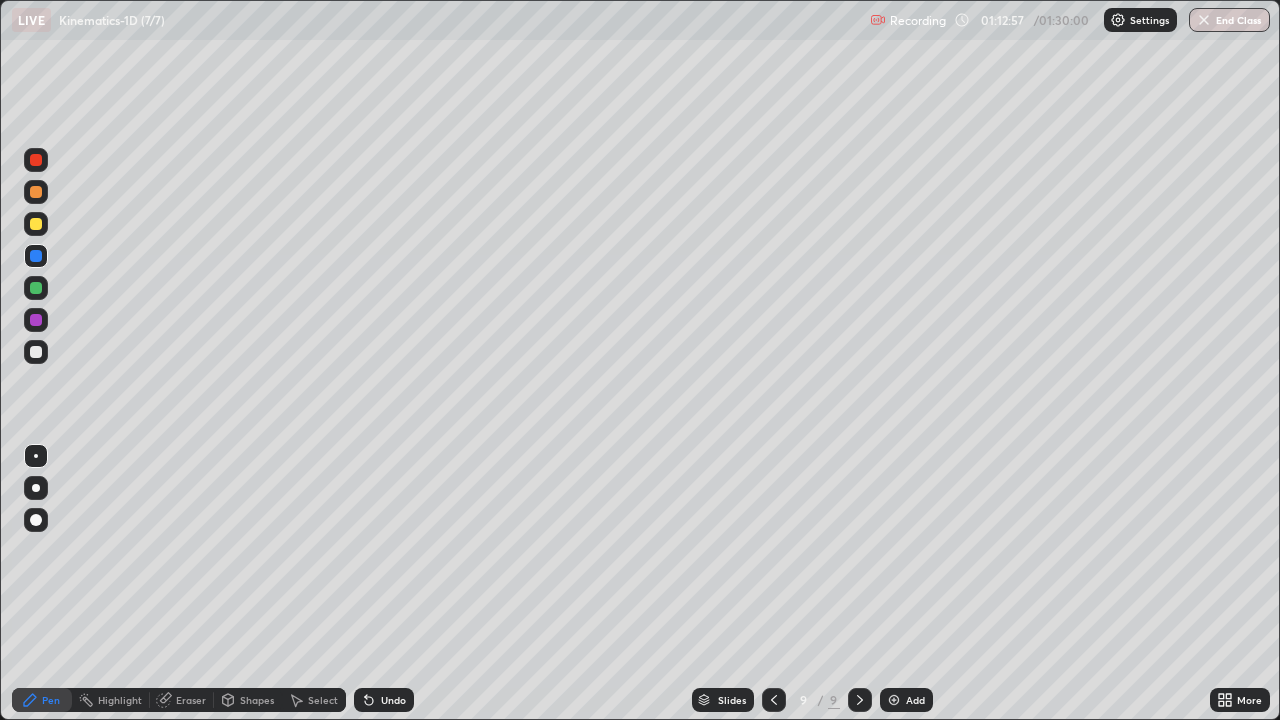 click at bounding box center (36, 352) 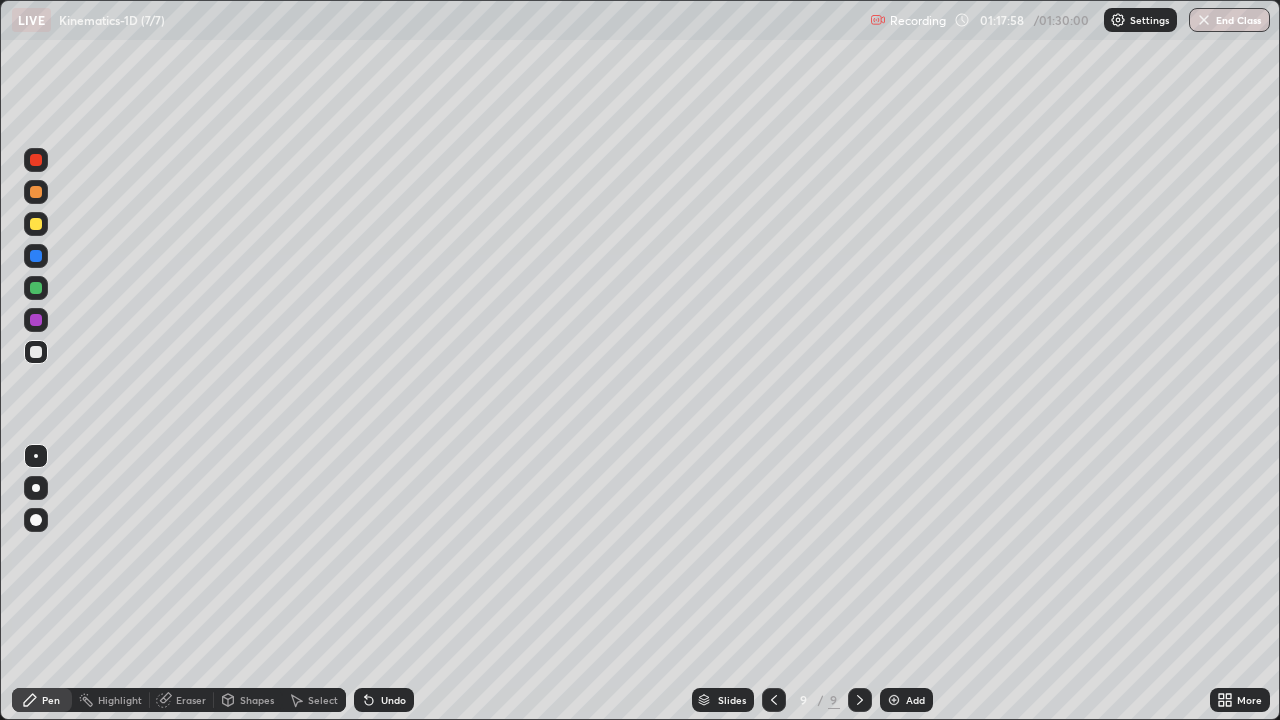 click at bounding box center [894, 700] 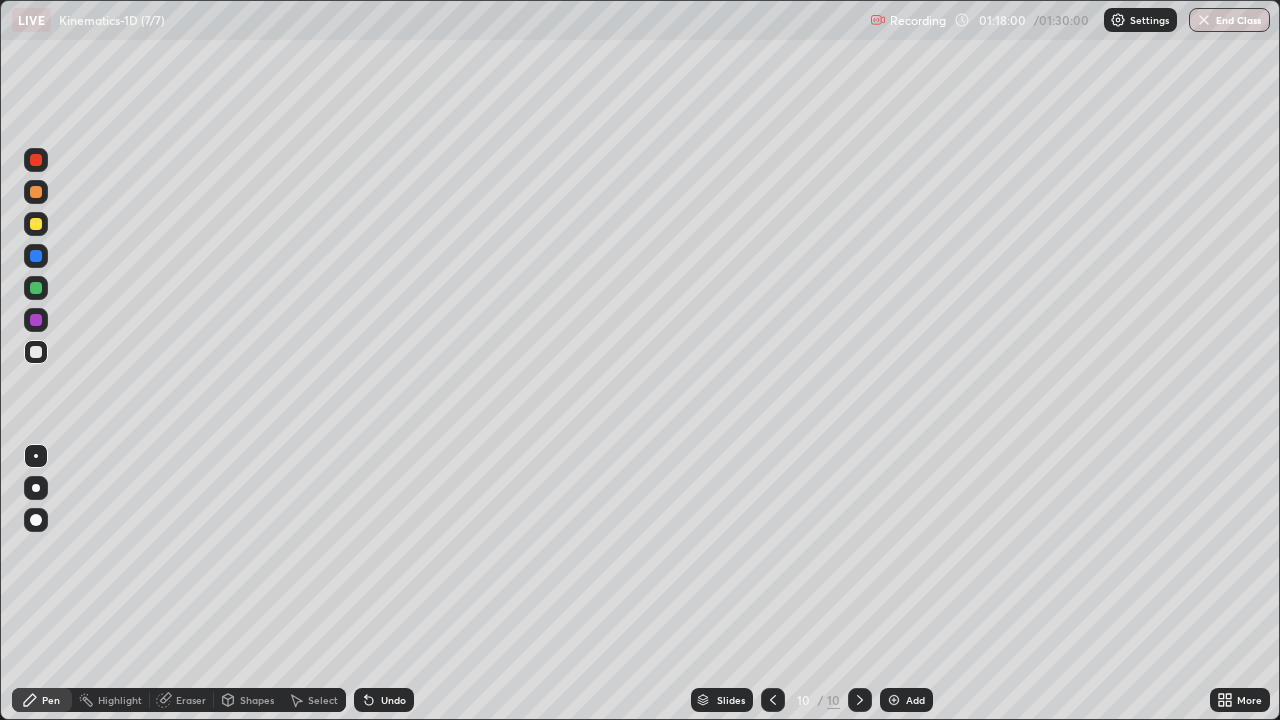 click on "Shapes" at bounding box center (257, 700) 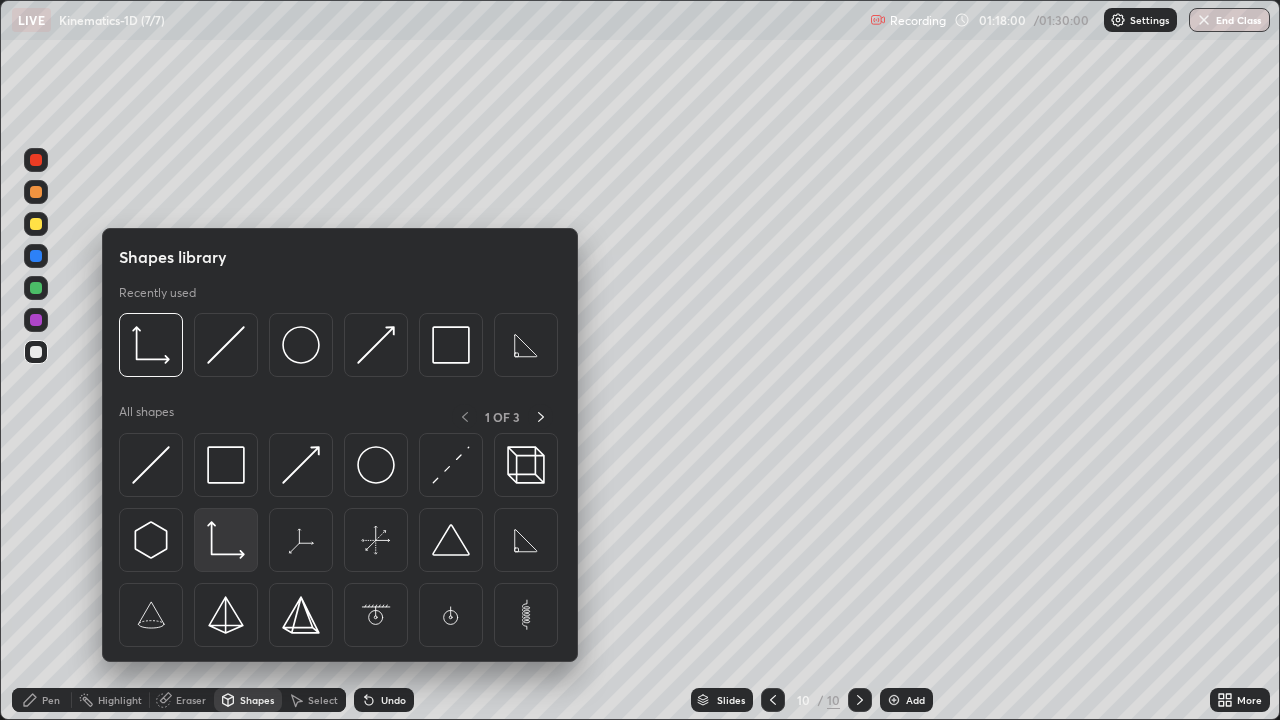 click at bounding box center [226, 540] 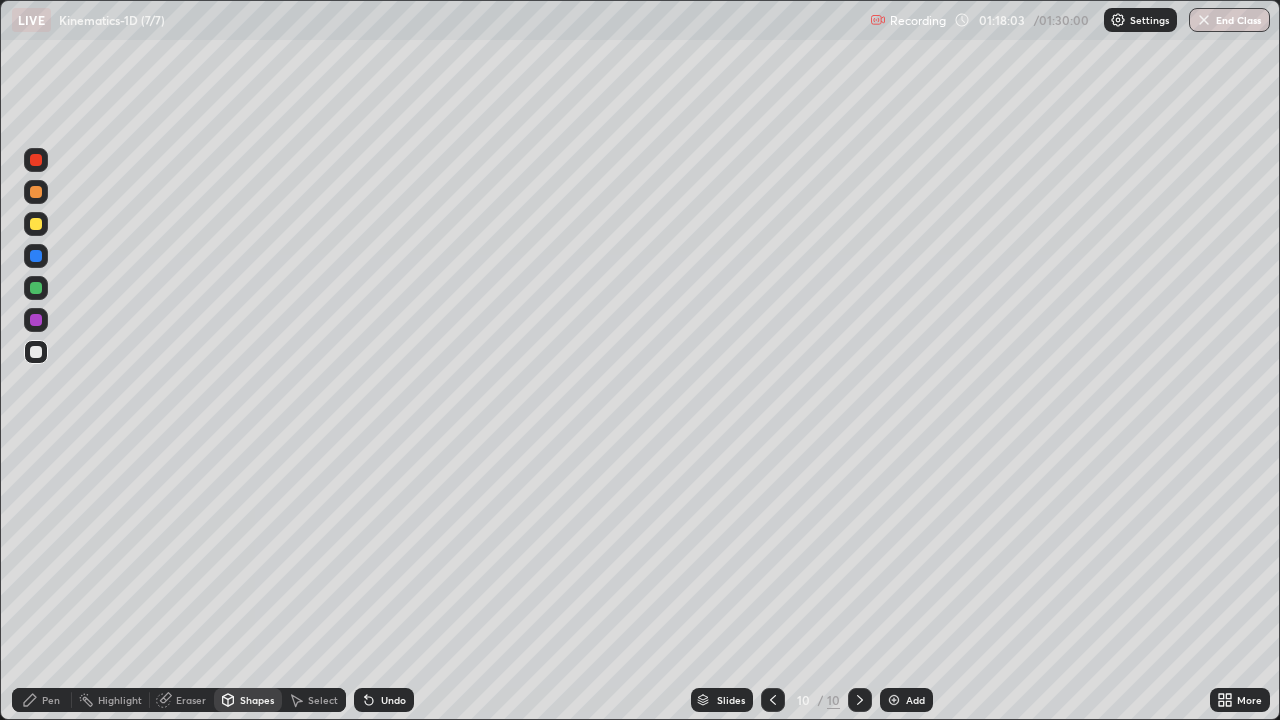 click at bounding box center (36, 288) 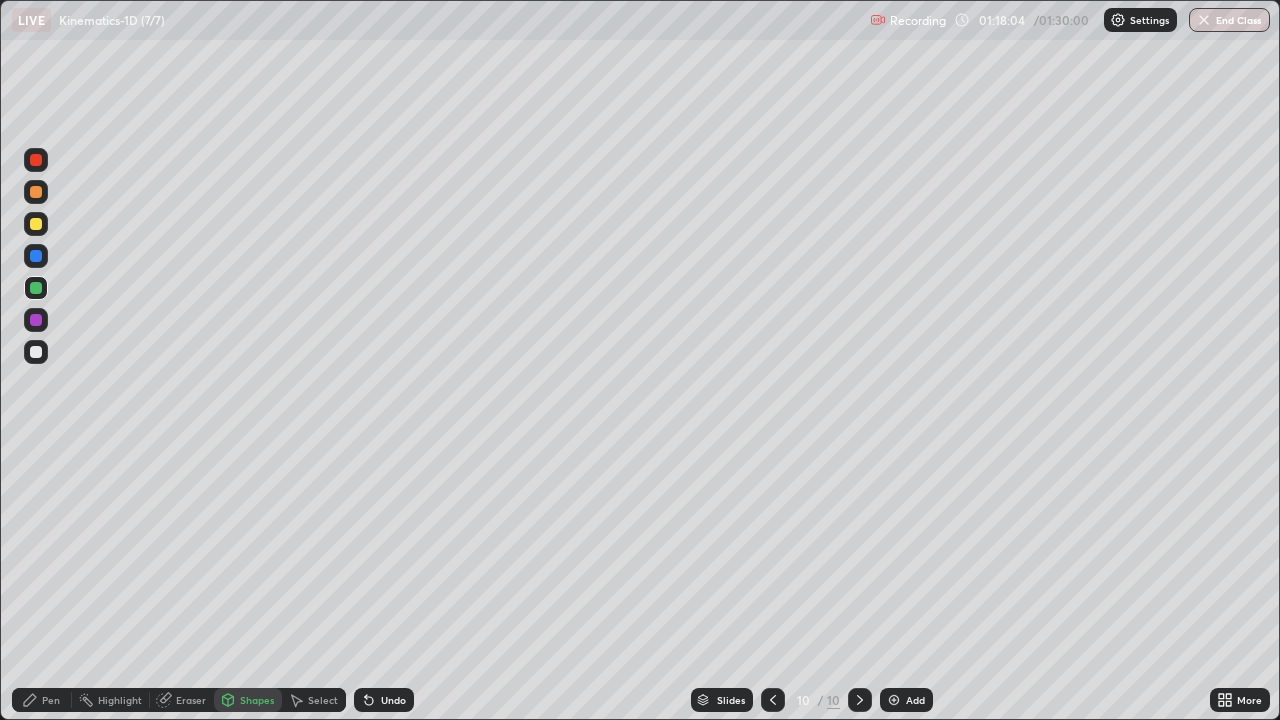 click on "Shapes" at bounding box center (248, 700) 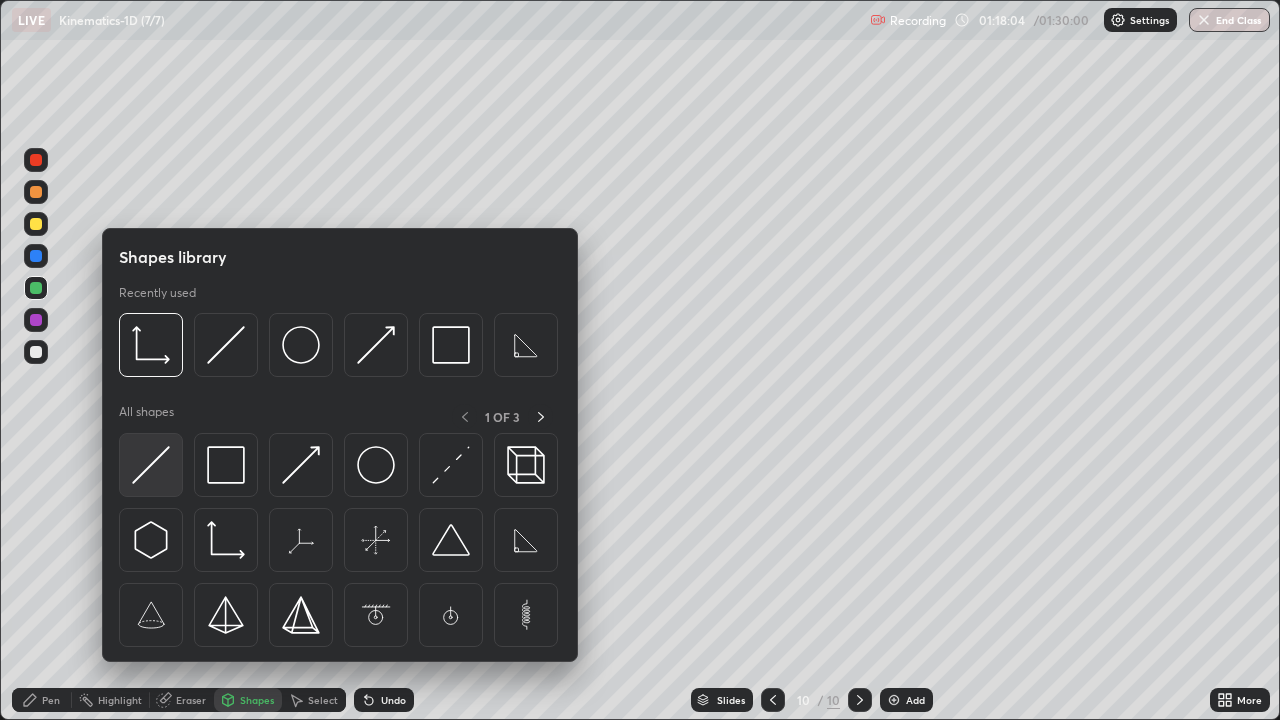 click at bounding box center [151, 465] 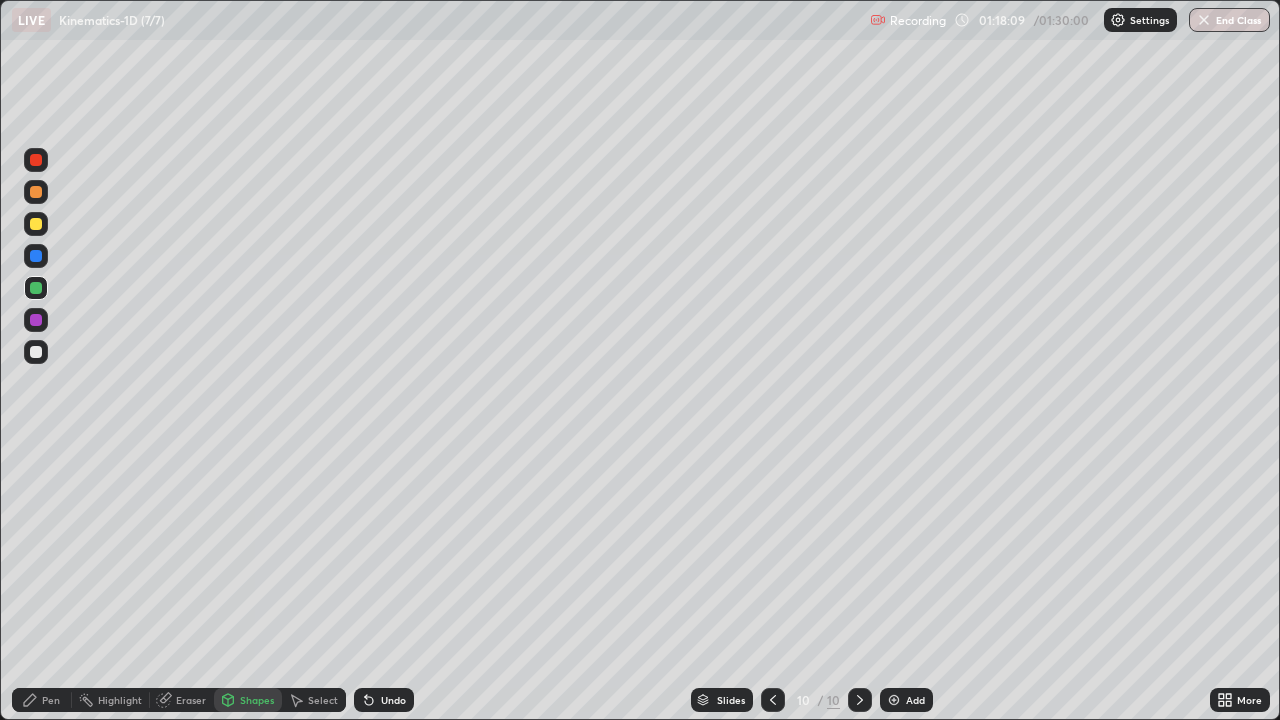 click at bounding box center (36, 160) 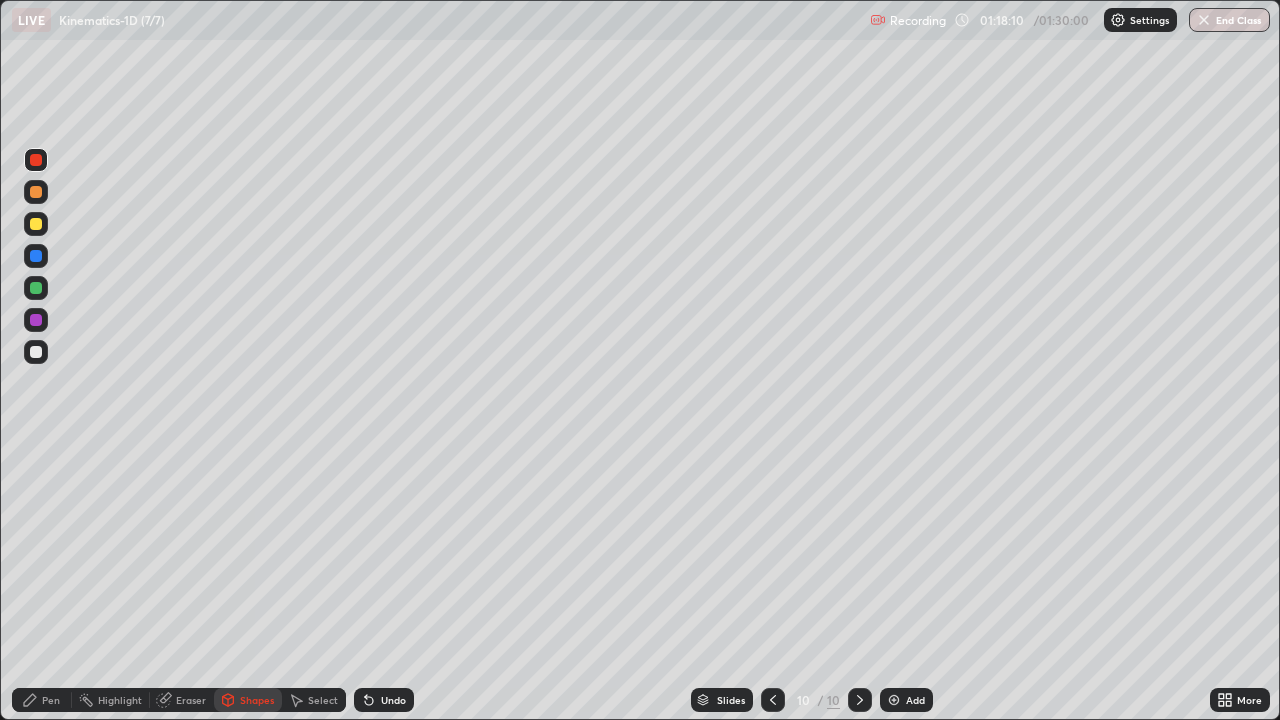 click on "Pen" at bounding box center (42, 700) 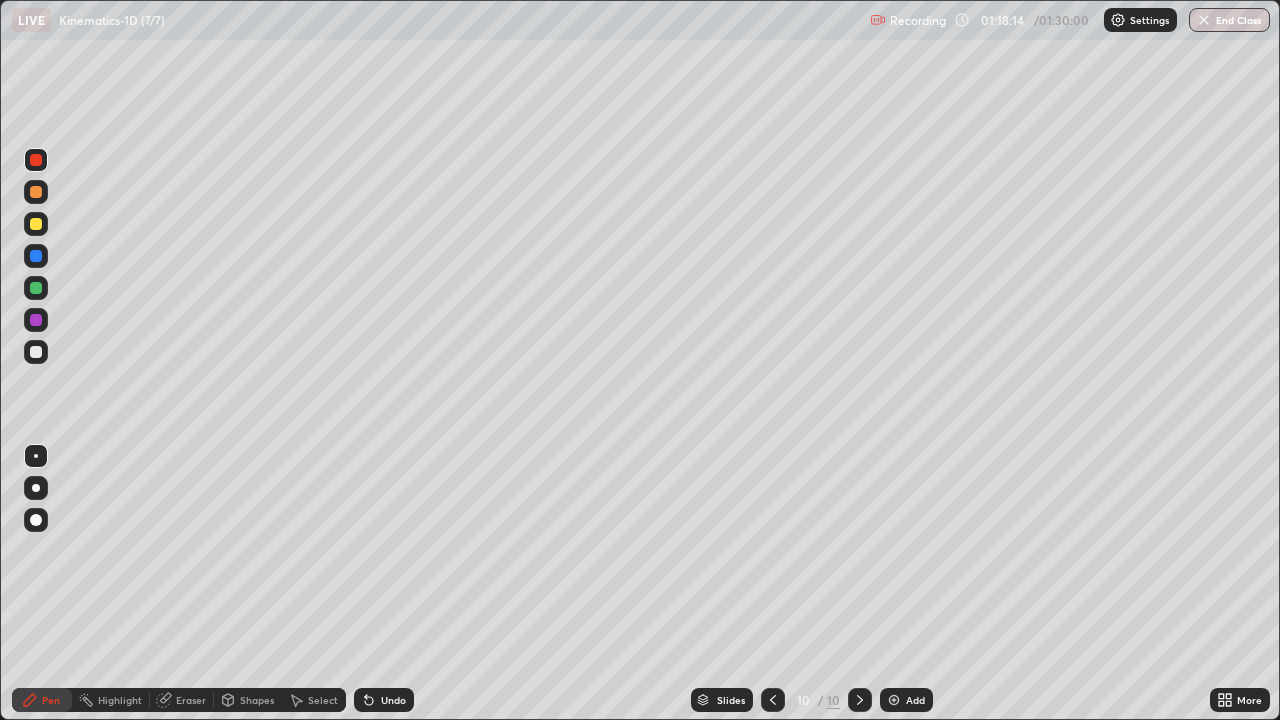 click at bounding box center (36, 224) 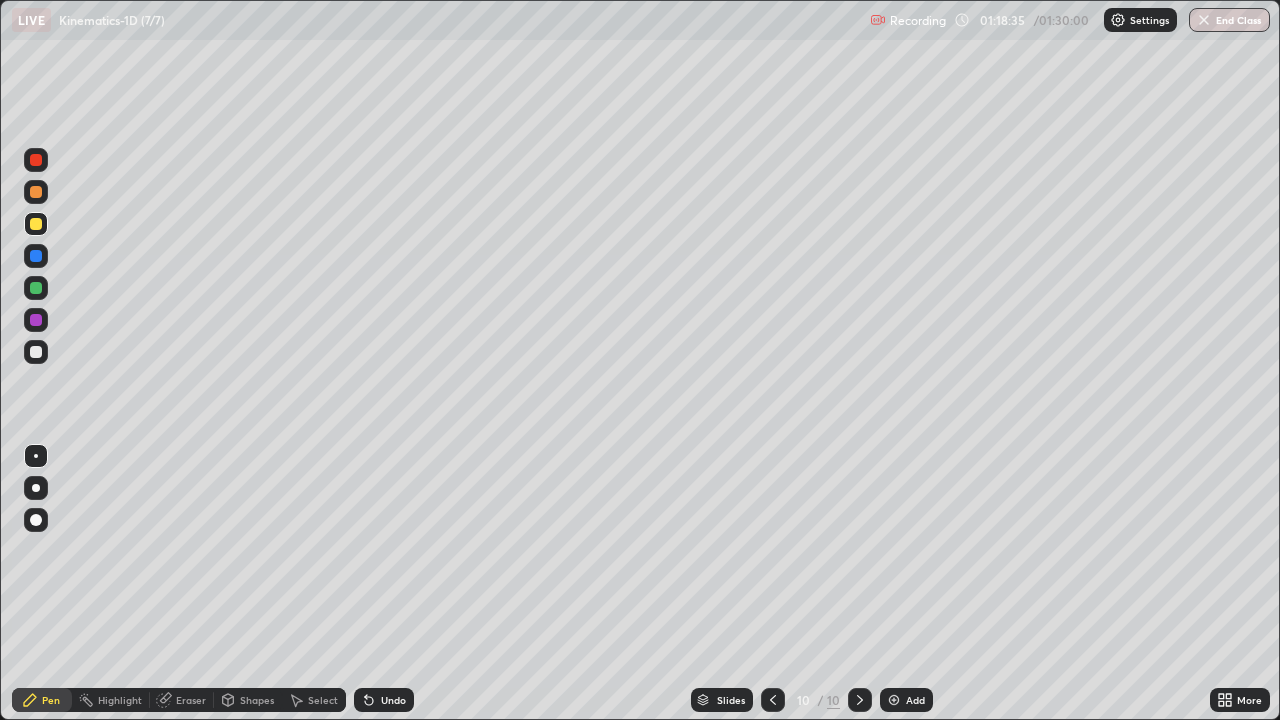 click on "Undo" at bounding box center [384, 700] 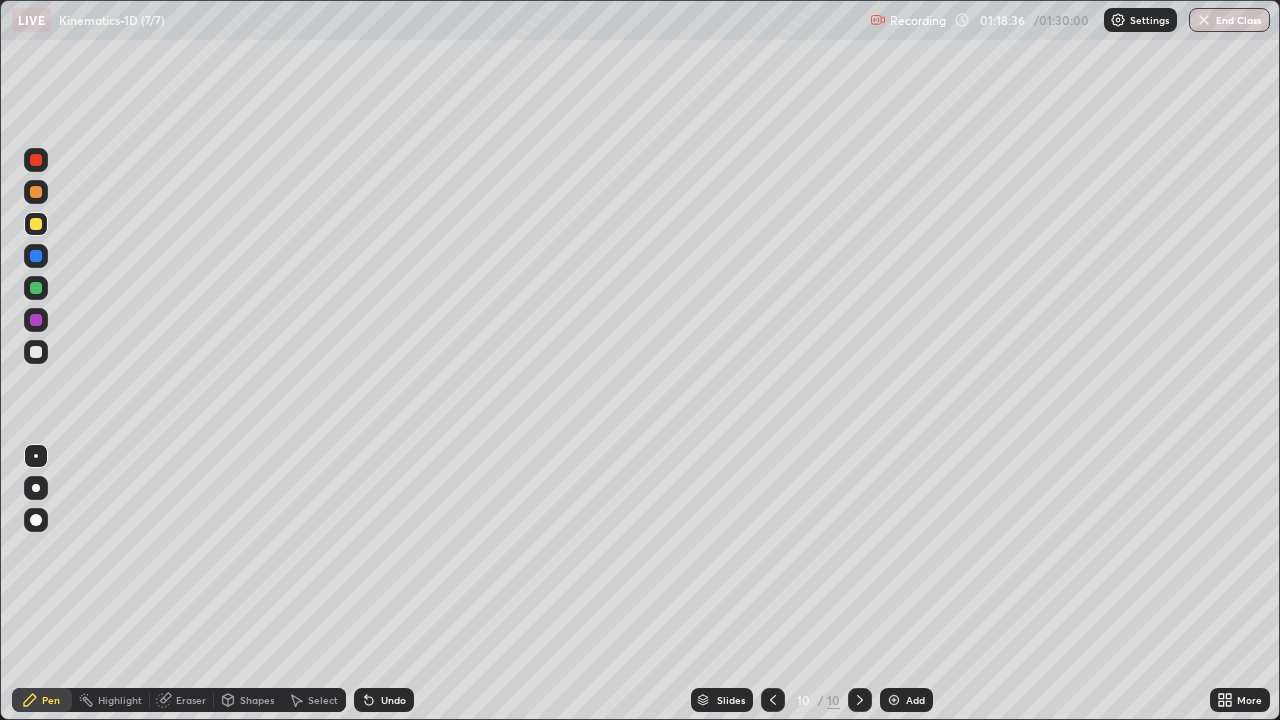 click on "Undo" at bounding box center [393, 700] 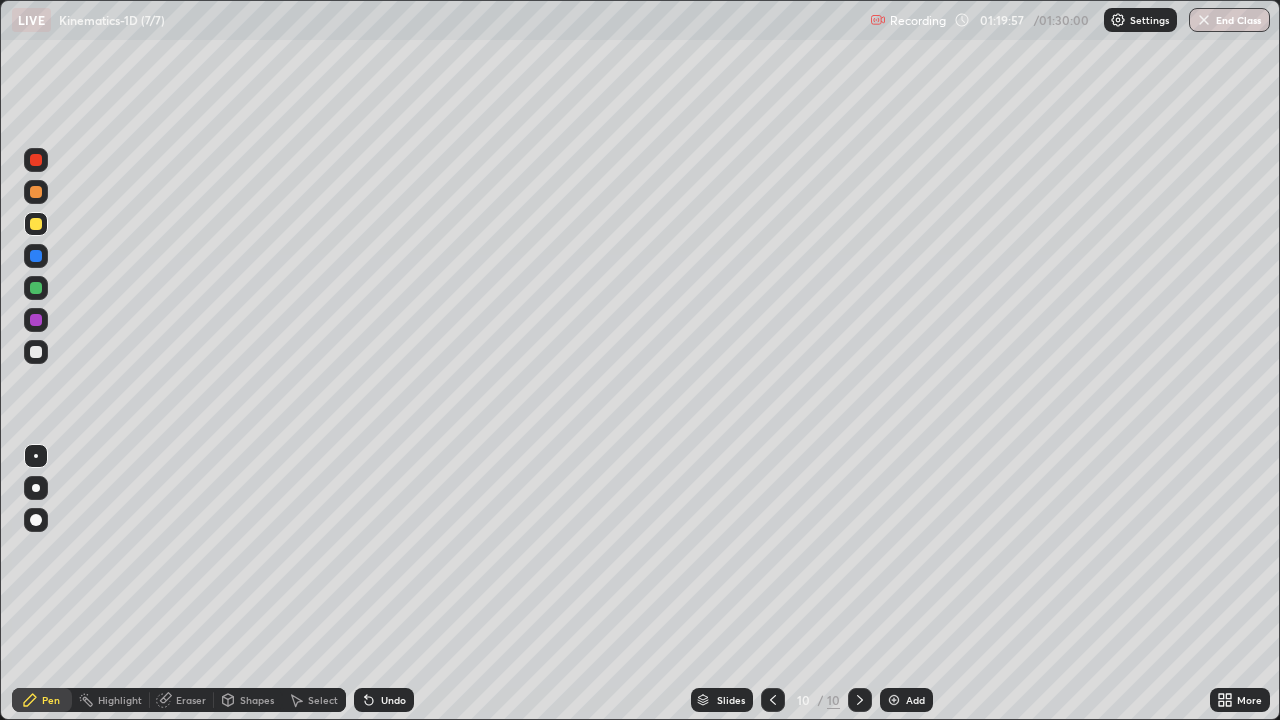 click at bounding box center (36, 352) 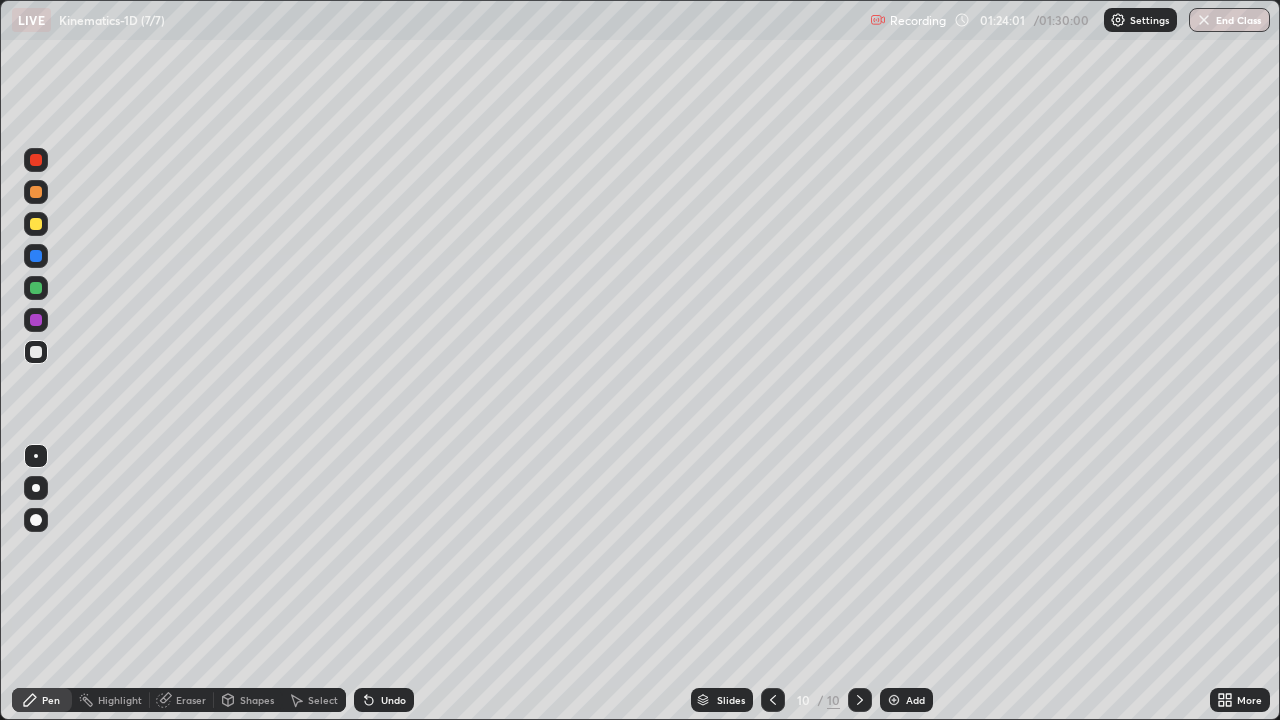 click on "End Class" at bounding box center (1229, 20) 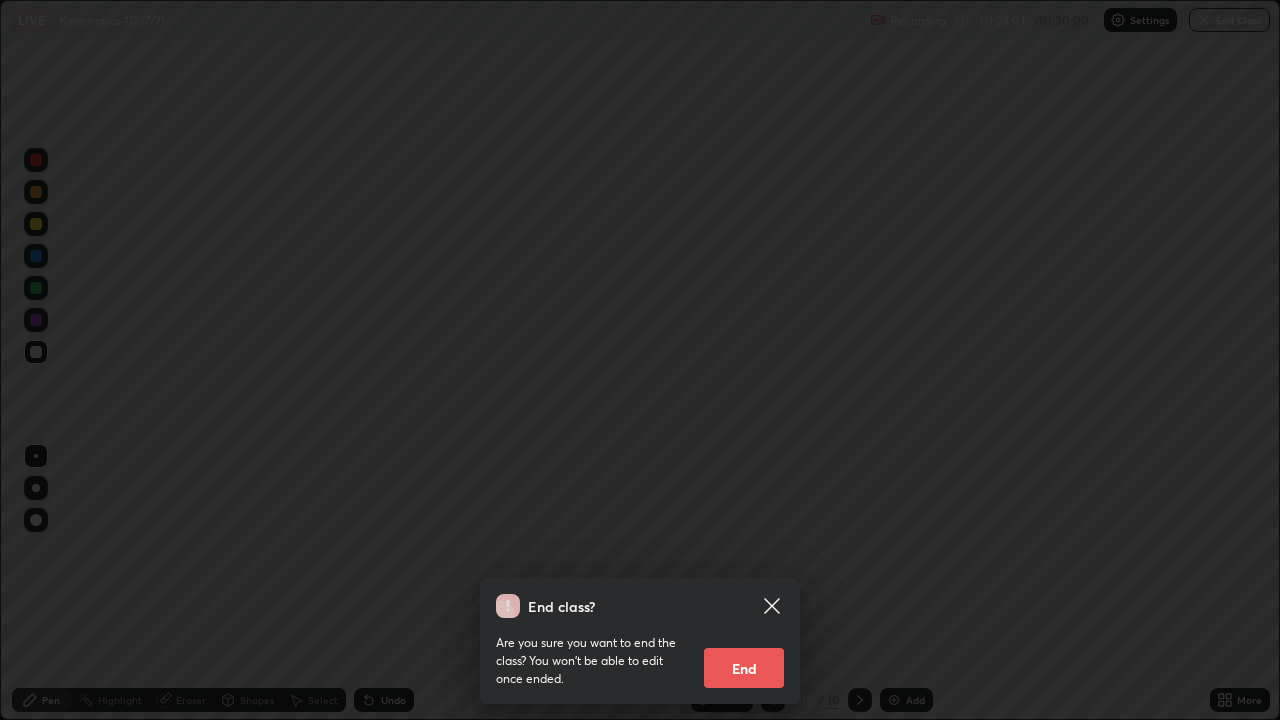 click on "End class? Are you sure you want to end the class? You won’t be able to edit once ended. End" at bounding box center (640, 360) 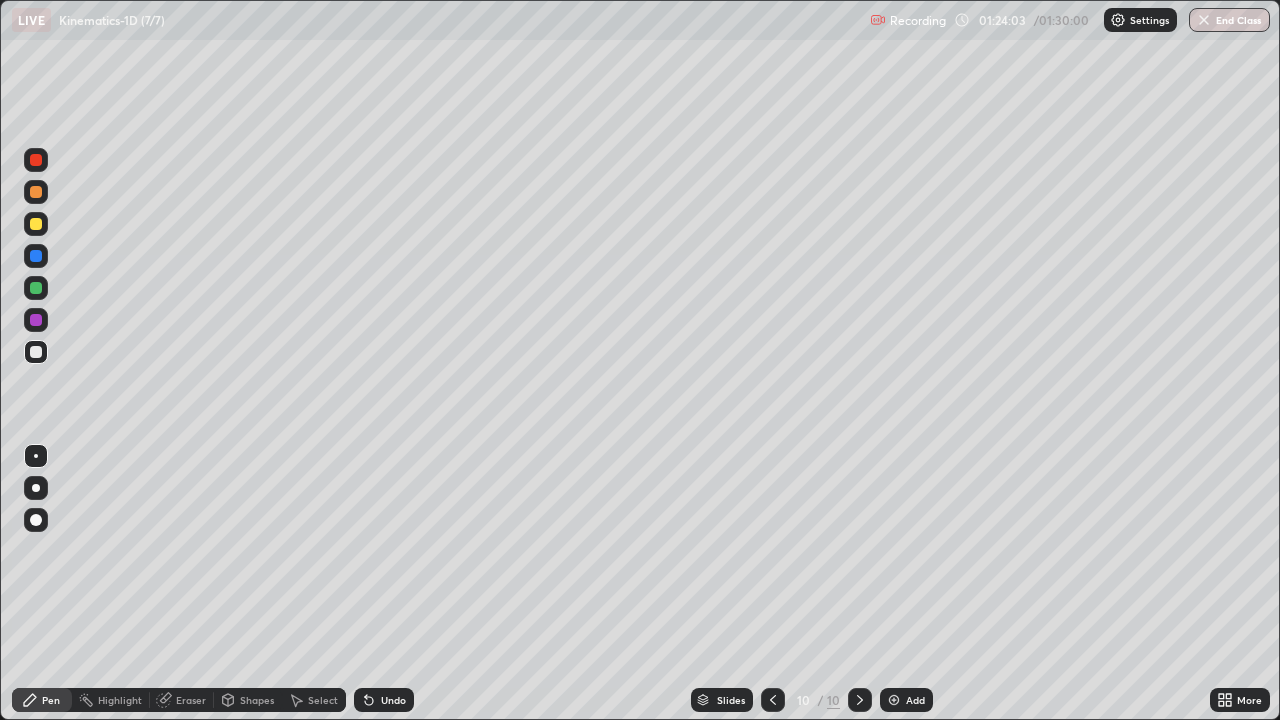 click on "End Class" at bounding box center (1229, 20) 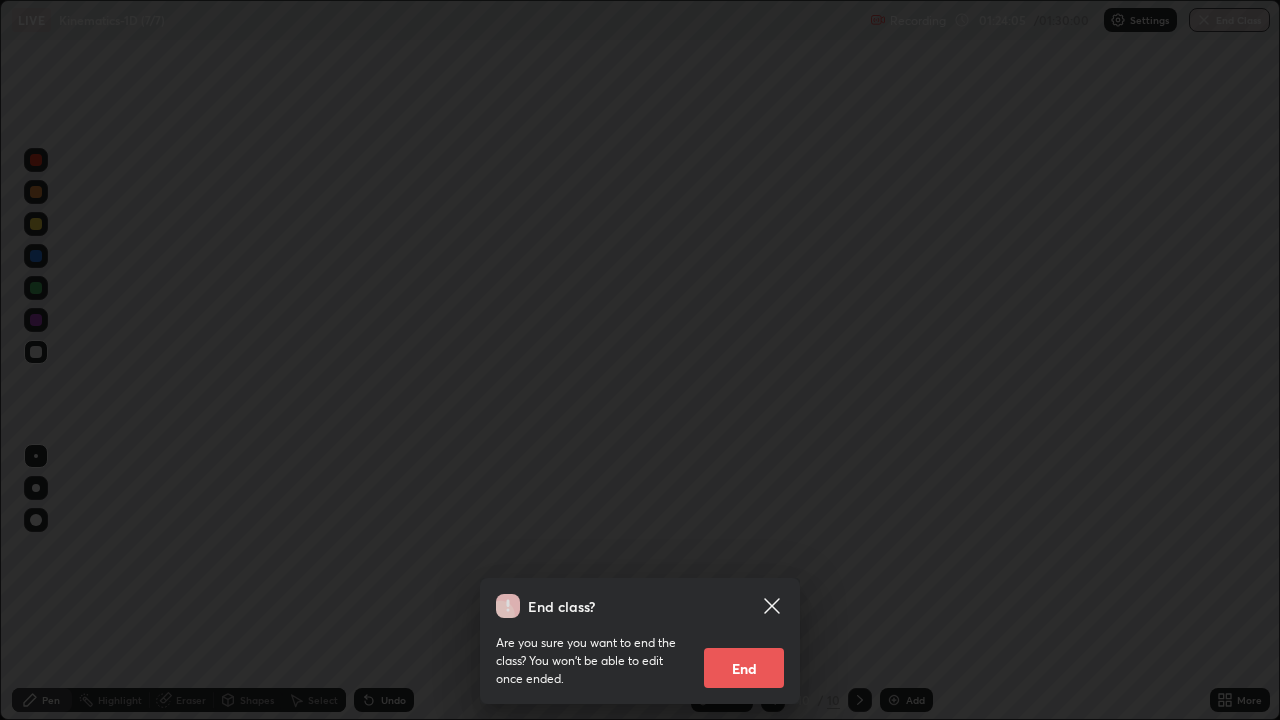 click on "End" at bounding box center (744, 668) 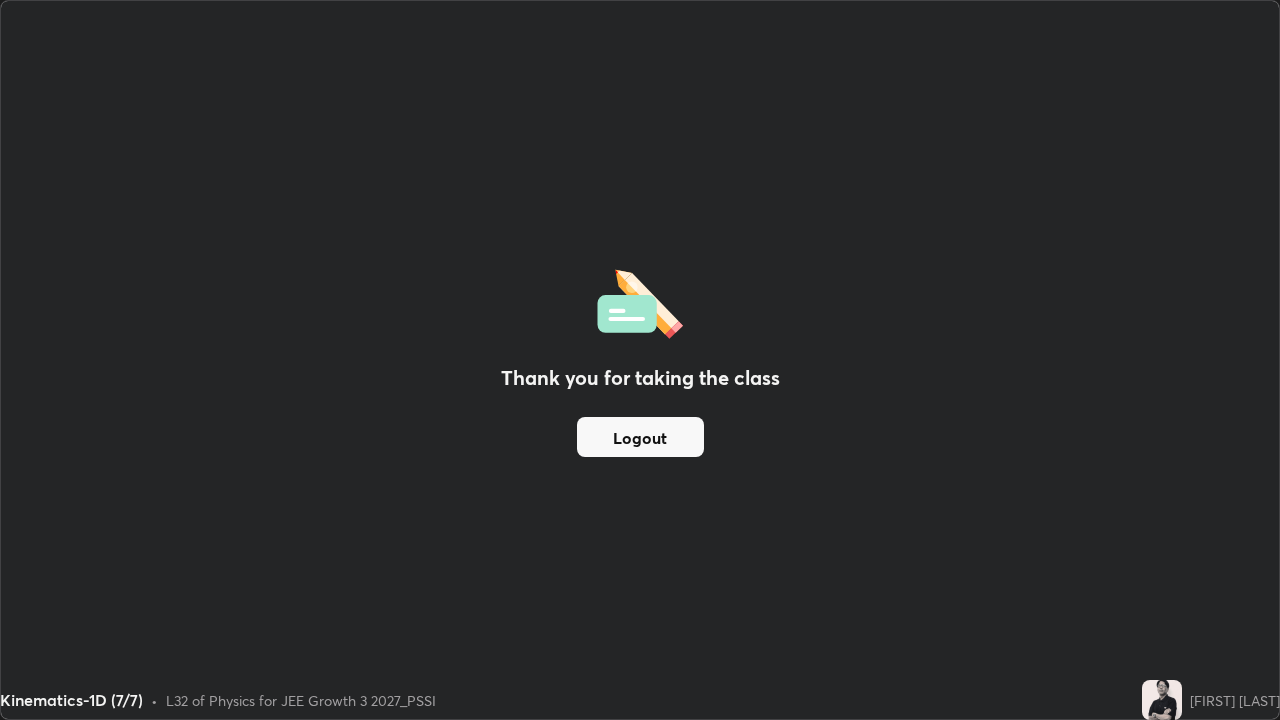click on "Logout" at bounding box center [640, 437] 